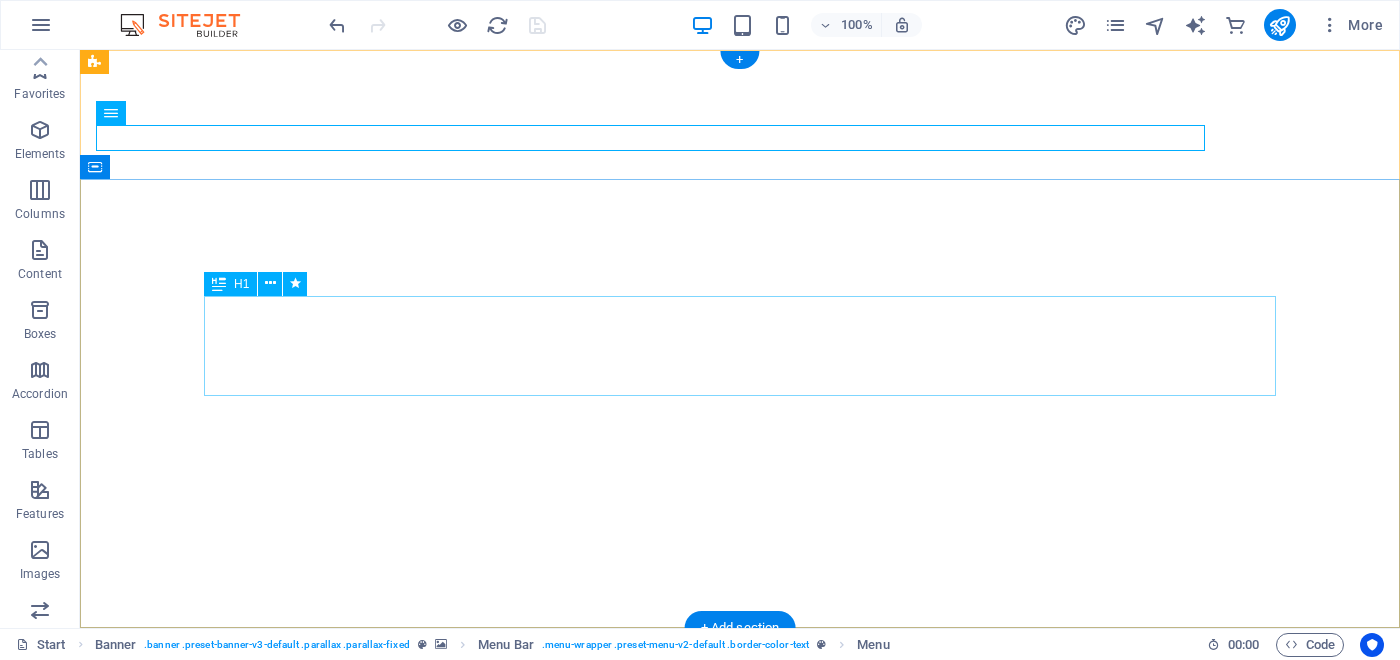 scroll, scrollTop: 0, scrollLeft: 0, axis: both 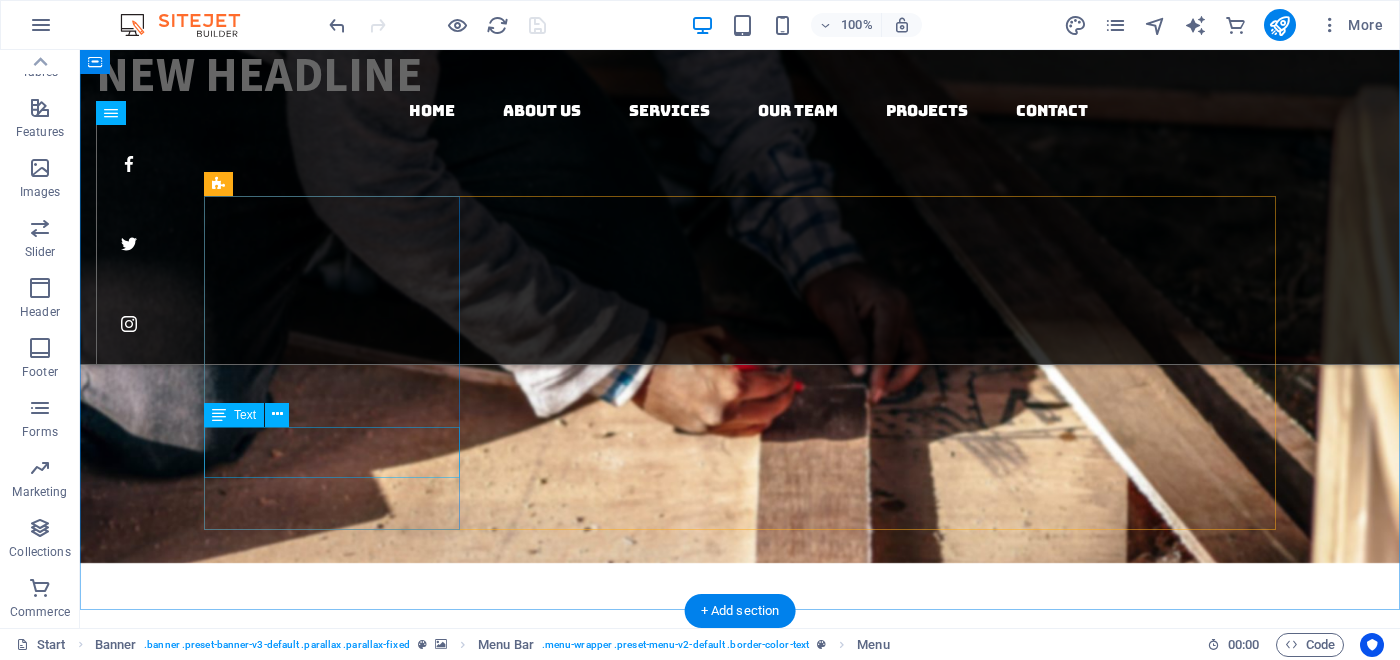 click on "Check out our pergolas, sheds, decks, fences, retaining walls, wardrobes." at bounding box center (740, 1958) 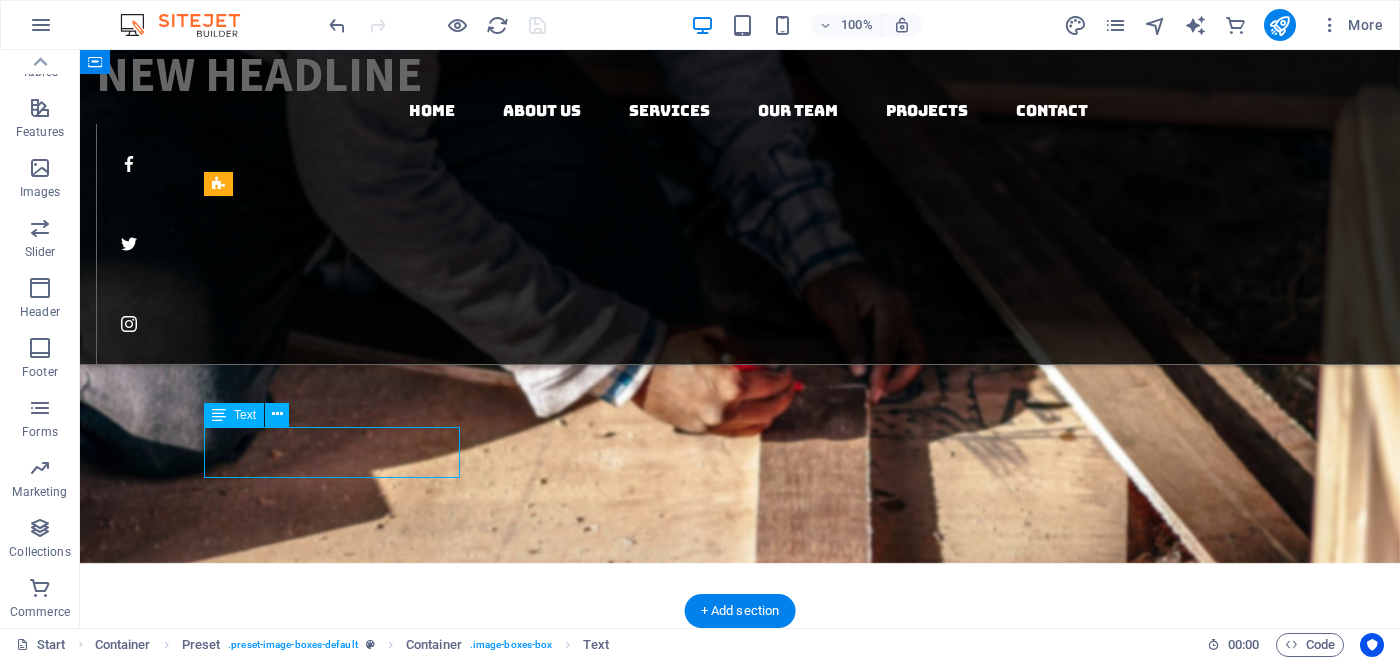 click on "Check out our pergolas, sheds, decks, fences, retaining walls, wardrobes." at bounding box center (740, 1958) 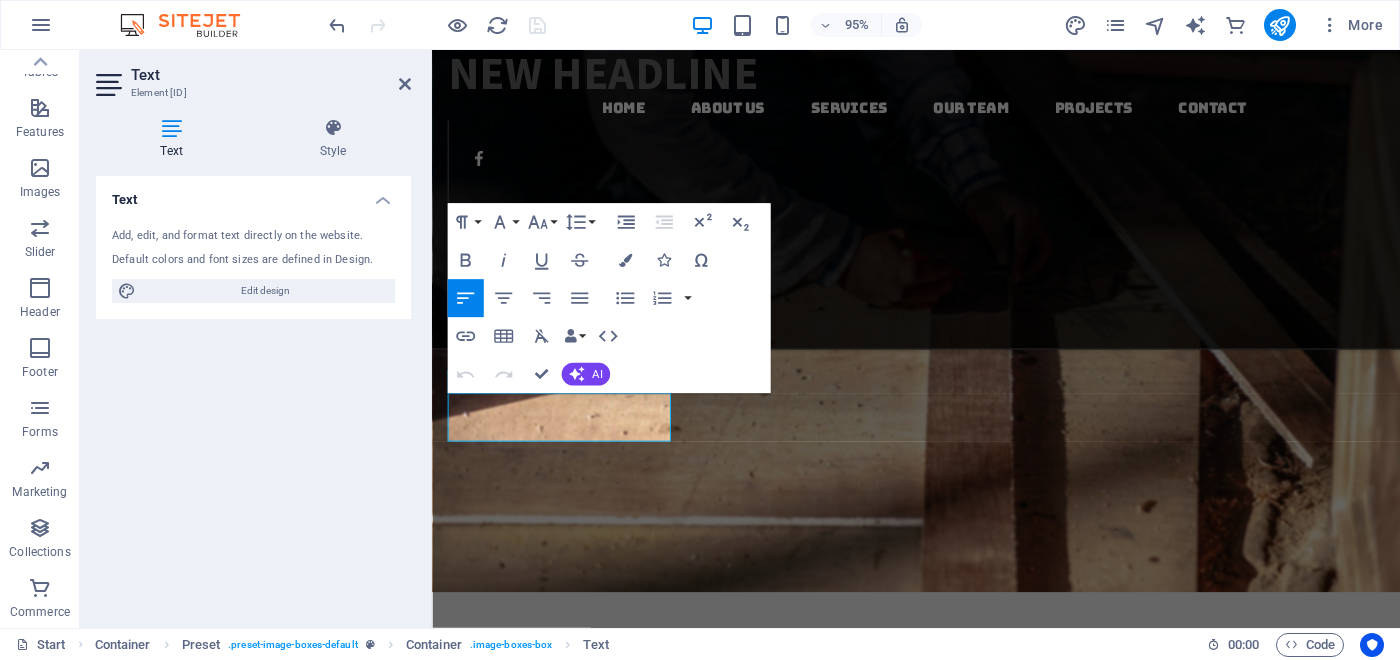 scroll, scrollTop: 2154, scrollLeft: 0, axis: vertical 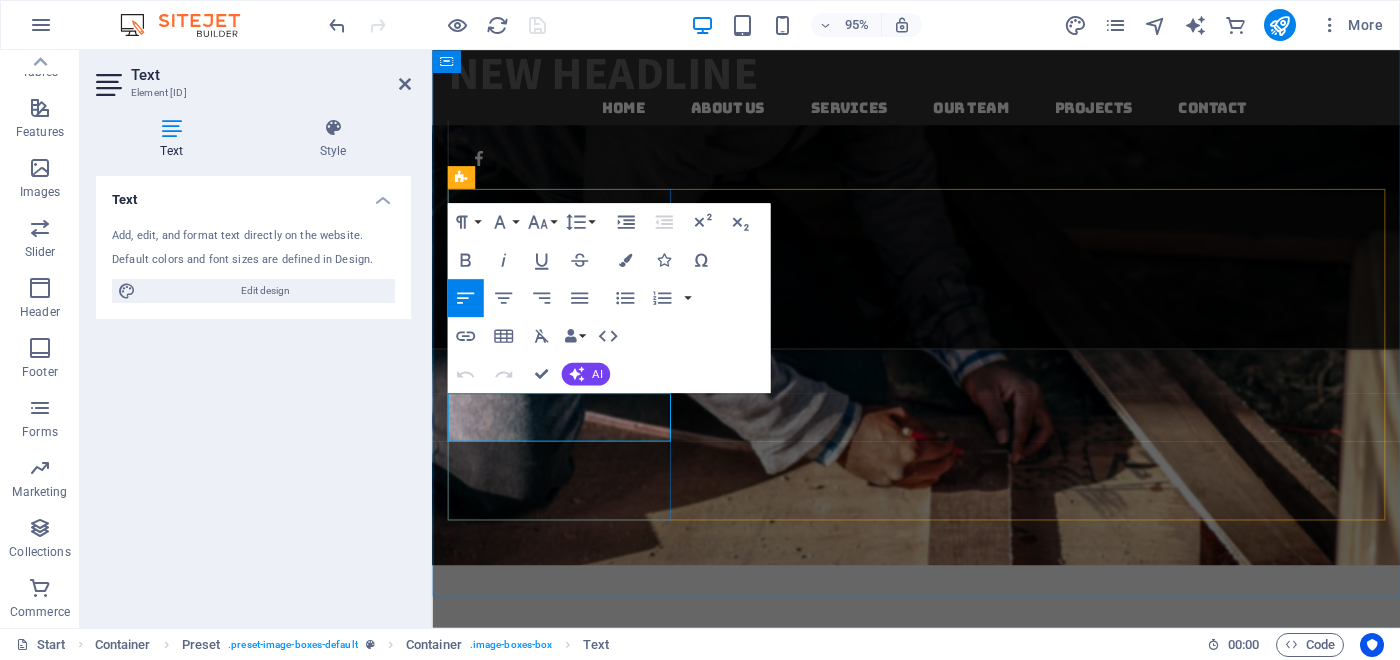 click on "Check out our pergolas, sheds, decks, fences, retaining walls, wardrobes." at bounding box center [941, 1914] 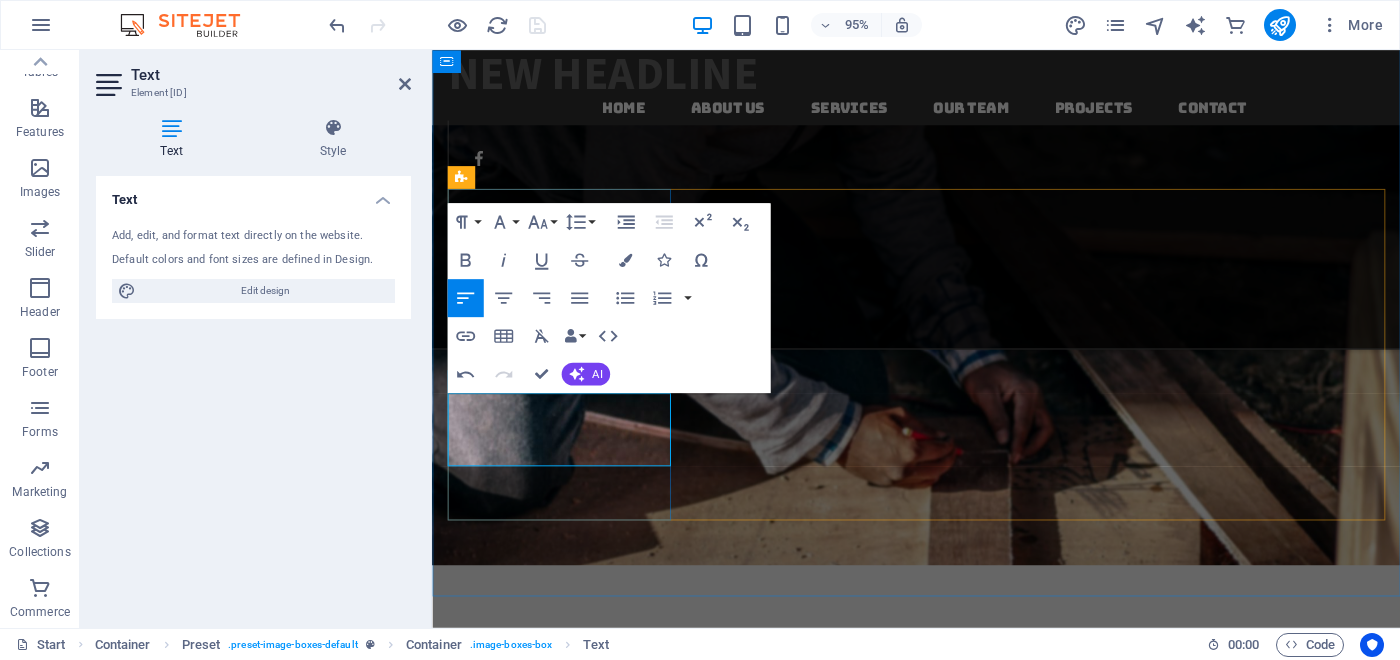 click on "Check out our pergolas, sheds, decks, fences, retaining walls, wardrobes,  bedheads, Understairs storage" at bounding box center (941, 1914) 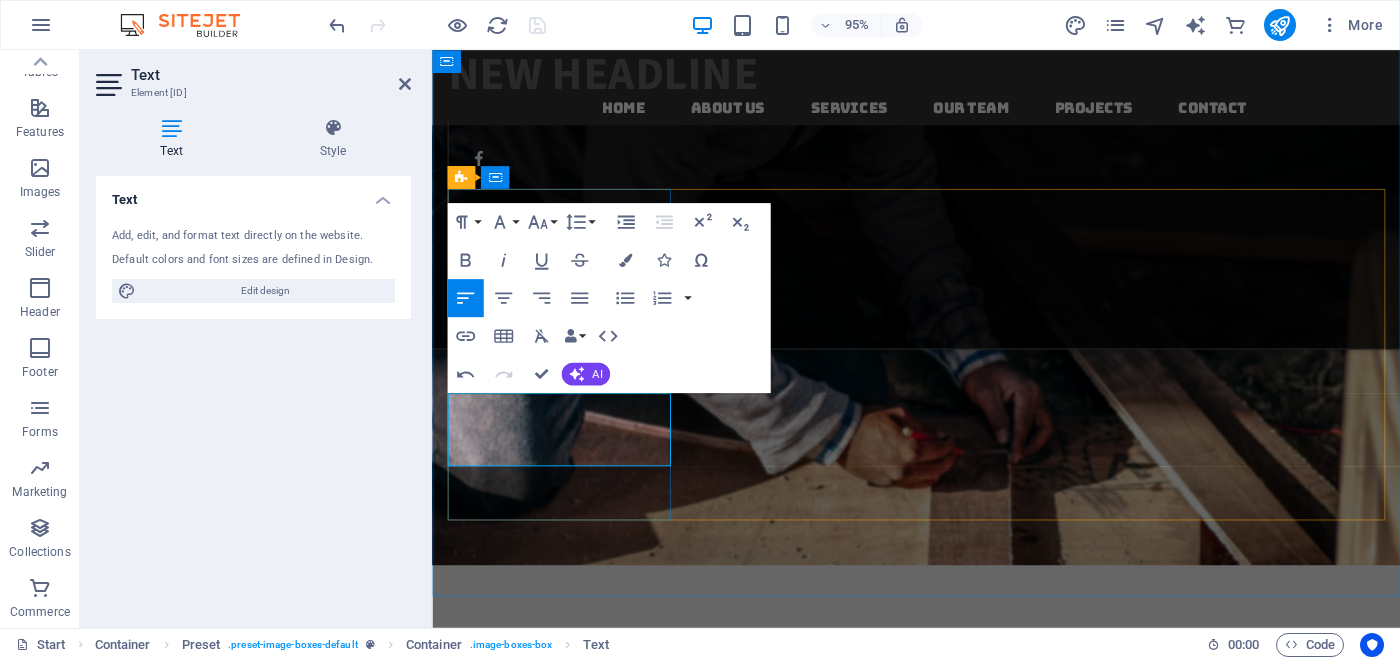 click on "Check out our pergolas, sheds, decks, fences, retaining walls, wardrobes,  bedheads, Under  stairs storage" at bounding box center (941, 1914) 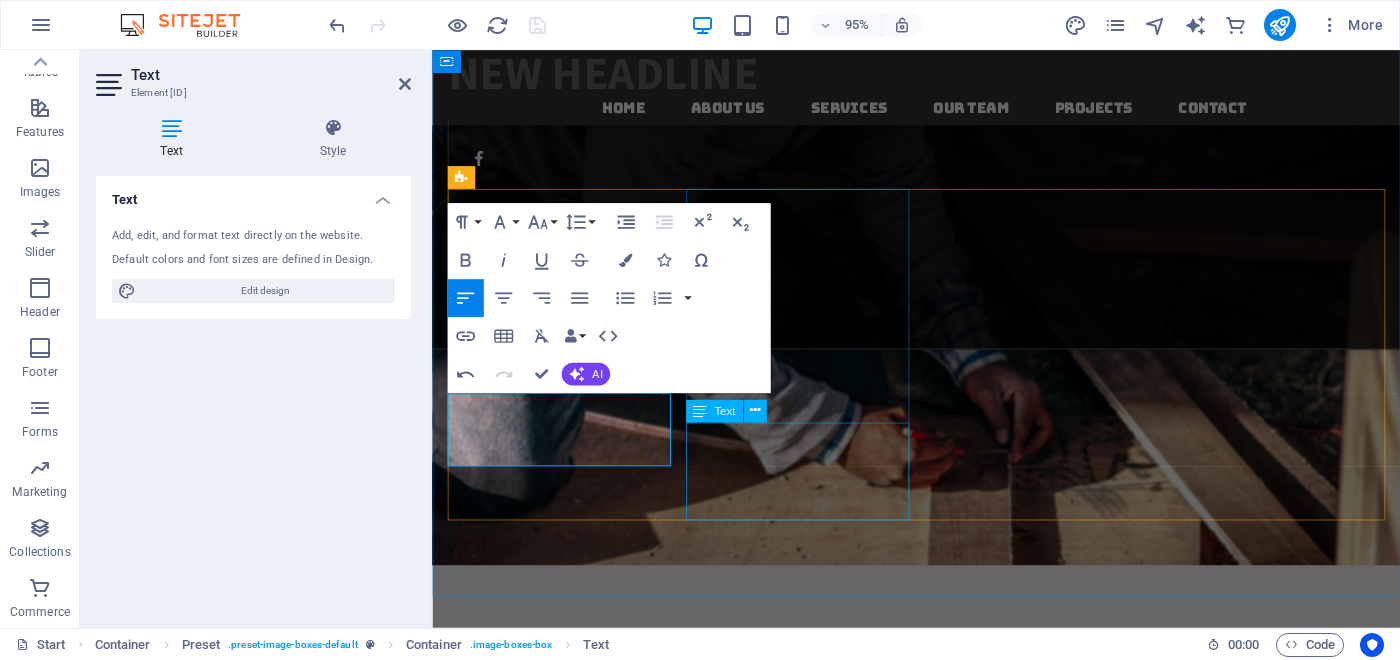 click on "New kitchens, Bathroom repairs, added rooms, archways, doorways, Ramps, architraves, Fencing, wardrobes, retaining walls." at bounding box center (941, 2726) 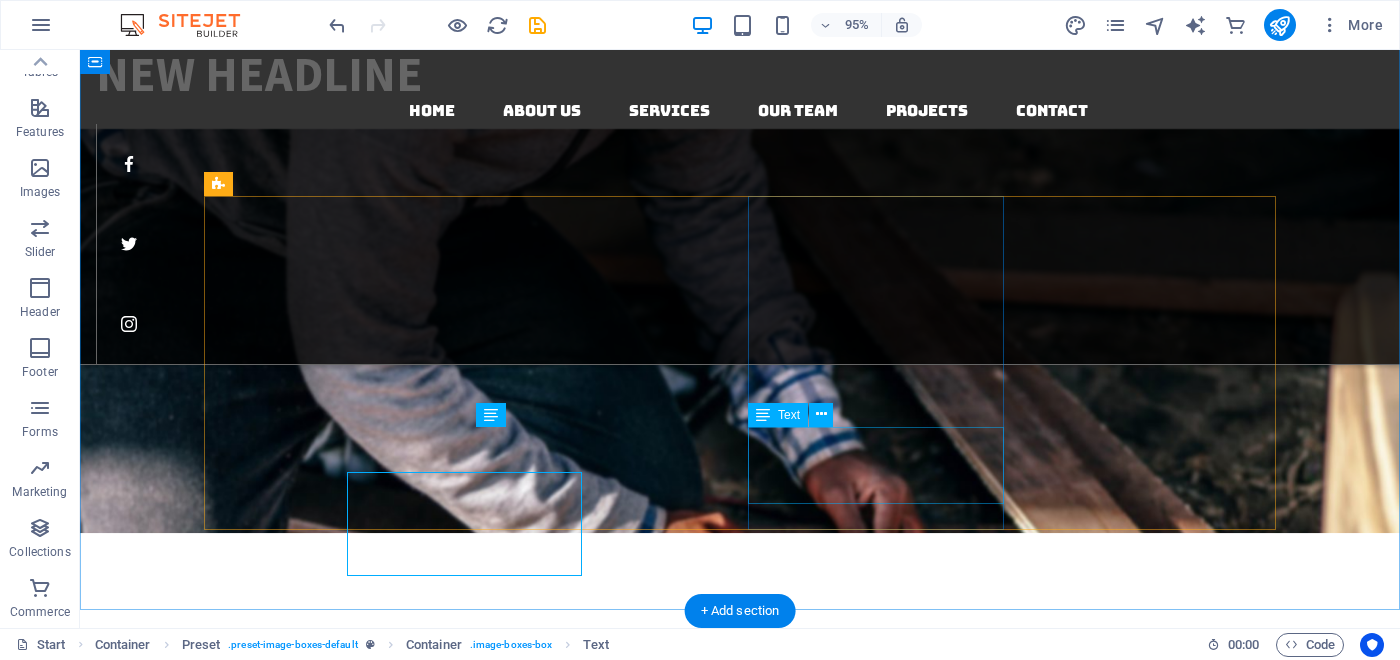 scroll, scrollTop: 2124, scrollLeft: 0, axis: vertical 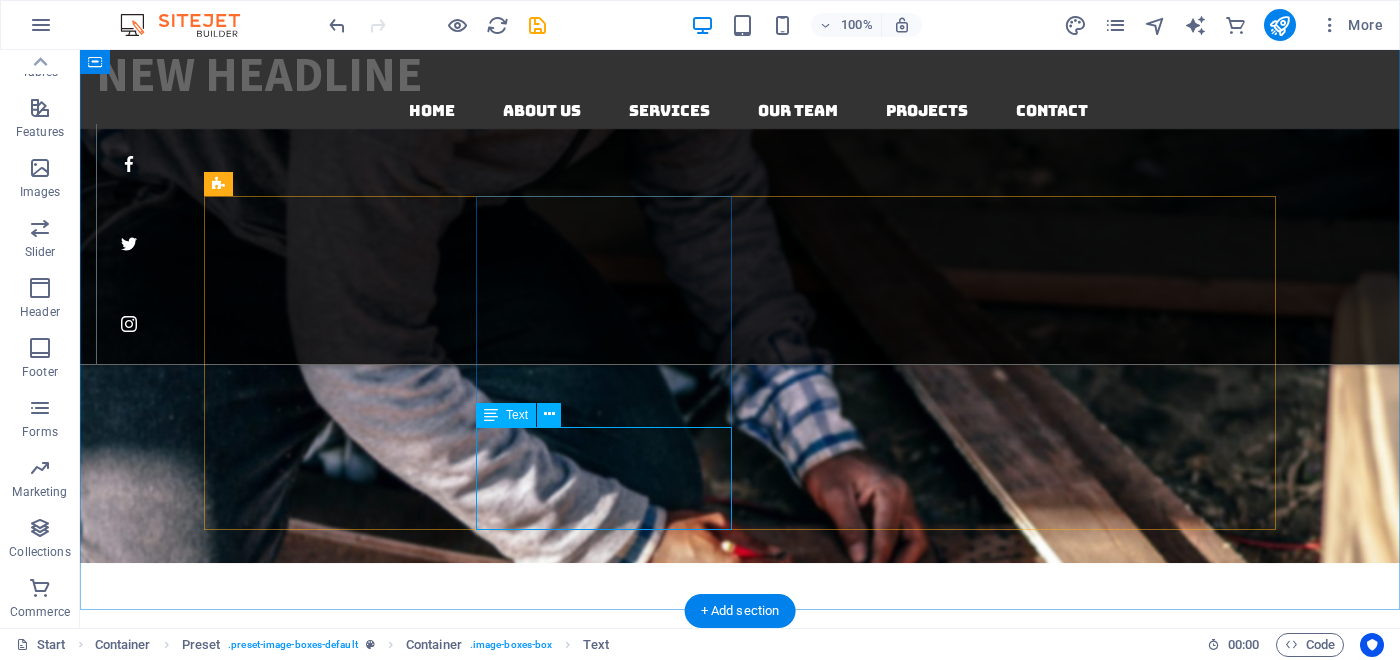 click on "New kitchens, Bathroom repairs, added rooms, archways, doorways, Ramps, architraves, Fencing, wardrobes, retaining walls." at bounding box center [740, 2834] 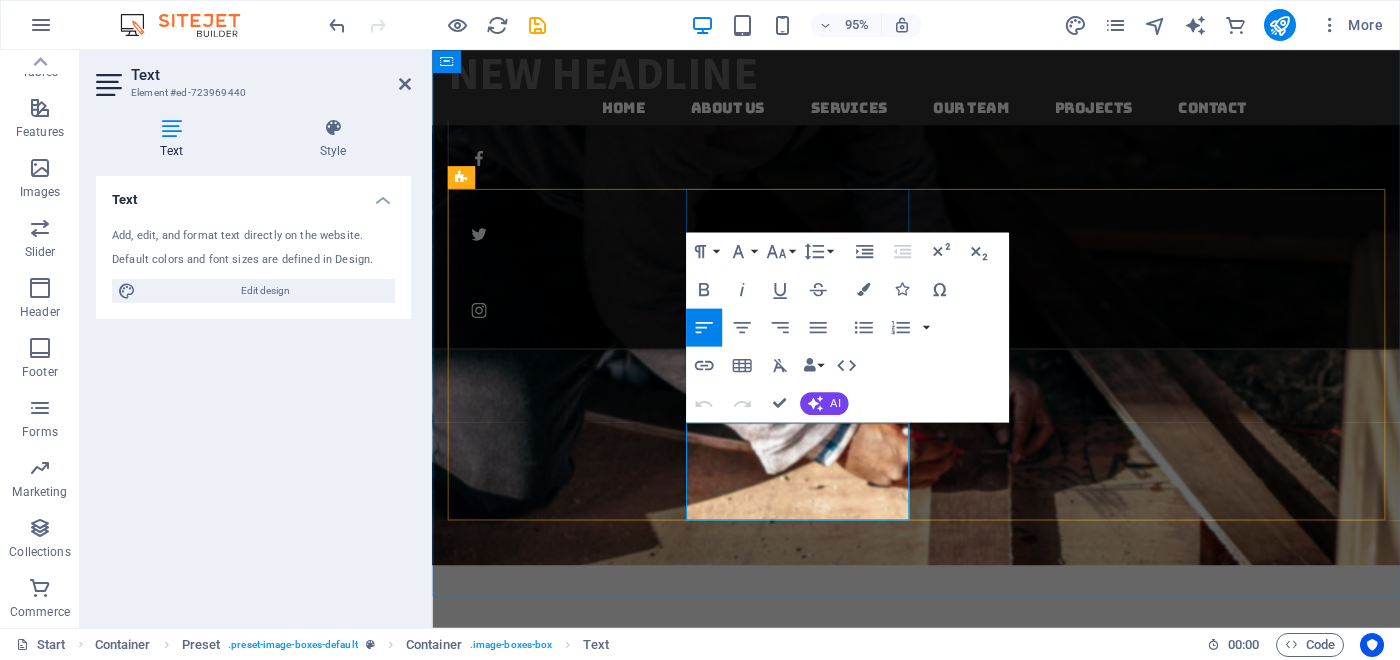 click on "New kitchens, Bathroom repairs, added rooms, archways, doorways, Ramps, architraves, Fencing, wardrobes, retaining walls." at bounding box center (941, 2726) 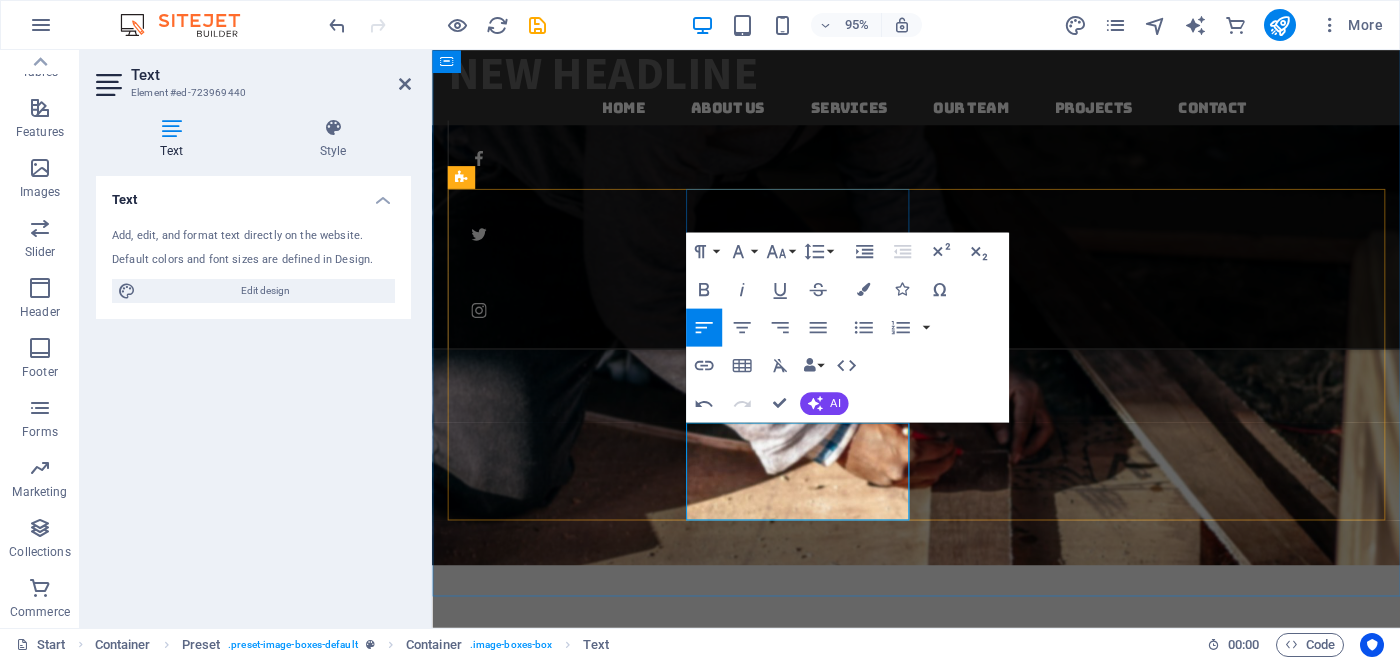 click on "New kitchens, Bathroom repairs, added rooms, archways, doorways, Ramps, architraves, Fencing, wardrobe fitout s, retaining walls." at bounding box center (941, 2726) 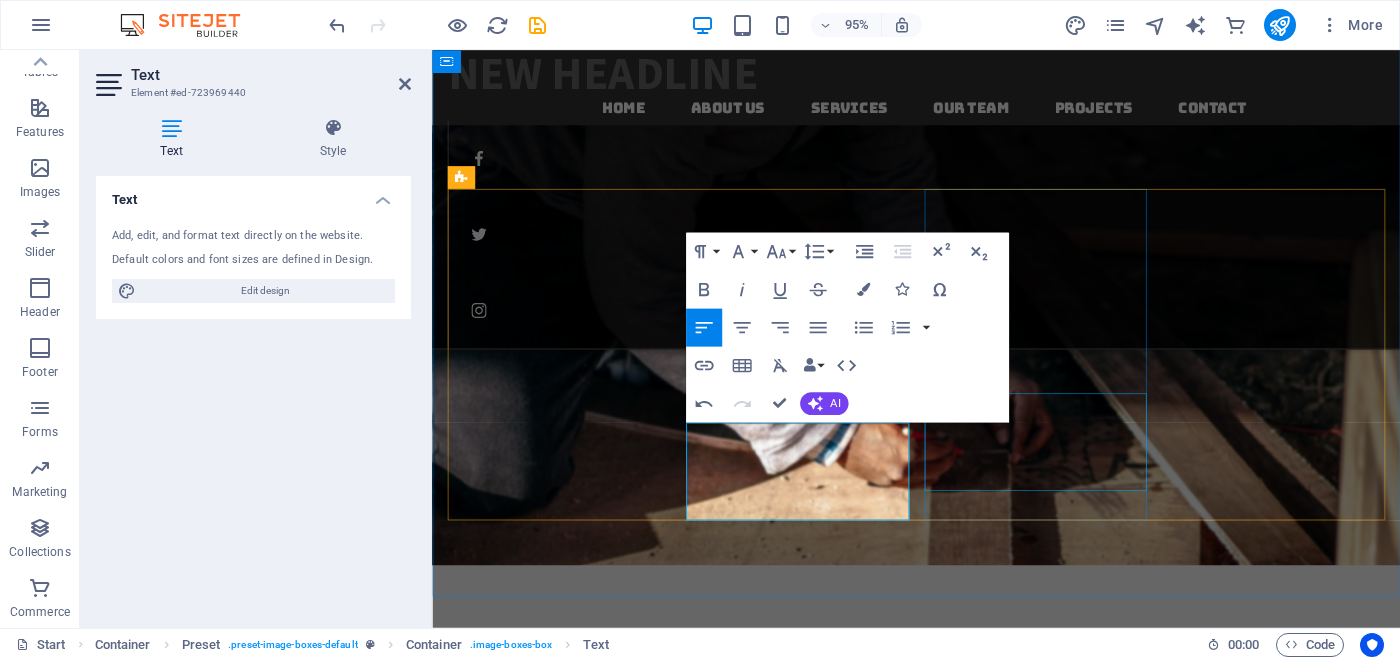 click on "Carpentry is our passion. Years of experience in wall construction, decking, pergolas, kitchens, flooring and more." at bounding box center (941, 3539) 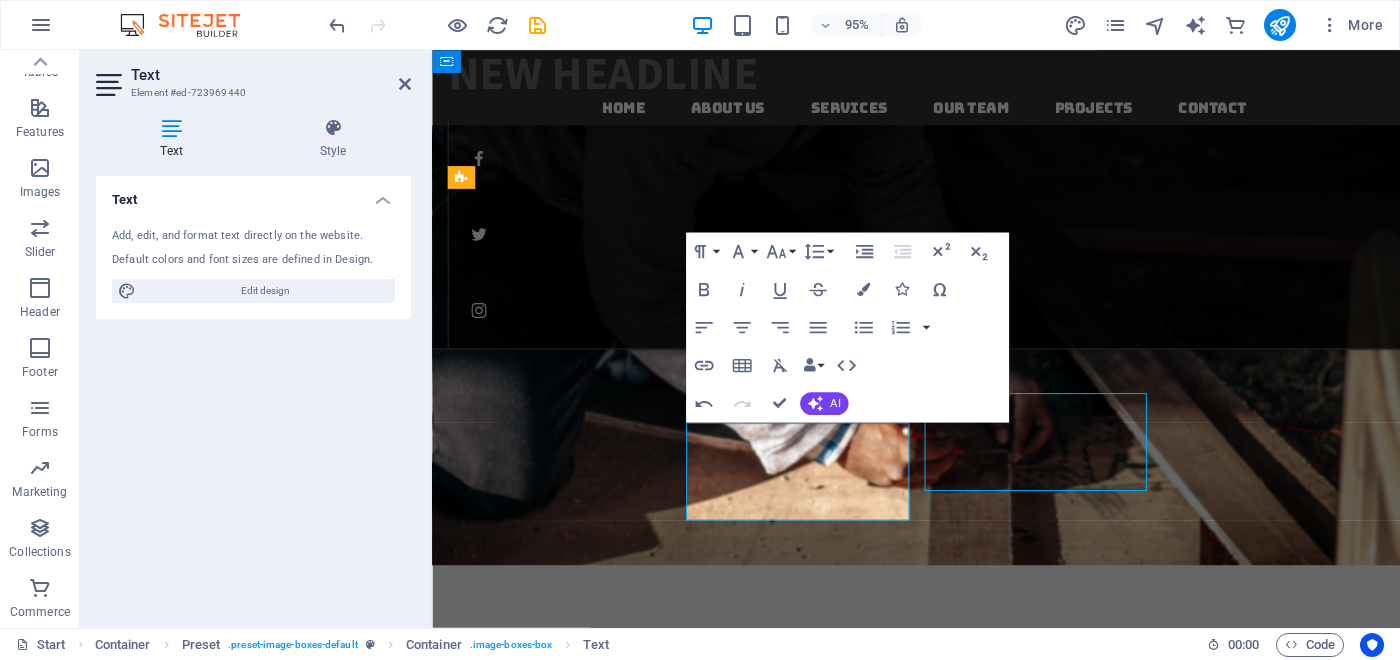 scroll, scrollTop: 2124, scrollLeft: 0, axis: vertical 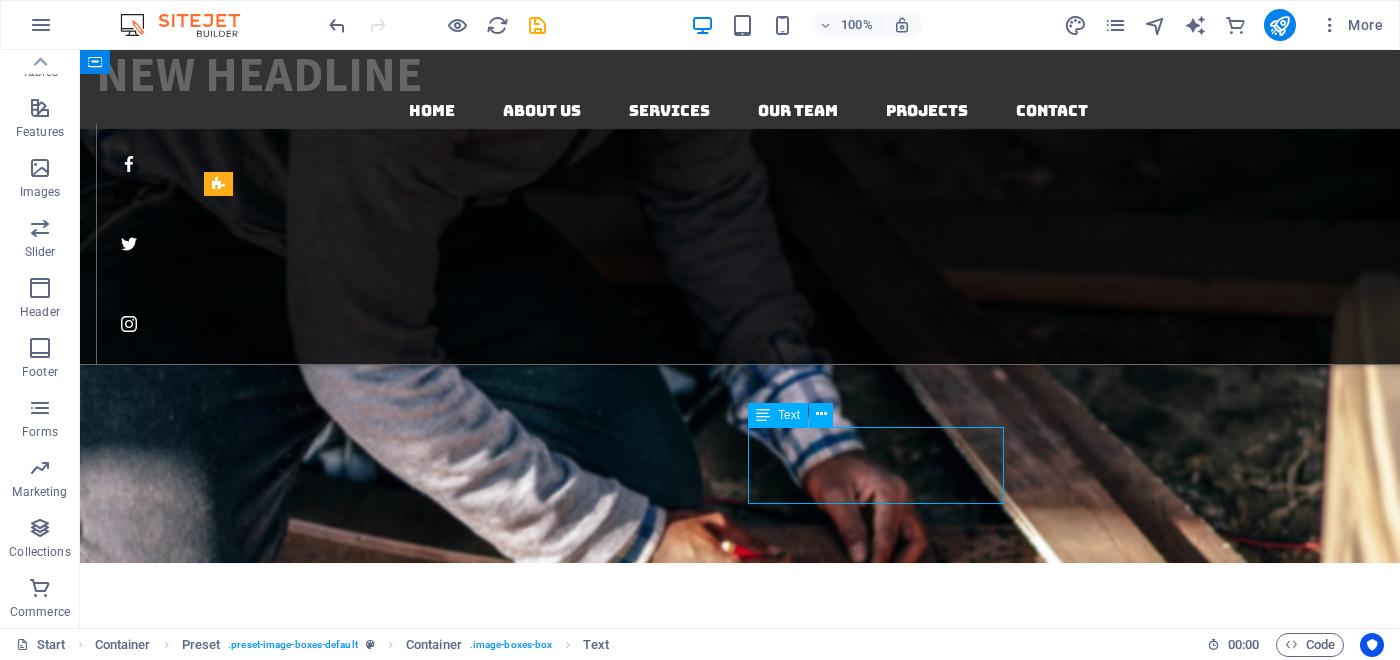 click on "Carpentry is our passion. Years of experience in wall construction, decking, pergolas, kitchens, flooring and more." at bounding box center [740, 3711] 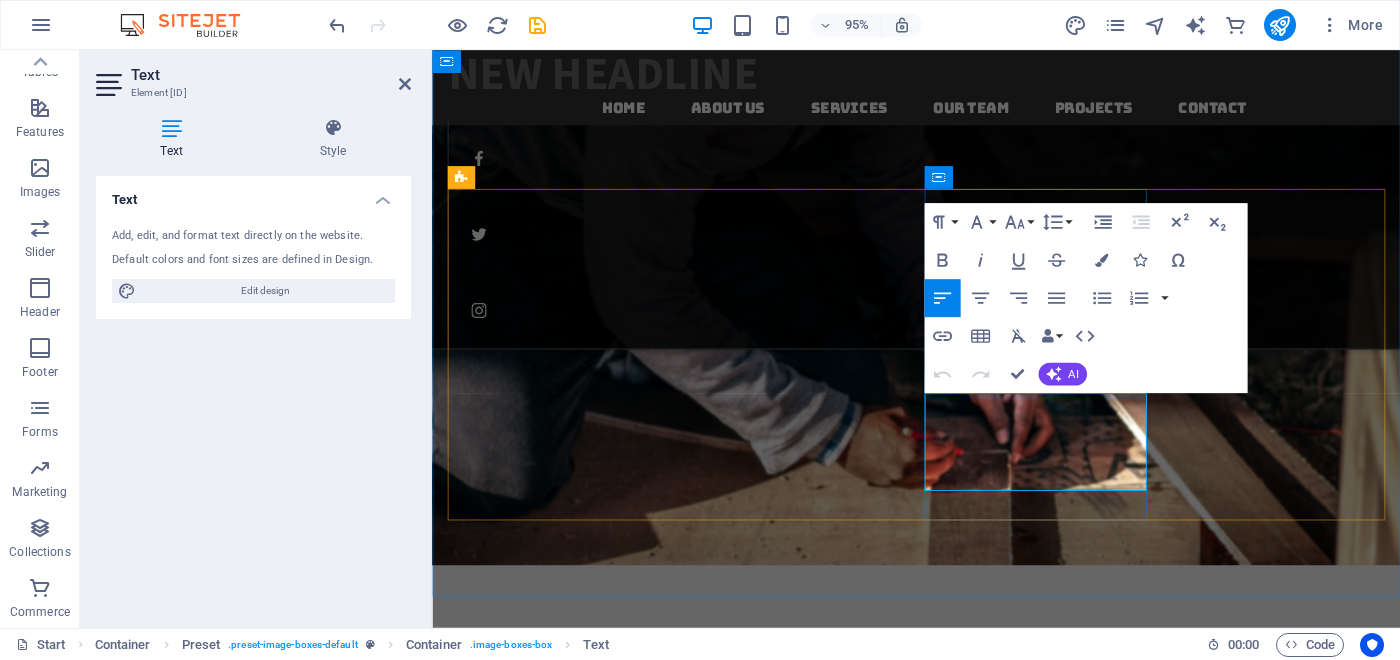 drag, startPoint x: 1137, startPoint y: 453, endPoint x: 1033, endPoint y: 448, distance: 104.120125 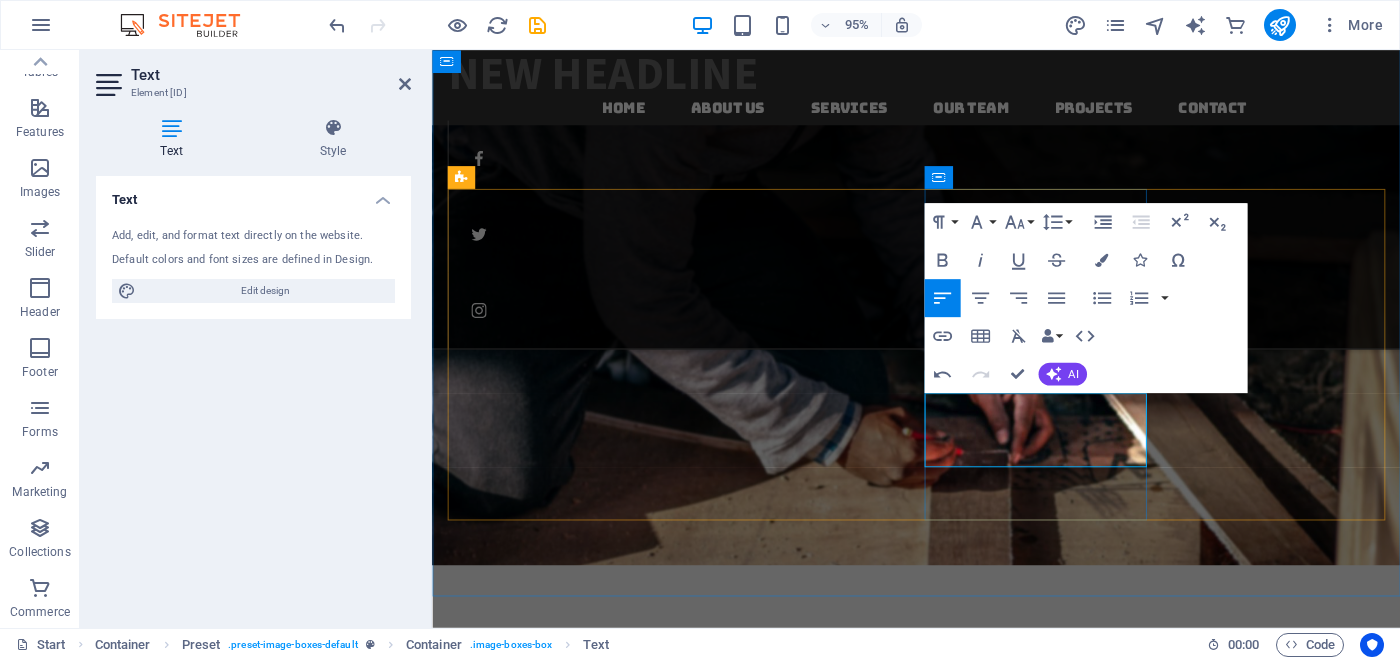 click on "Carpentry is our passion. Years of experience in Frame work, decking, pergolas, kitchens, flooring and more." at bounding box center (941, 3539) 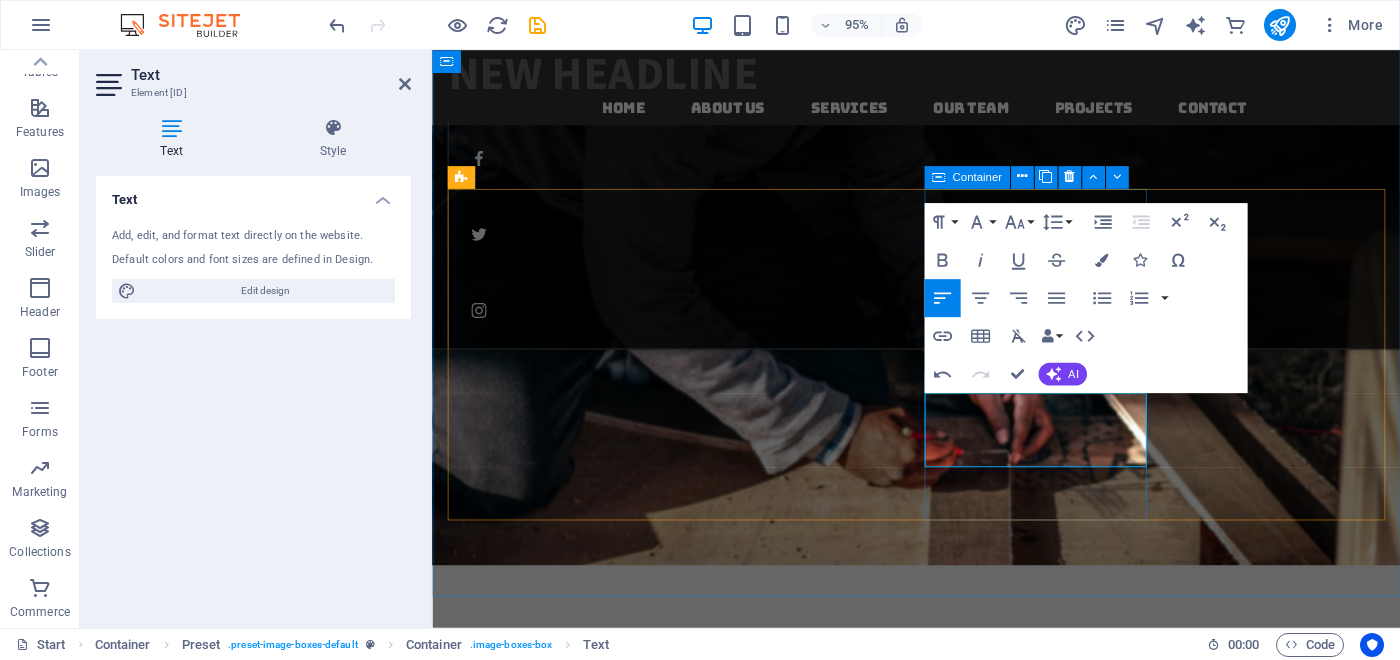 click on "General carpentry  Carpentry is our passion. Years of experience in Framework, decking, pergolas, kitchens, flooring and more." at bounding box center (941, 3149) 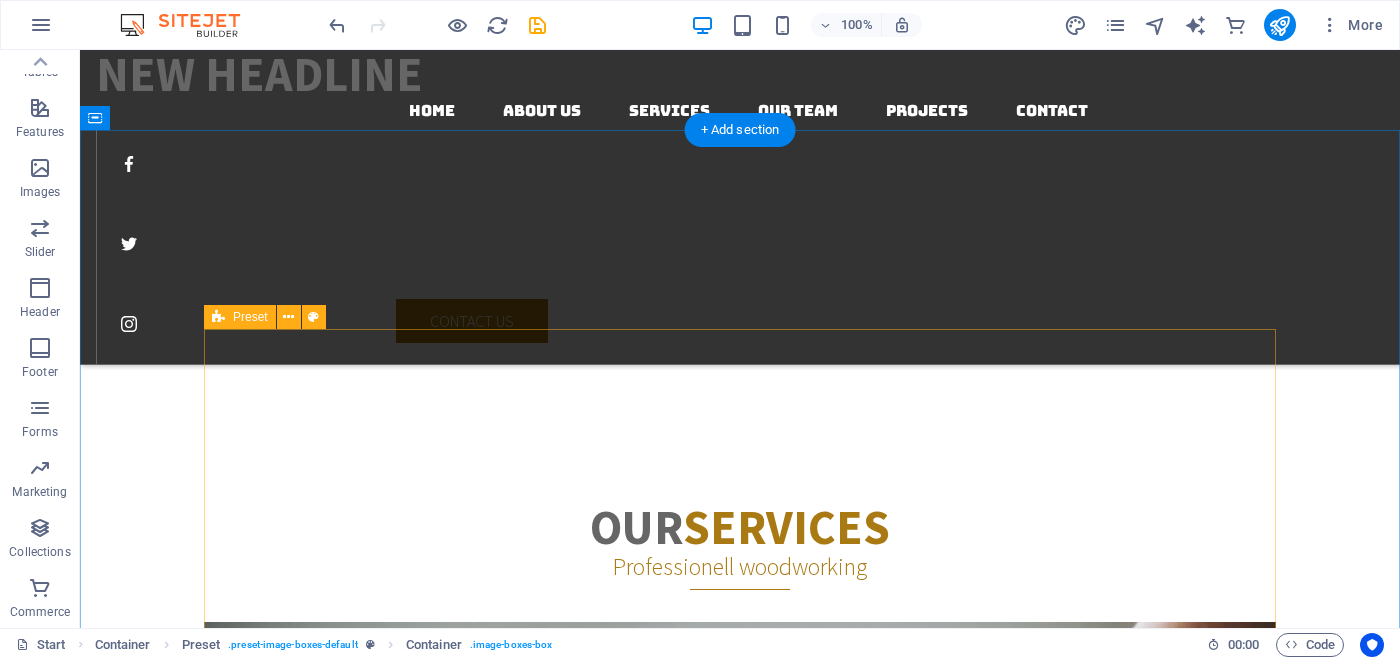 scroll, scrollTop: 2608, scrollLeft: 0, axis: vertical 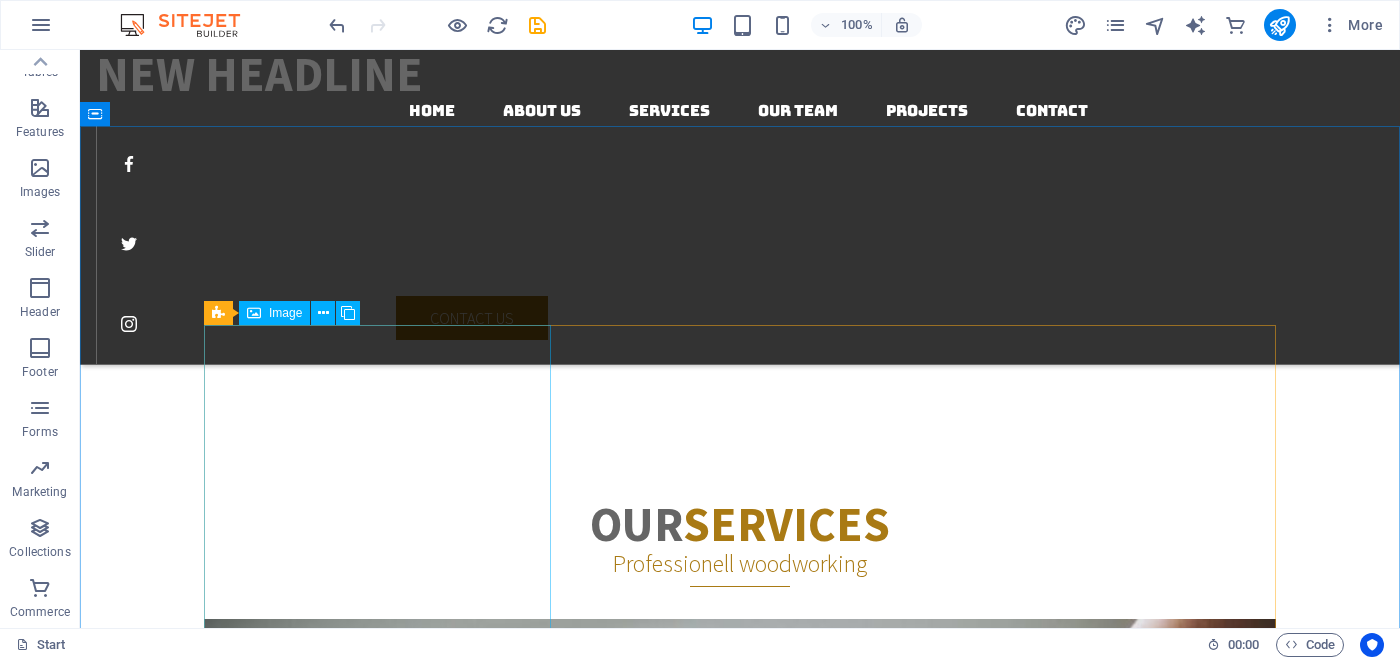 click on "Image" at bounding box center (285, 313) 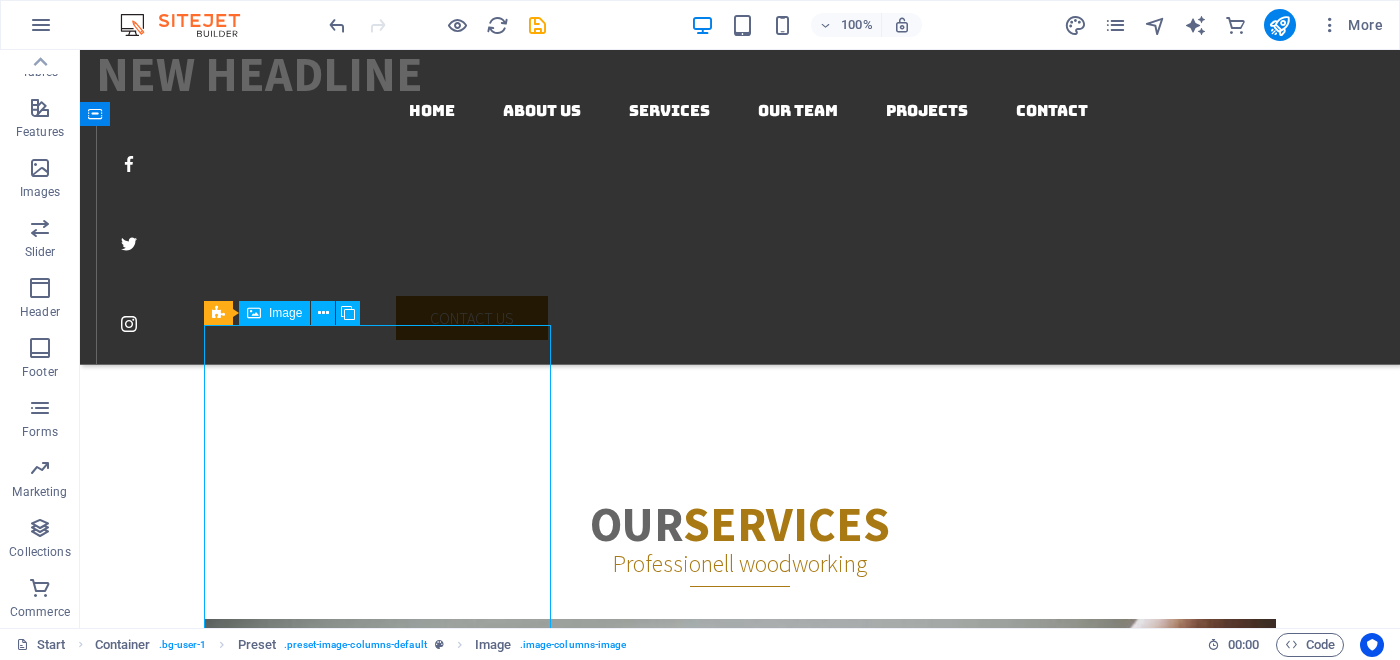 click on "Image" at bounding box center (285, 313) 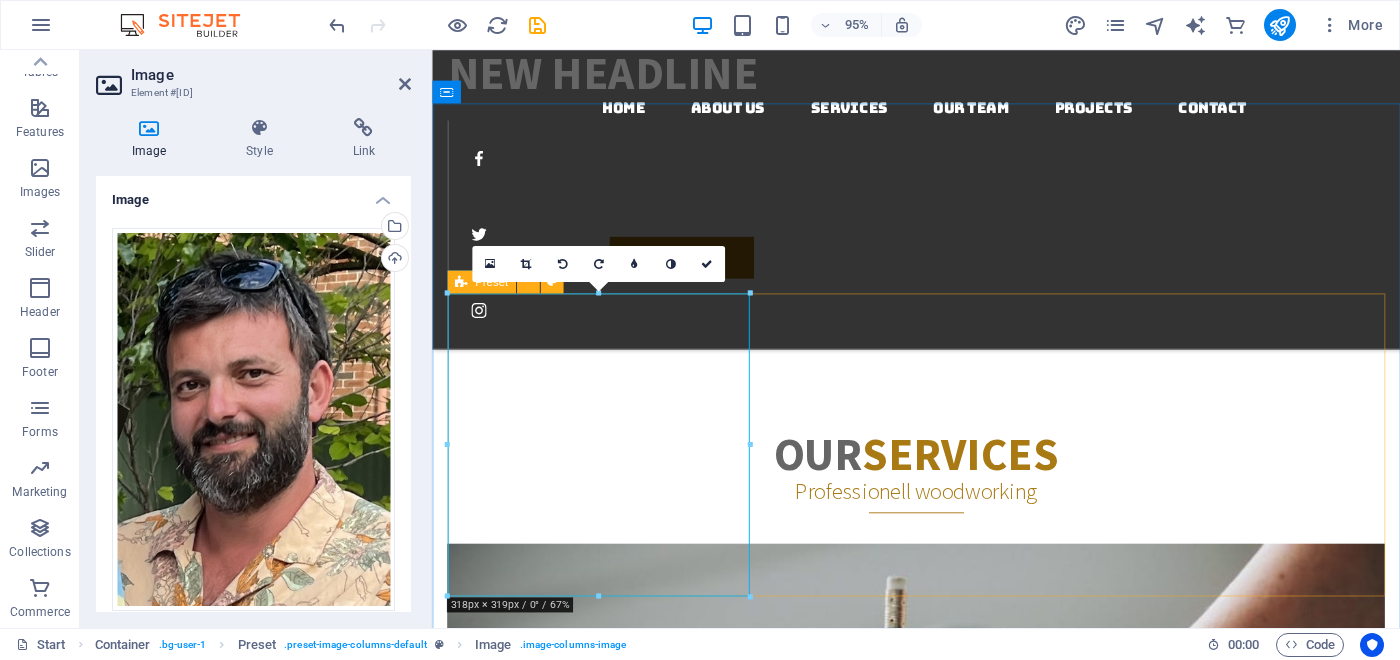scroll, scrollTop: 2710, scrollLeft: 0, axis: vertical 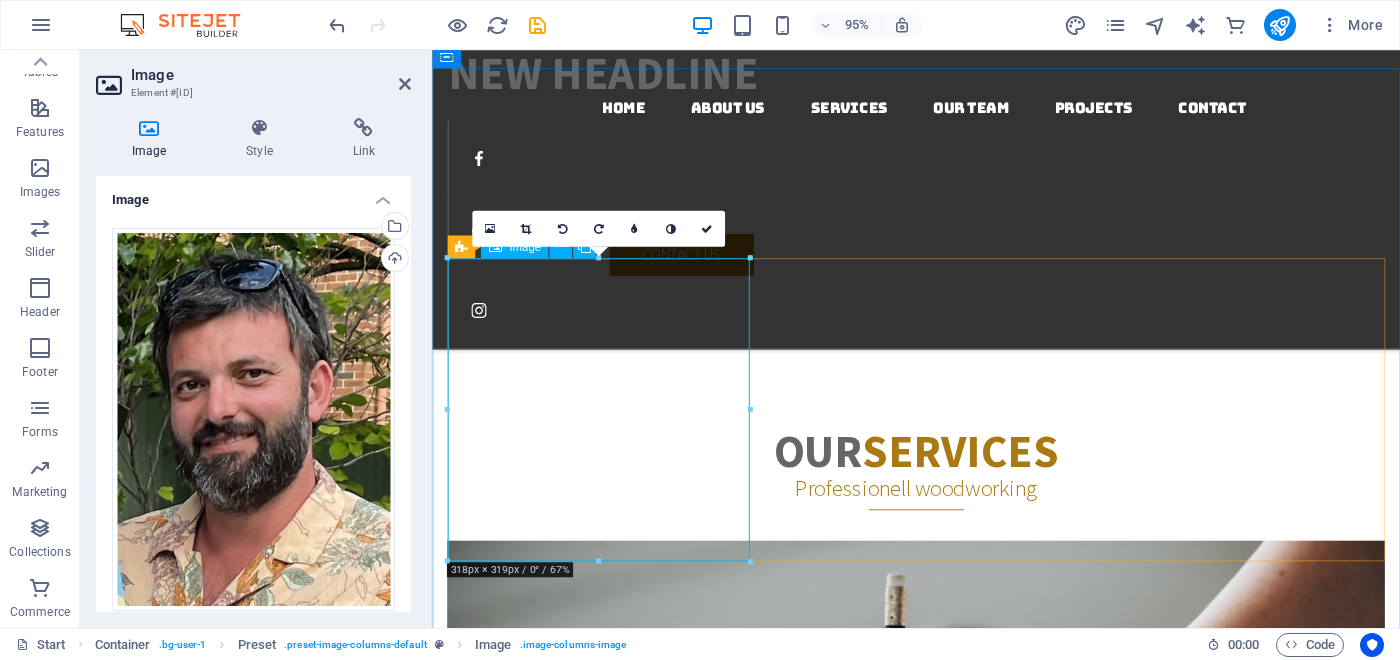 click on "[NAME] [ROLE] of [COMPANY] Phone: [PHONE]" at bounding box center [941, 4583] 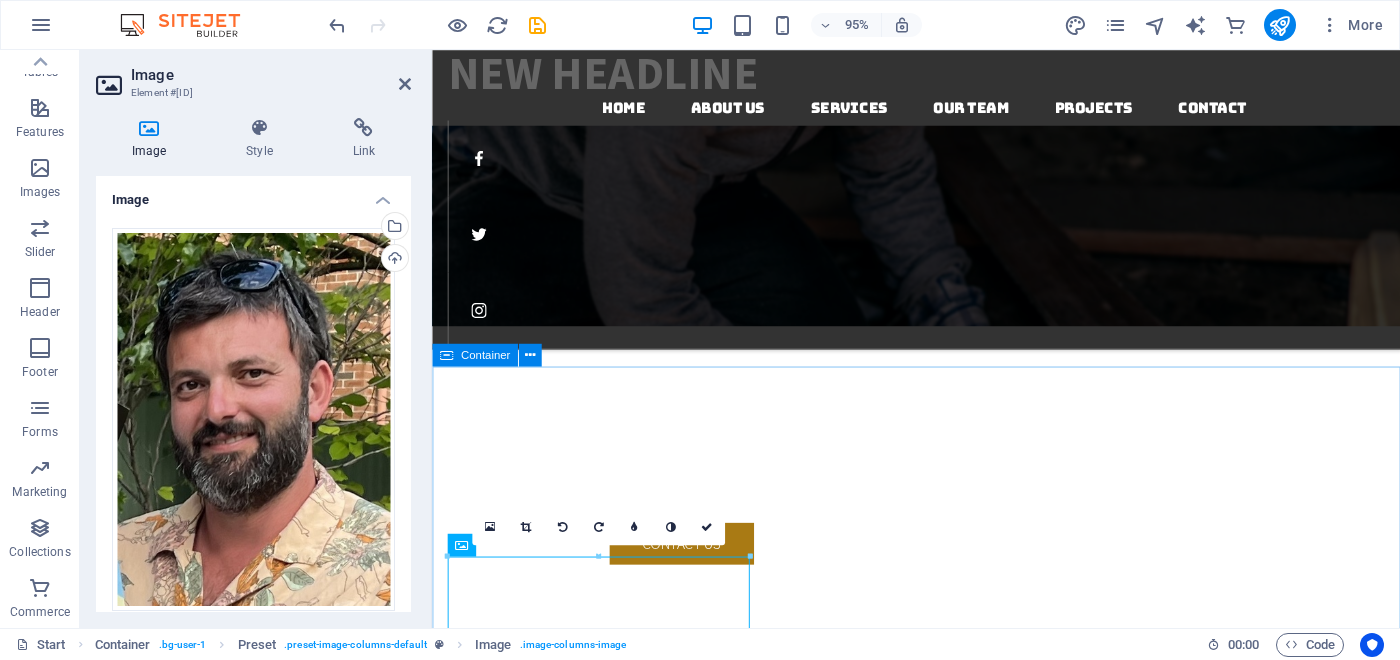 scroll, scrollTop: 2396, scrollLeft: 0, axis: vertical 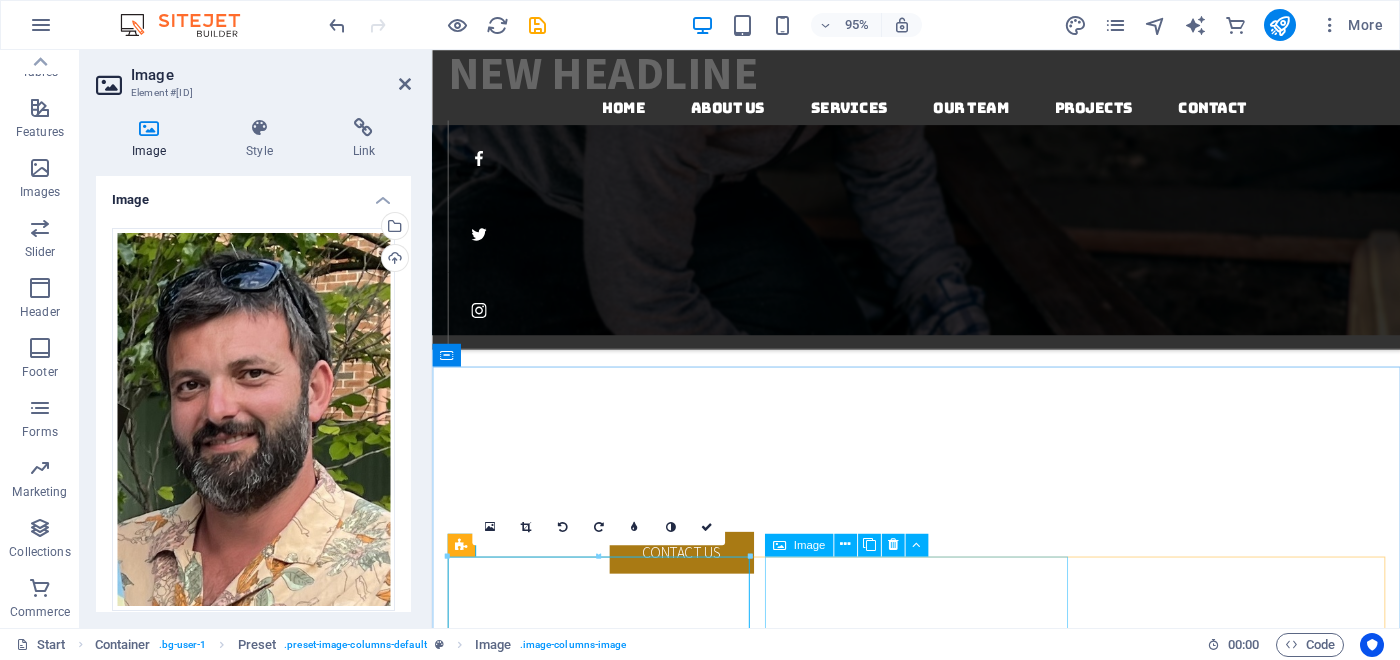 click on "[NAME] [ROLE] Phone: [PHONE]" at bounding box center (941, 5895) 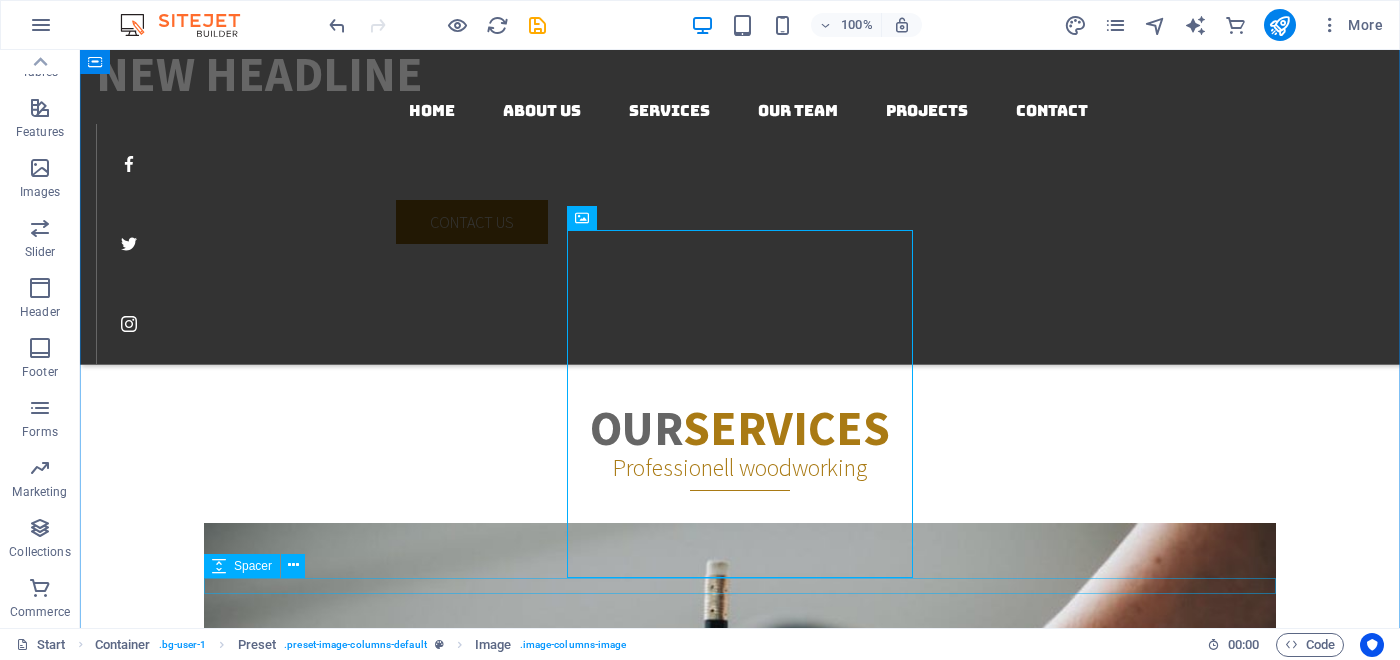 scroll, scrollTop: 2707, scrollLeft: 0, axis: vertical 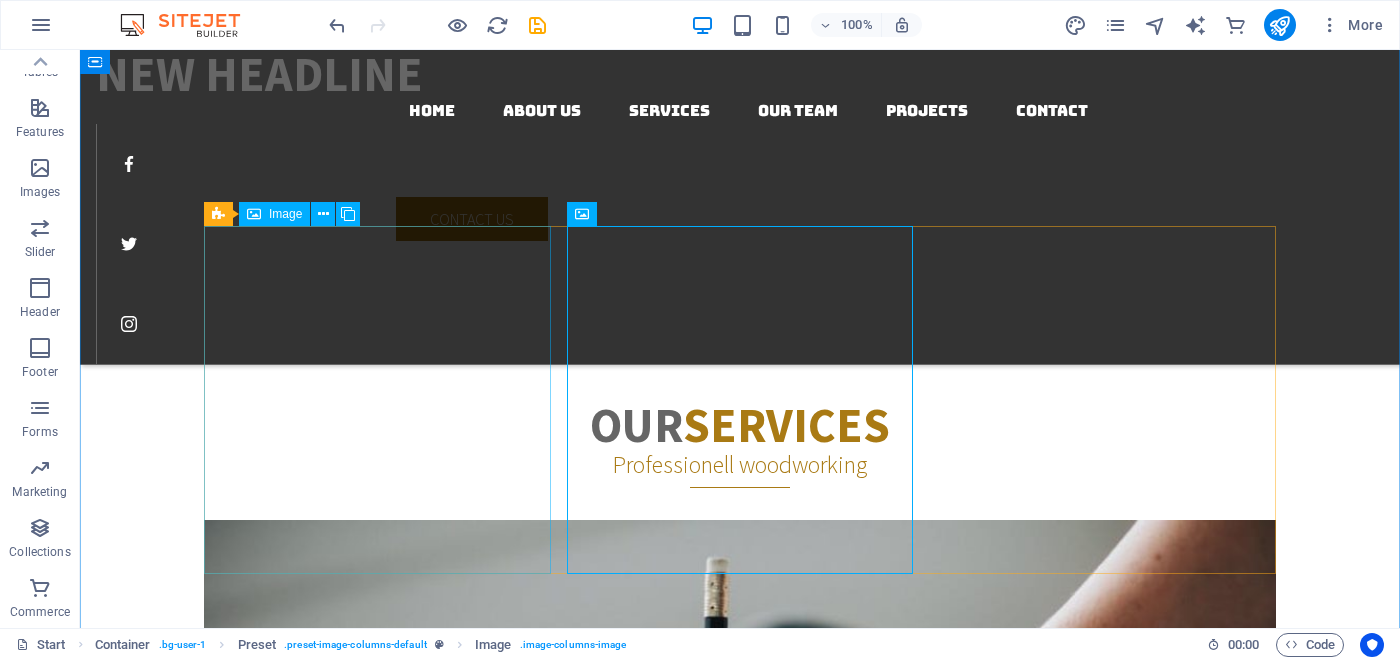 click on "[NAME] [ROLE] of [COMPANY] Phone: [PHONE]" at bounding box center (740, 4834) 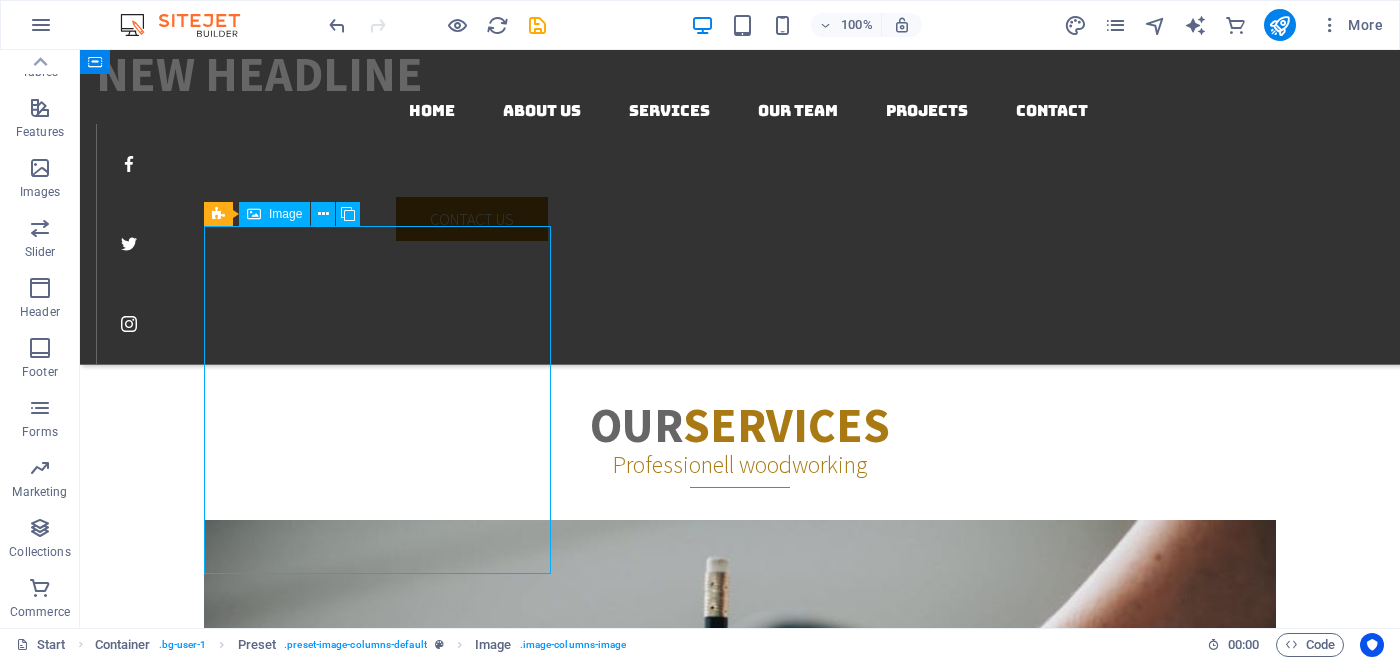 click on "[NAME] [ROLE] of [COMPANY] Phone: [PHONE]" at bounding box center [740, 4834] 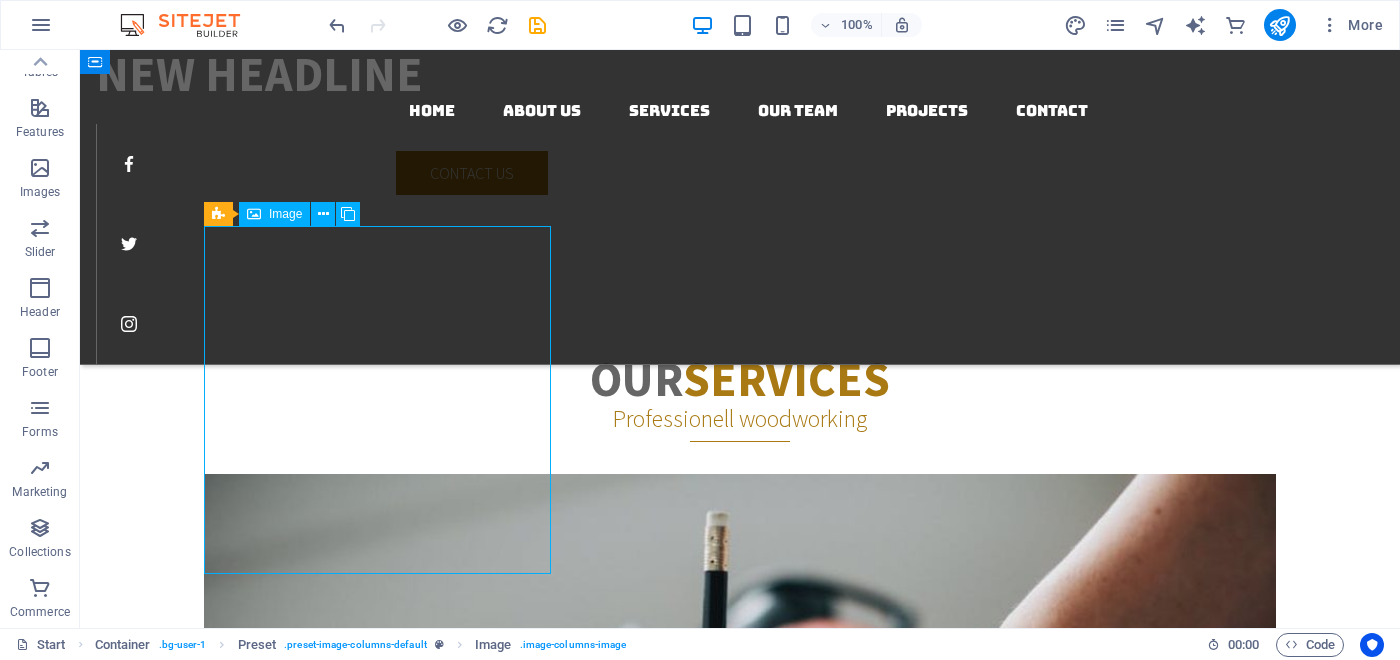 select on "%" 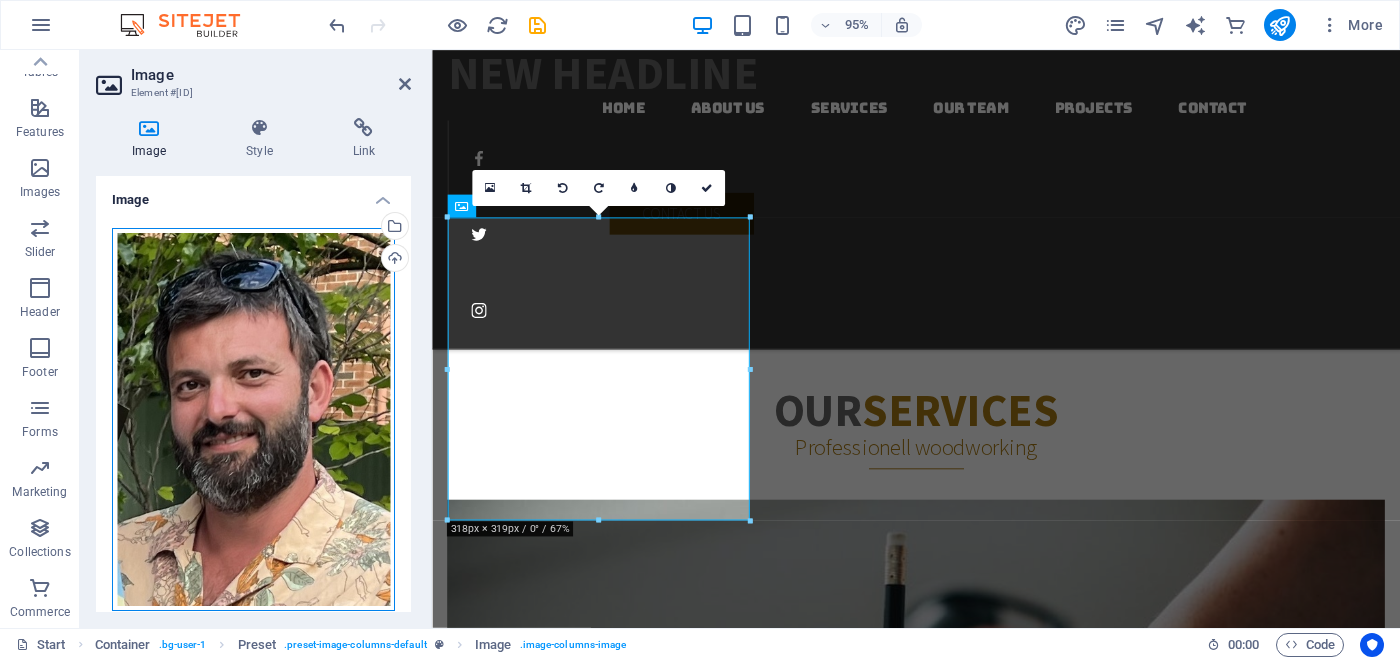 drag, startPoint x: 283, startPoint y: 334, endPoint x: 281, endPoint y: 372, distance: 38.052597 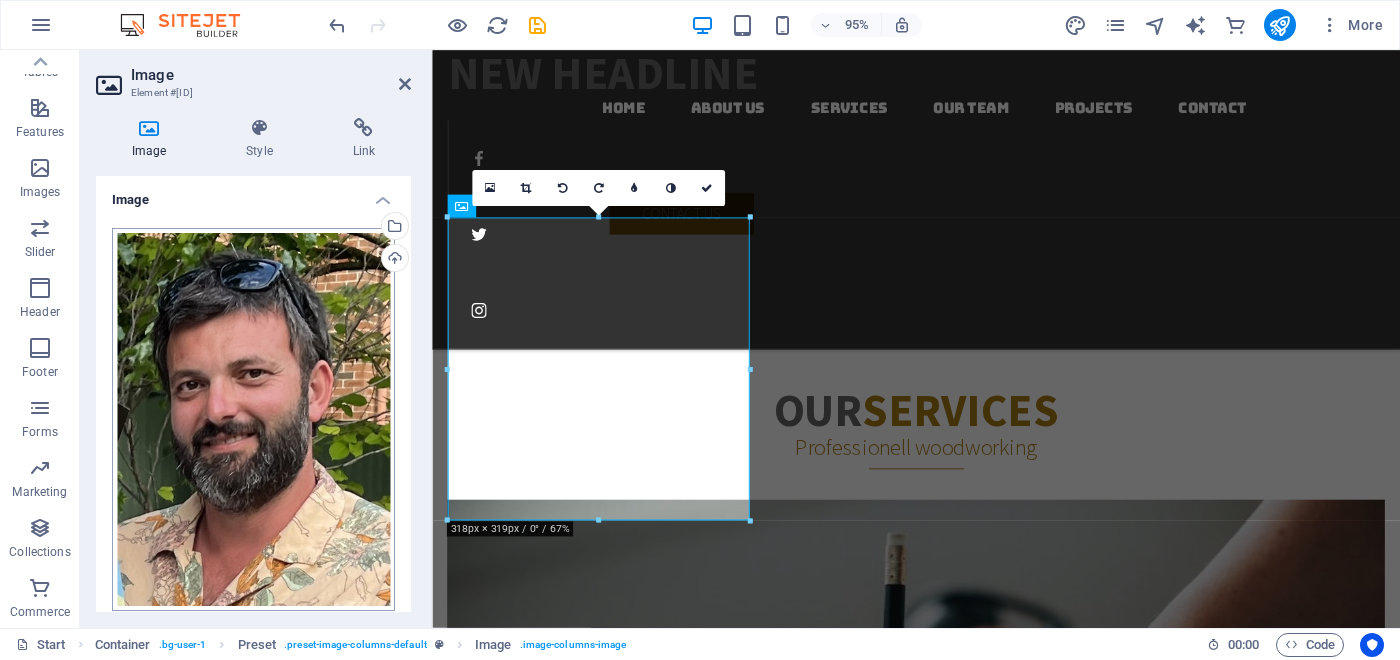 select on "[RESOLUTION]" 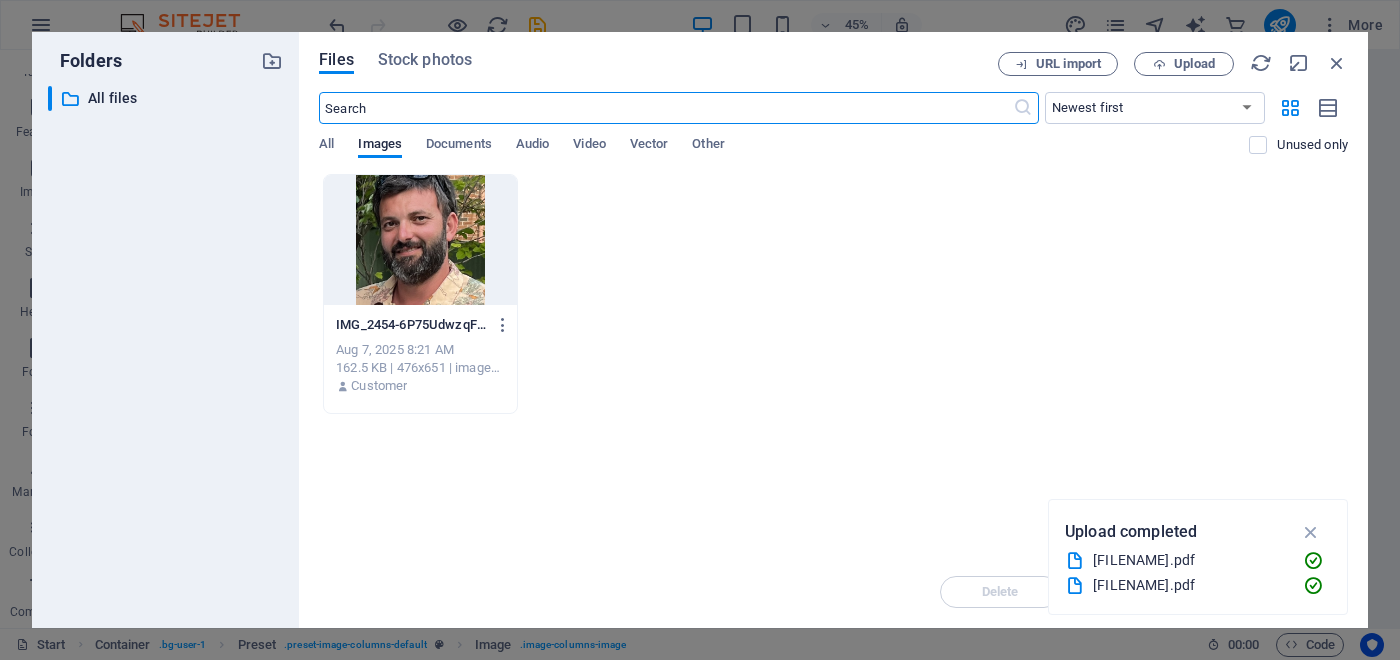 scroll, scrollTop: 3405, scrollLeft: 0, axis: vertical 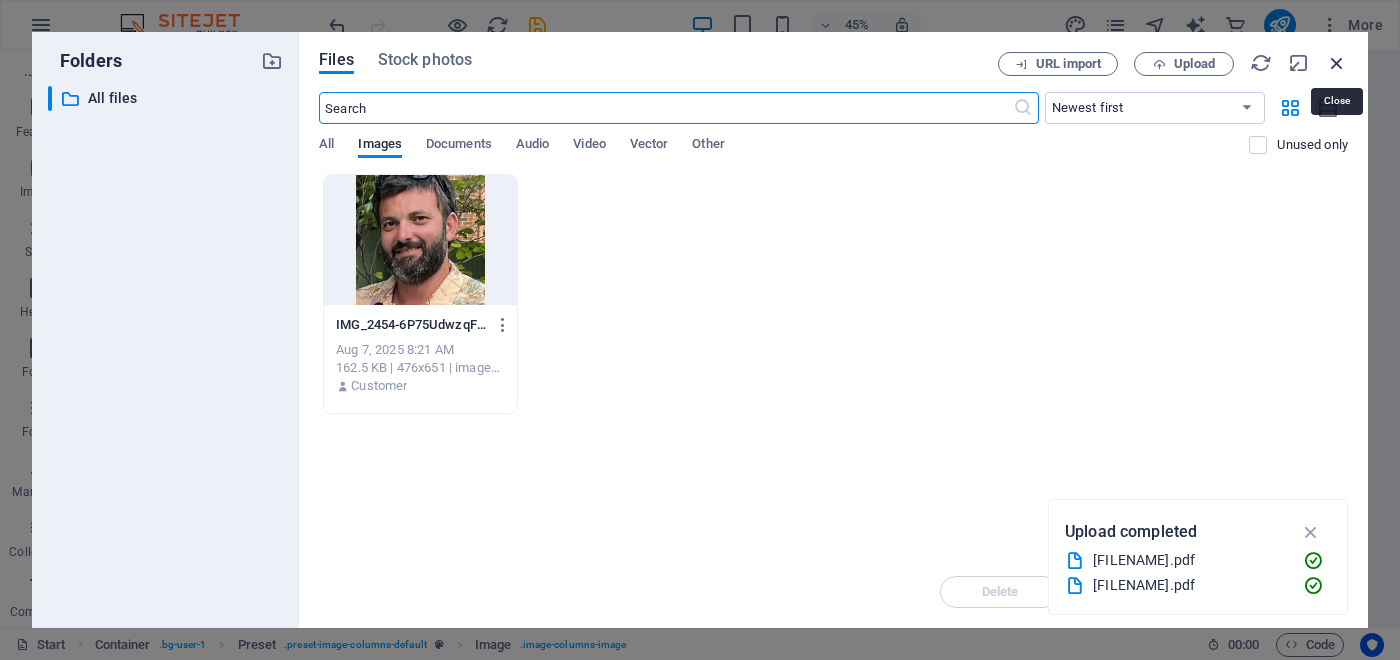 click at bounding box center [1337, 63] 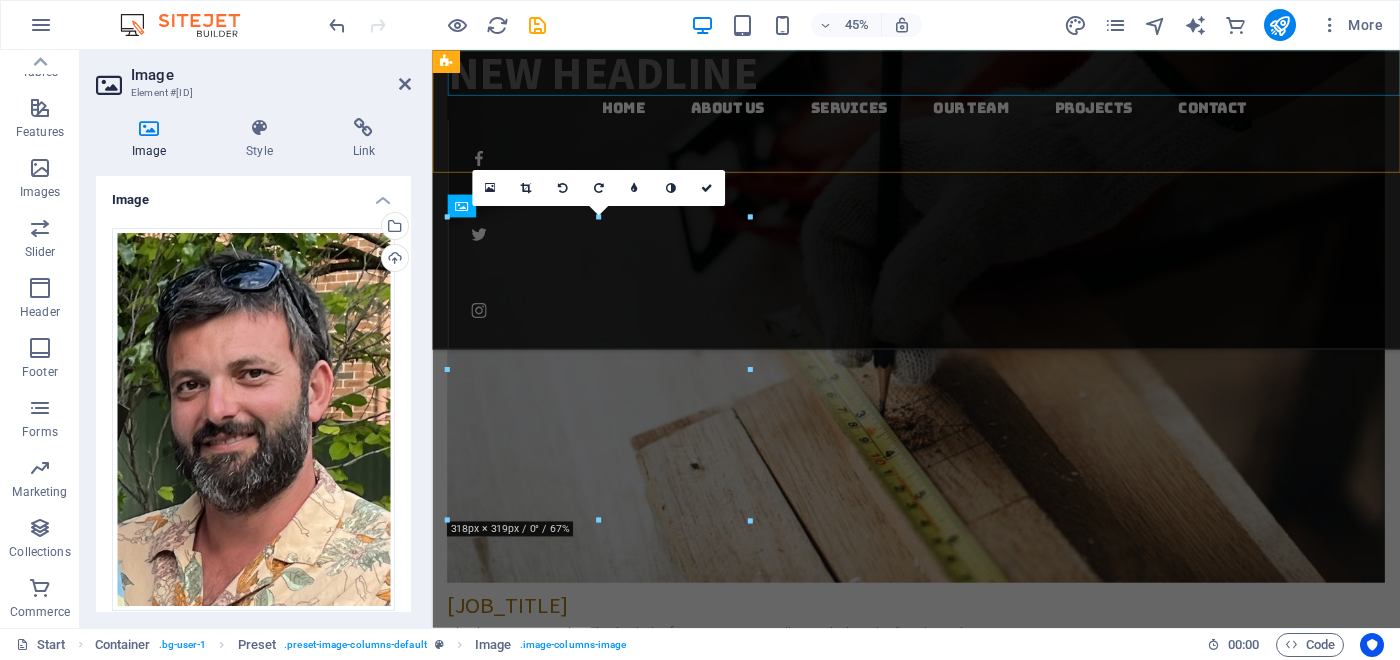 scroll, scrollTop: 2753, scrollLeft: 0, axis: vertical 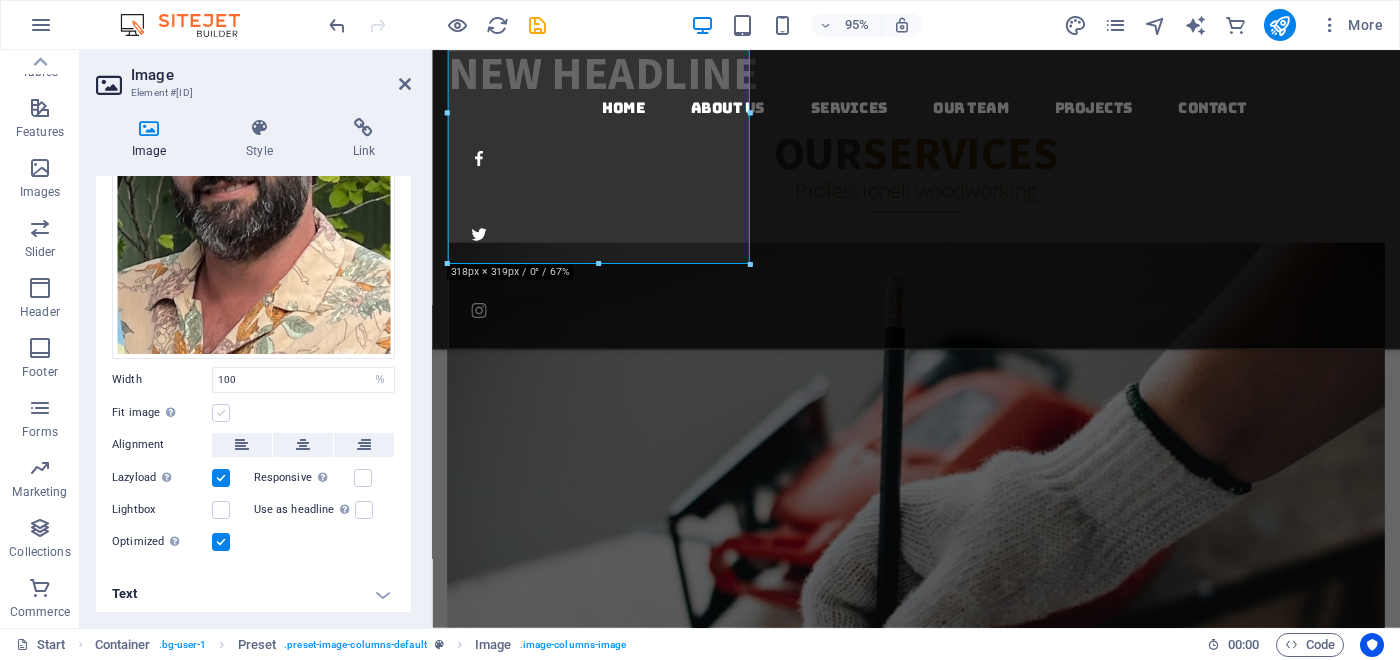 click at bounding box center (221, 413) 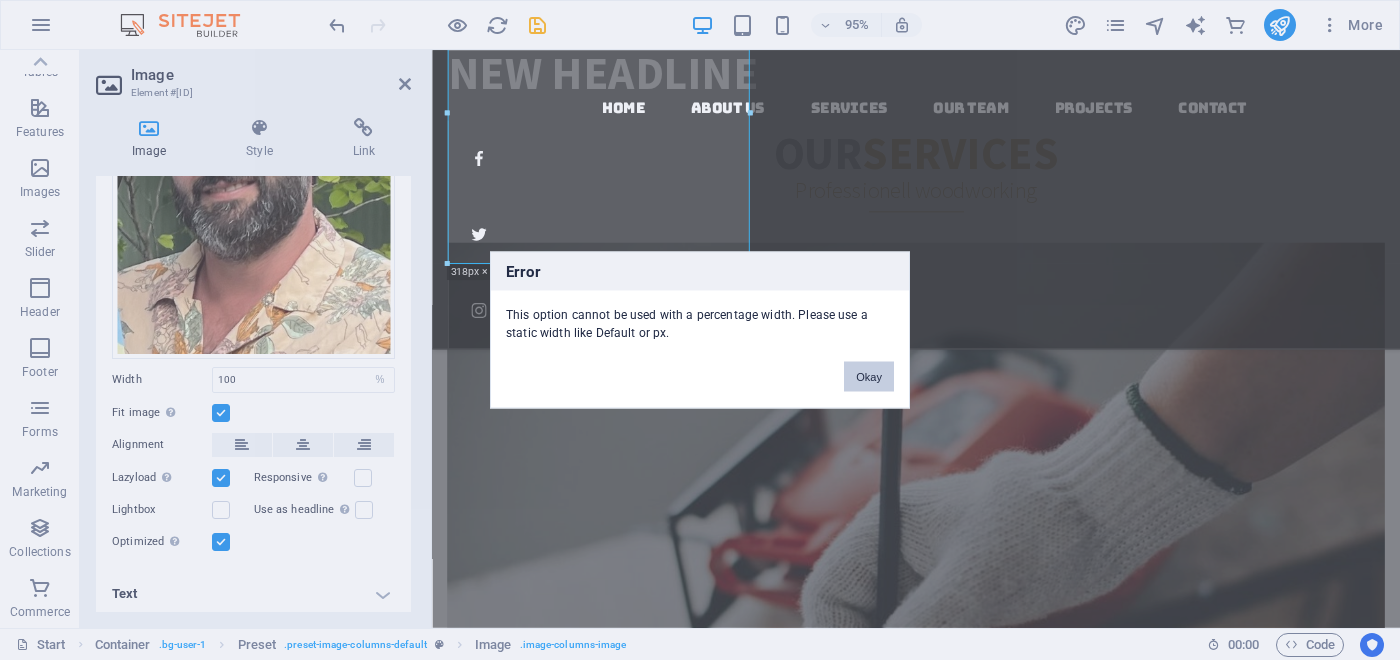 click on "Okay" at bounding box center [869, 377] 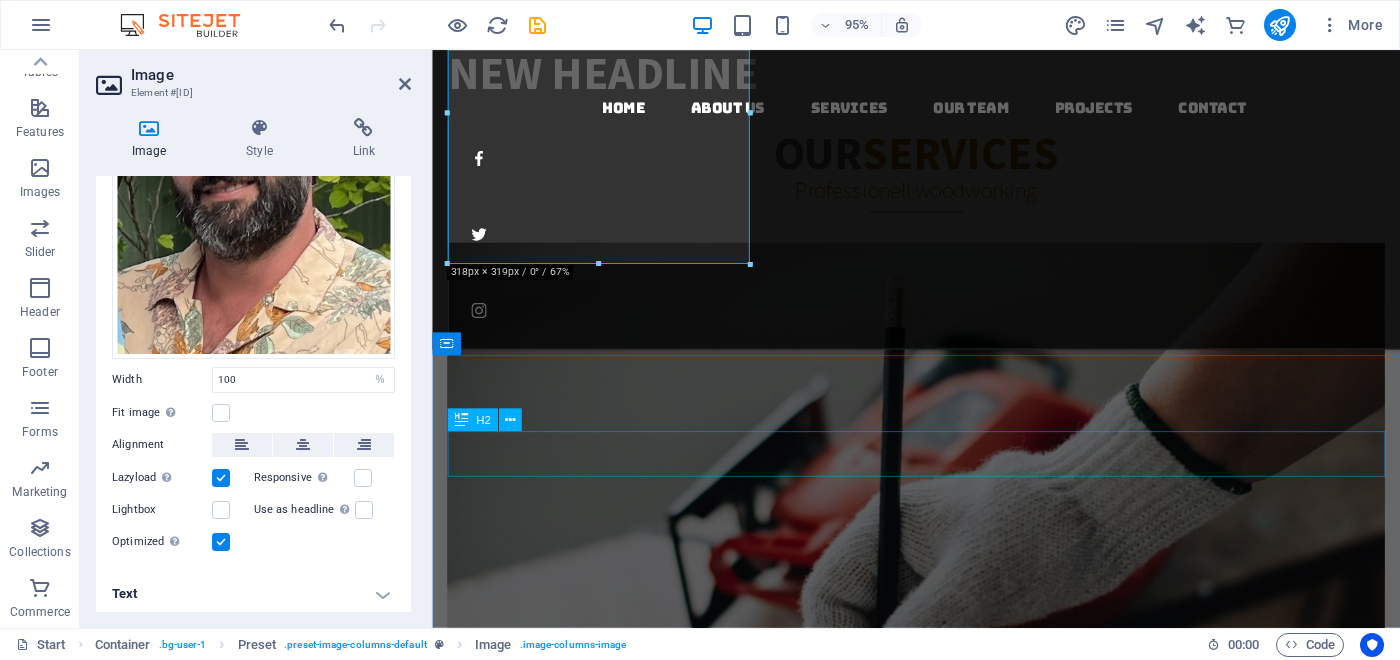 click on "H2" at bounding box center (490, 420) 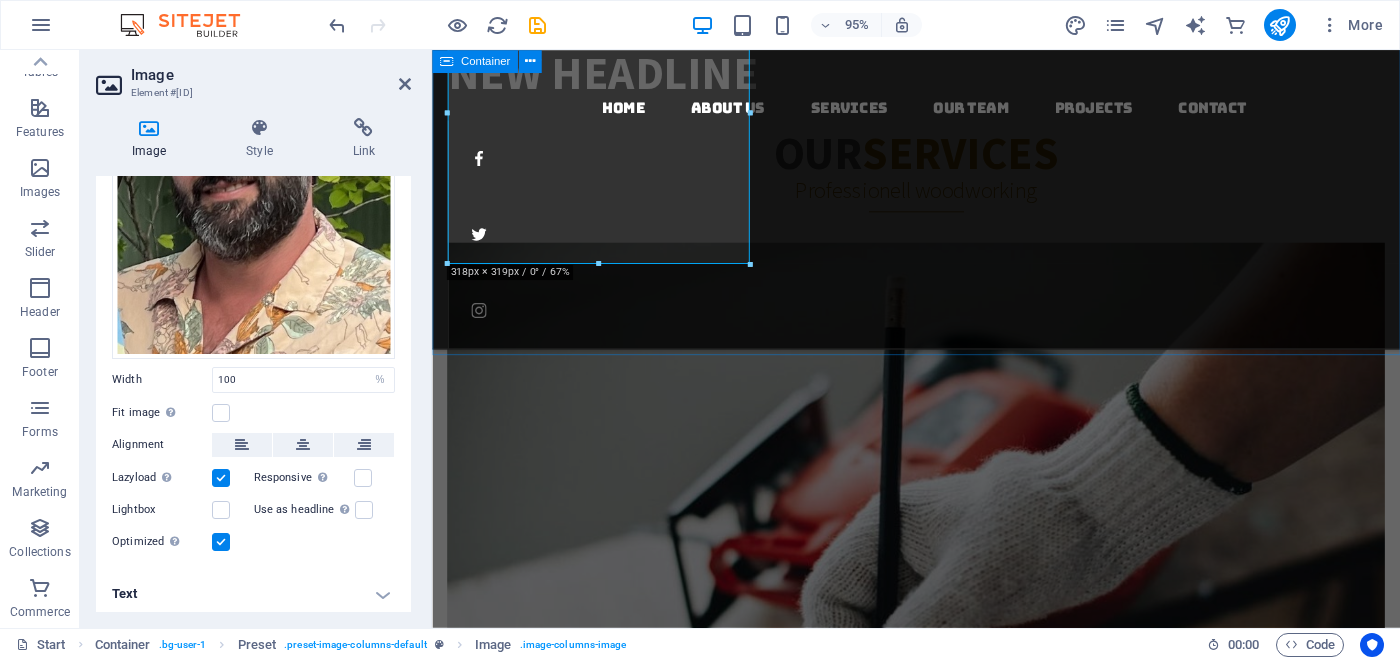 click on "Our Professional ­Team We take care of you [NAME] [ROLE] of [COMPANY] Phone: [PHONE] [NAME] [ROLE] of [COMPANY] Phone: [PHONE]" at bounding box center [941, 4718] 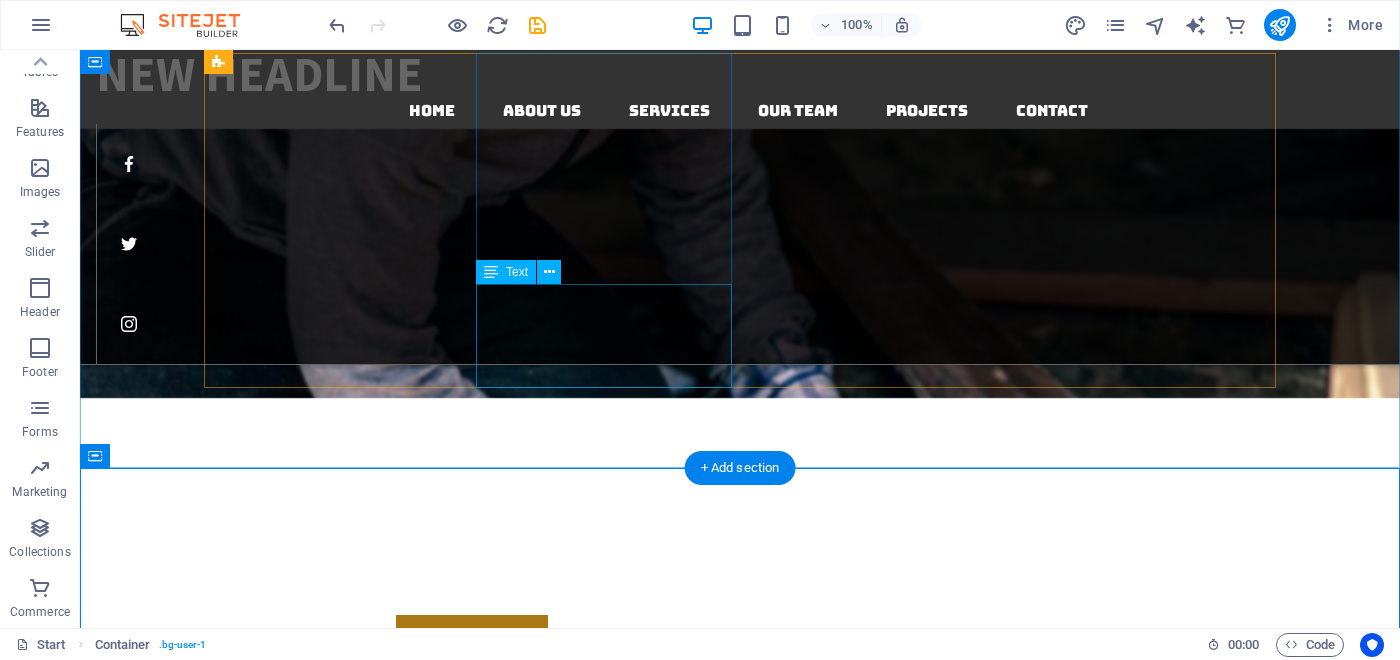 scroll, scrollTop: 2266, scrollLeft: 0, axis: vertical 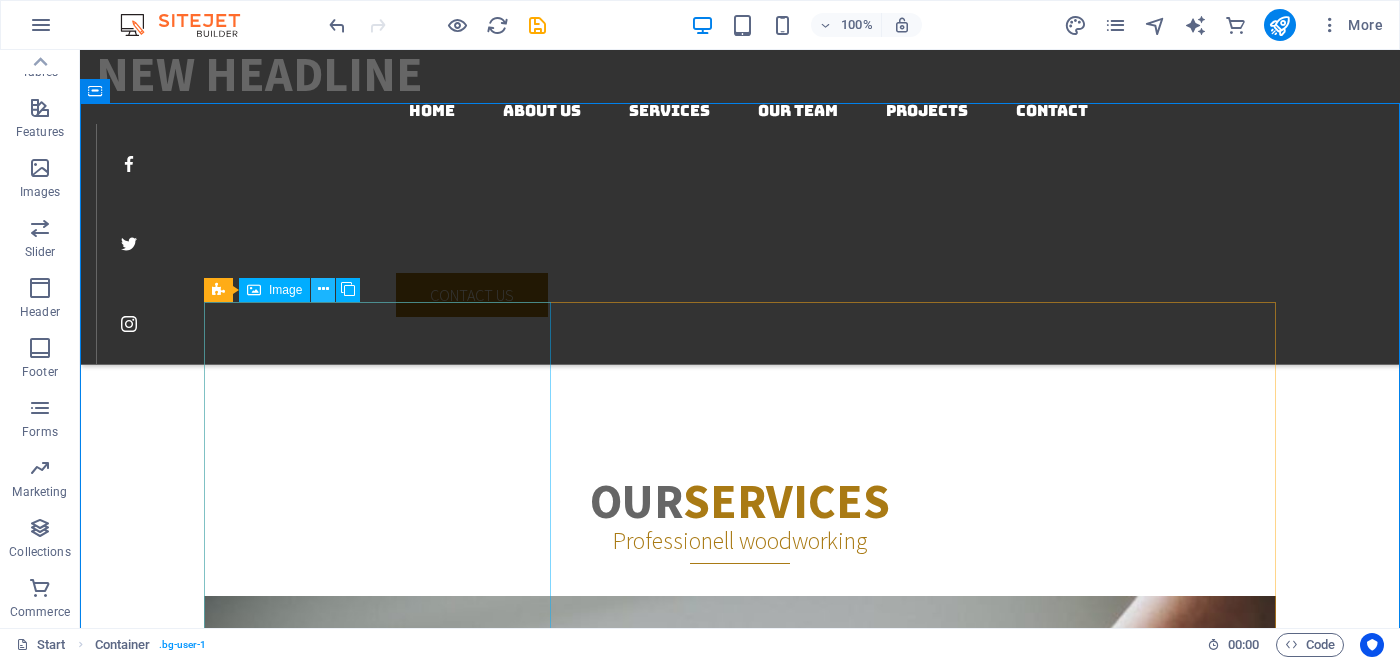 click at bounding box center (323, 289) 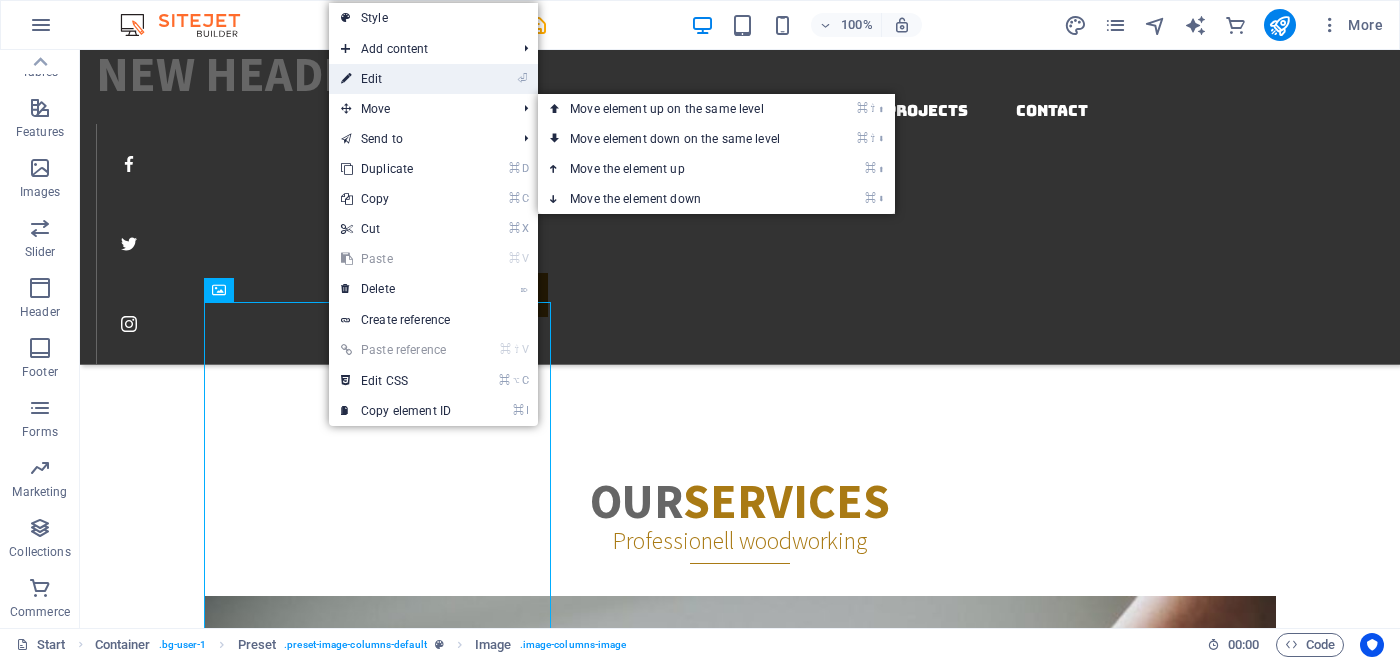 click on "⏎  Edit" at bounding box center (396, 79) 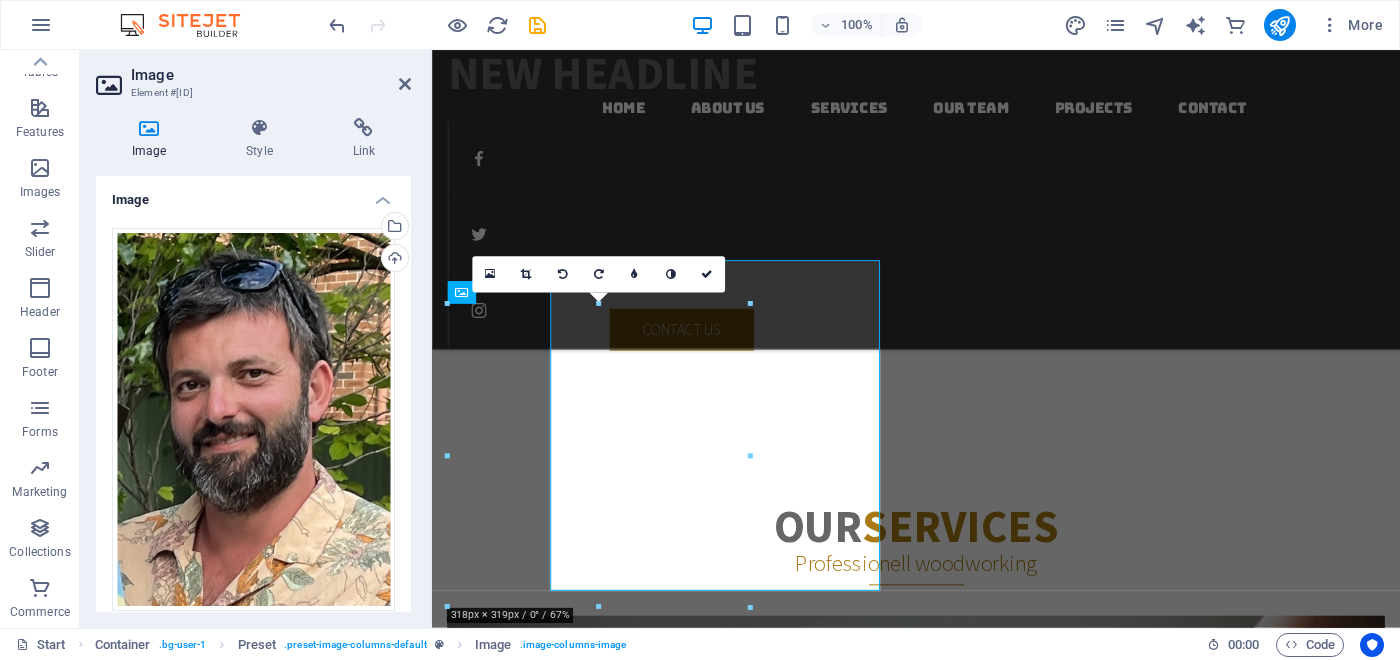 scroll, scrollTop: 2662, scrollLeft: 0, axis: vertical 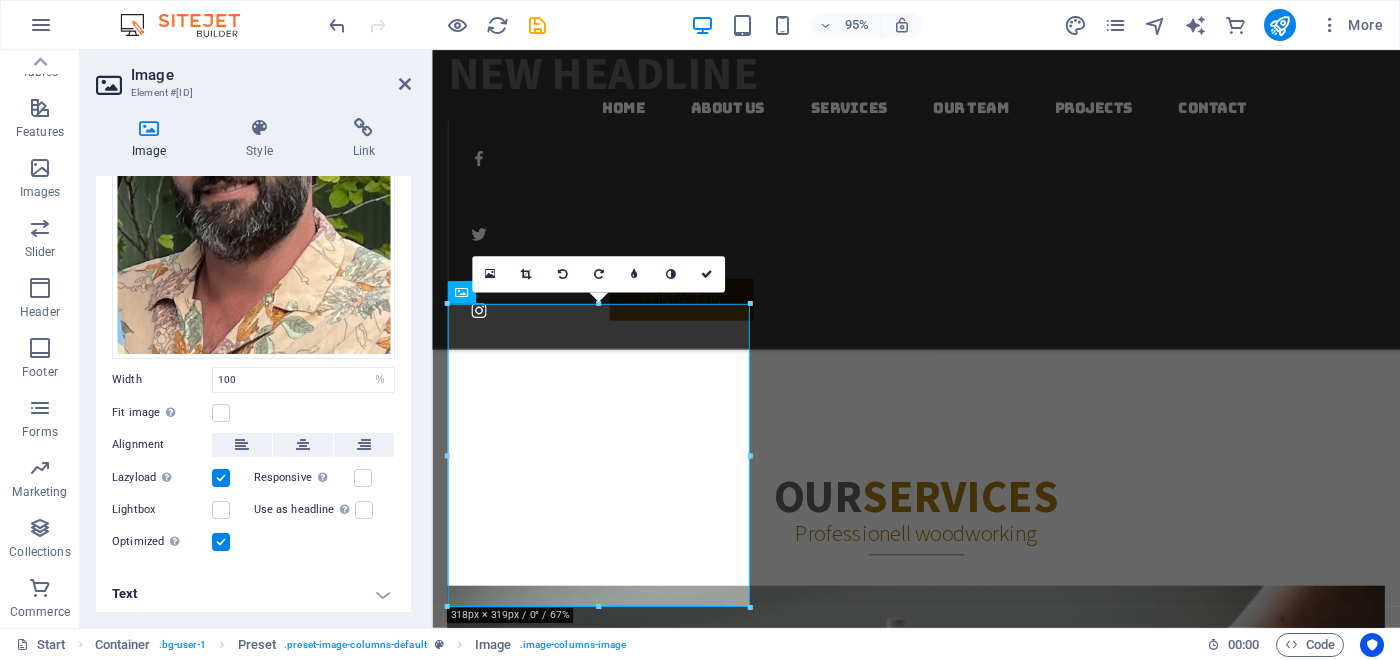 click on "Text" at bounding box center [253, 594] 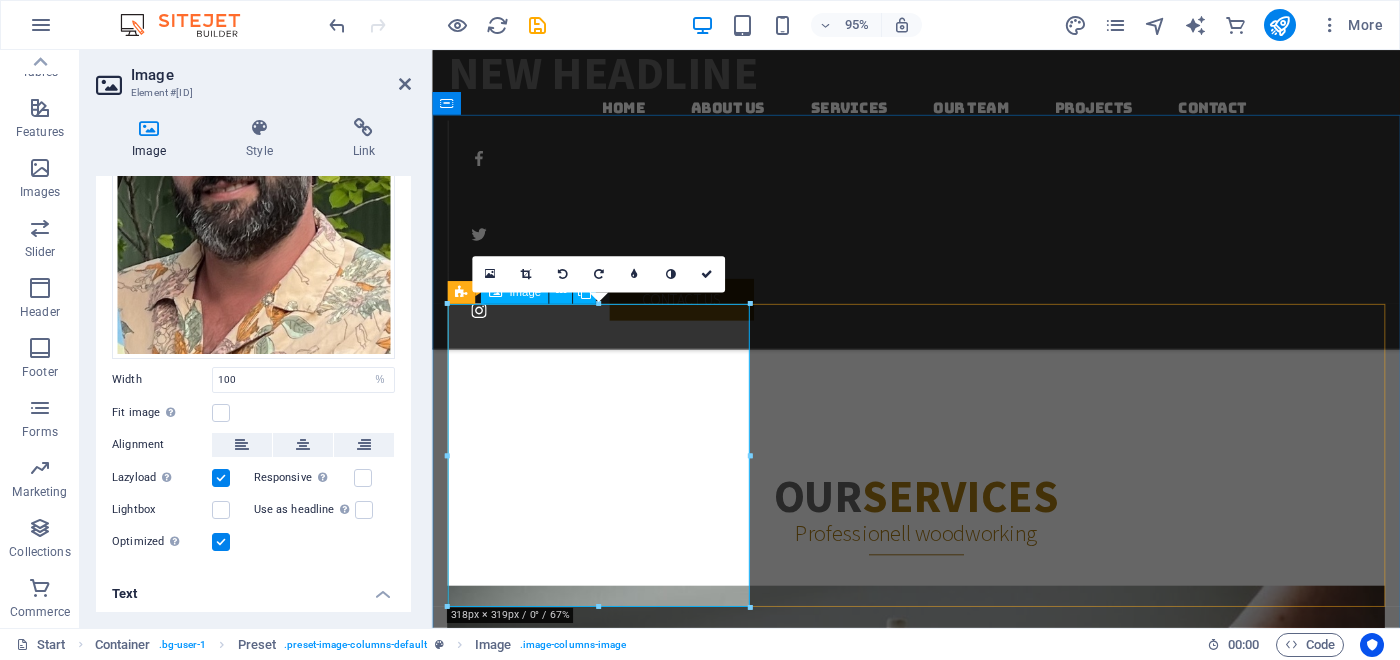 click on "[NAME] [ROLE] of [COMPANY] Phone: [PHONE]" at bounding box center (941, 4631) 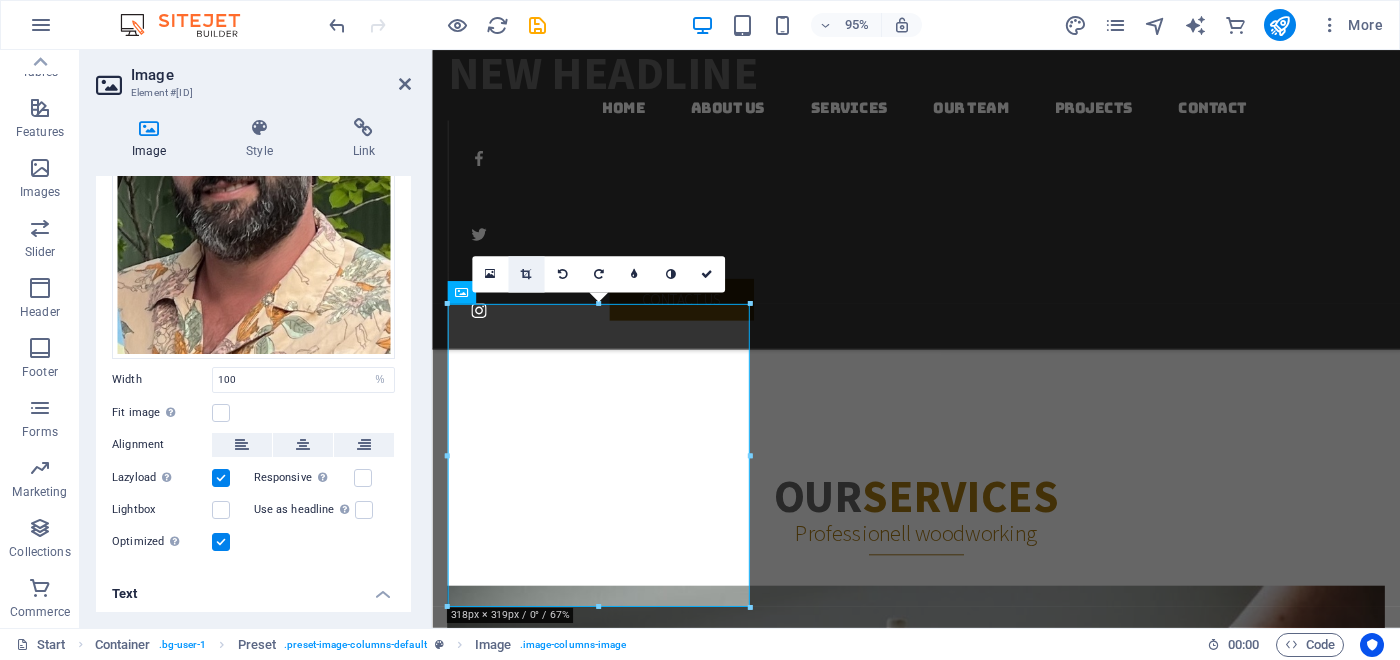 click at bounding box center [526, 274] 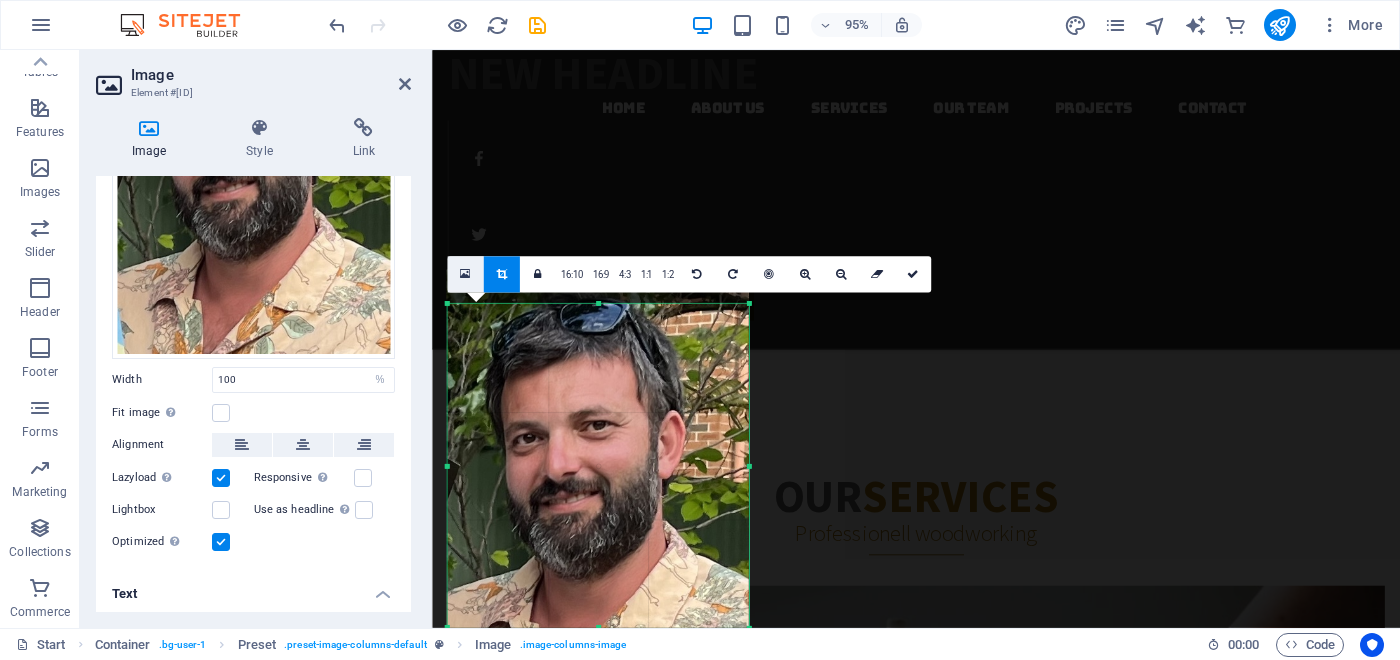 drag, startPoint x: 451, startPoint y: 305, endPoint x: 452, endPoint y: 281, distance: 24.020824 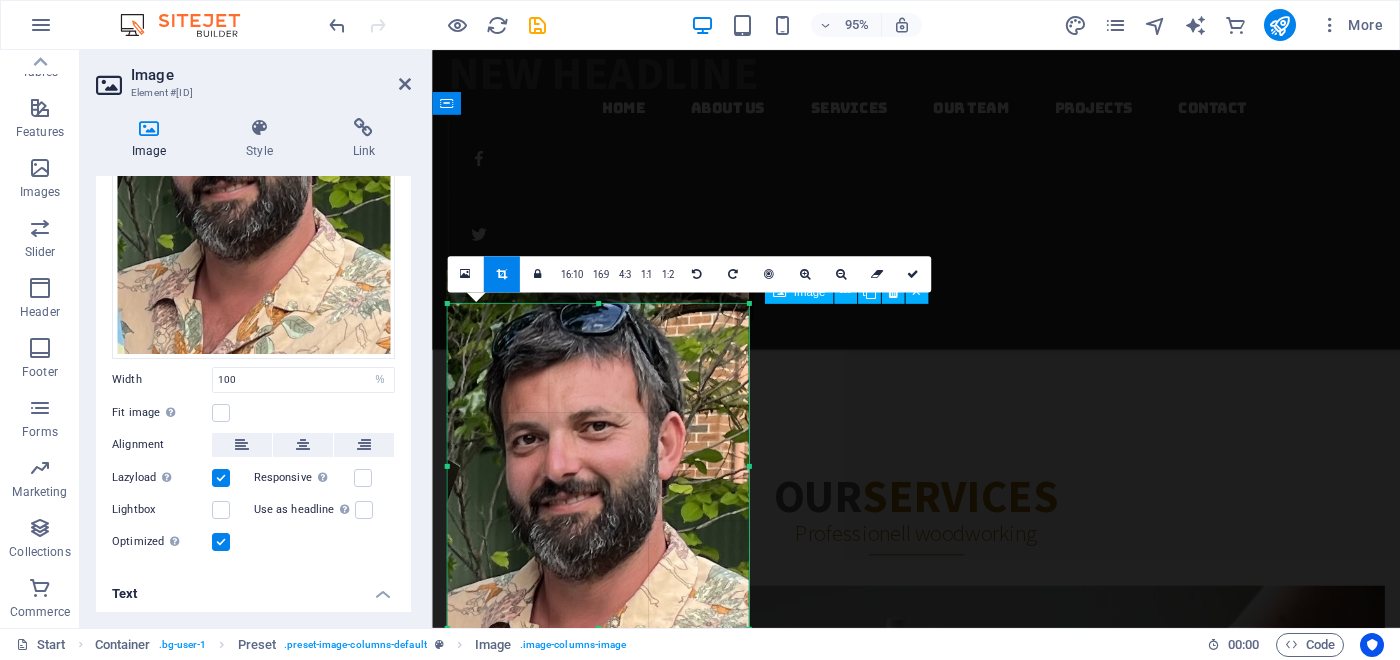click on "[NAME] [ROLE] Phone: [PHONE]" at bounding box center (941, 4982) 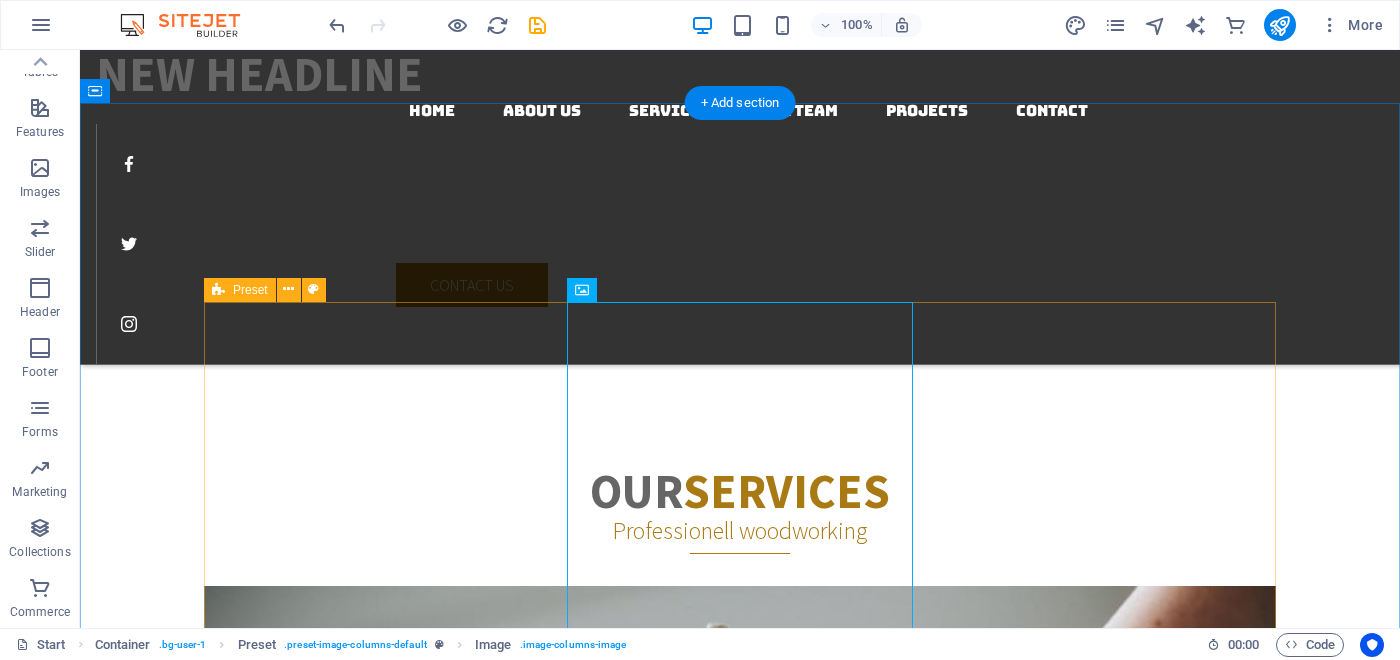 scroll, scrollTop: 2631, scrollLeft: 0, axis: vertical 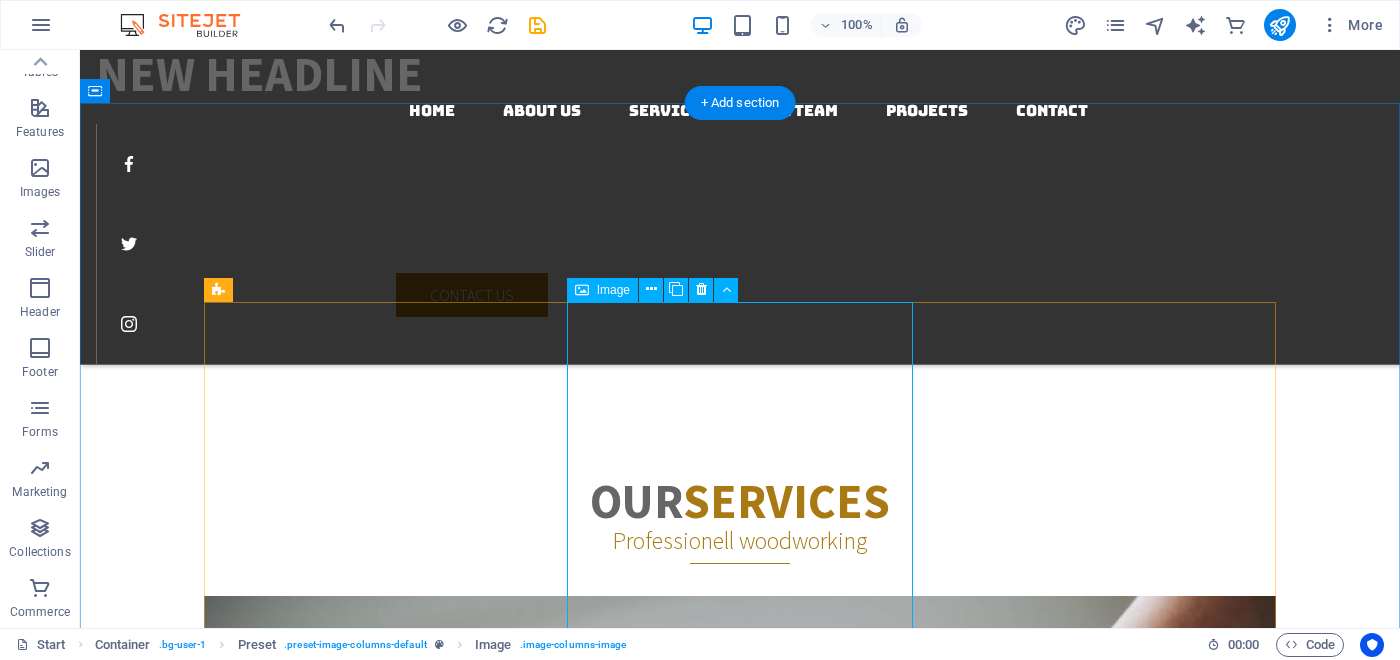 click on "[NAME] [ROLE] Phone: [PHONE]" at bounding box center [740, 5260] 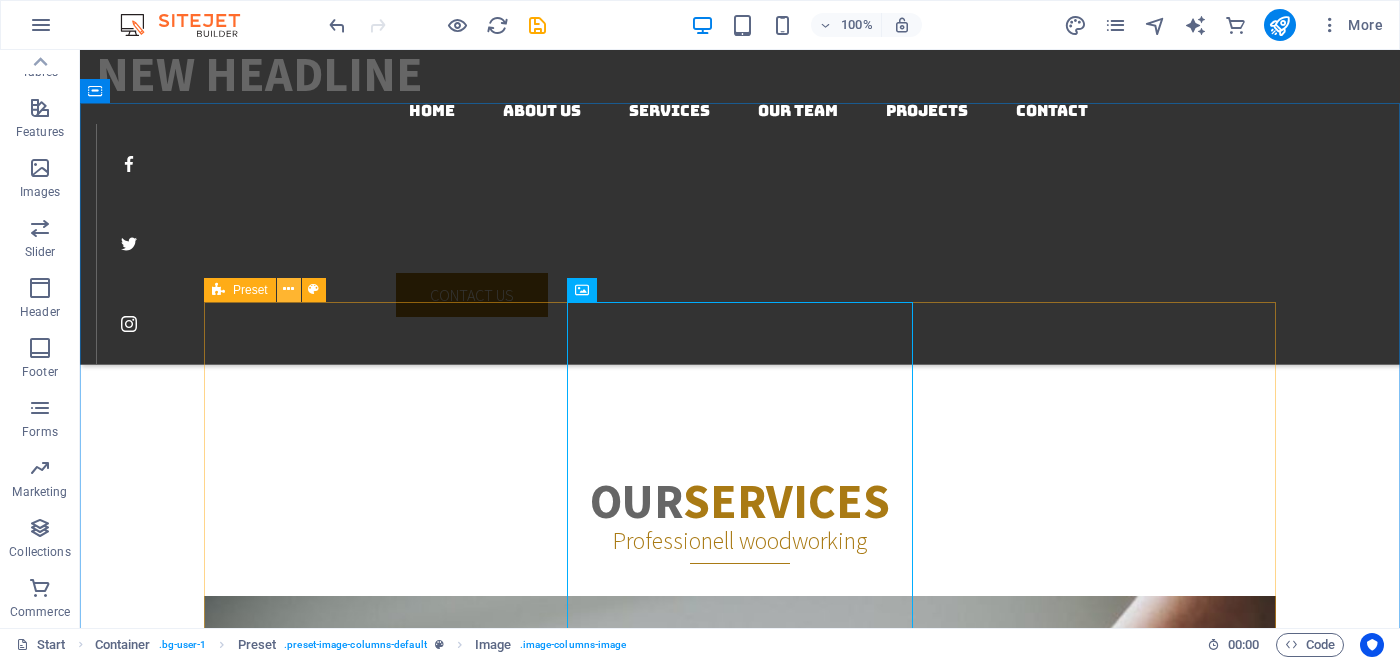 click at bounding box center [288, 289] 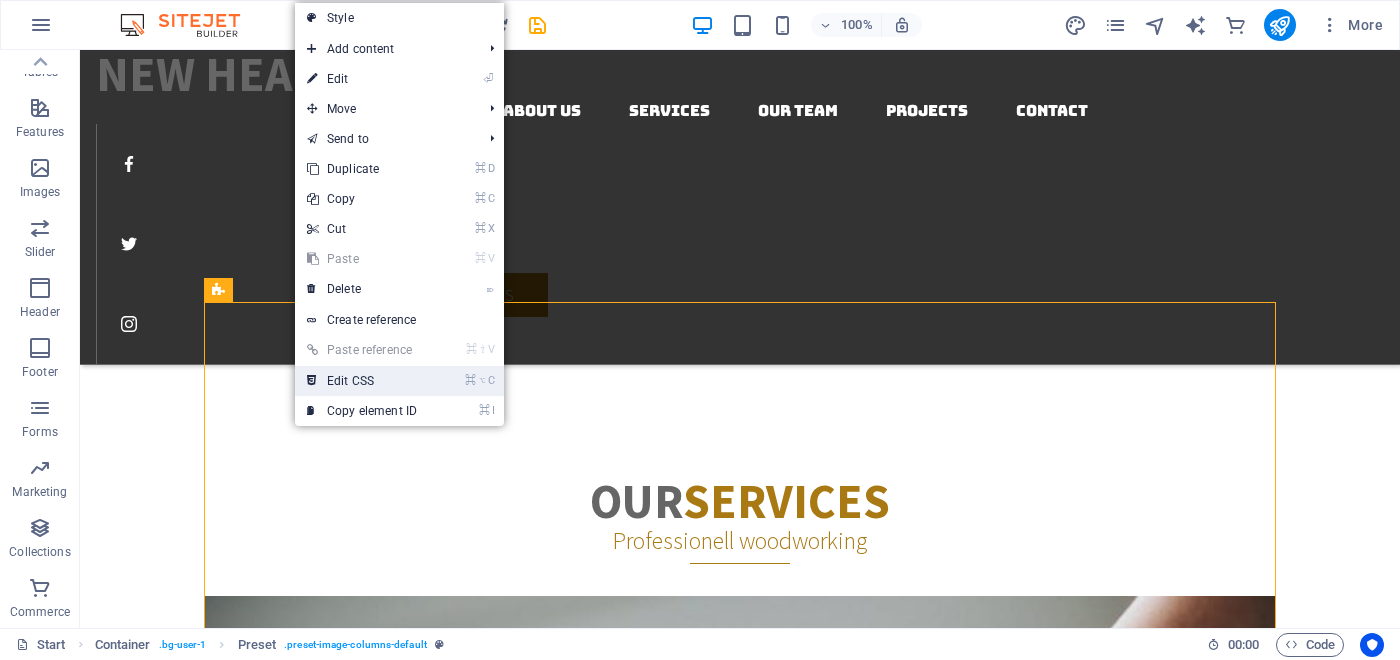 click on "⌘ ⌥ C  Edit CSS" at bounding box center [362, 381] 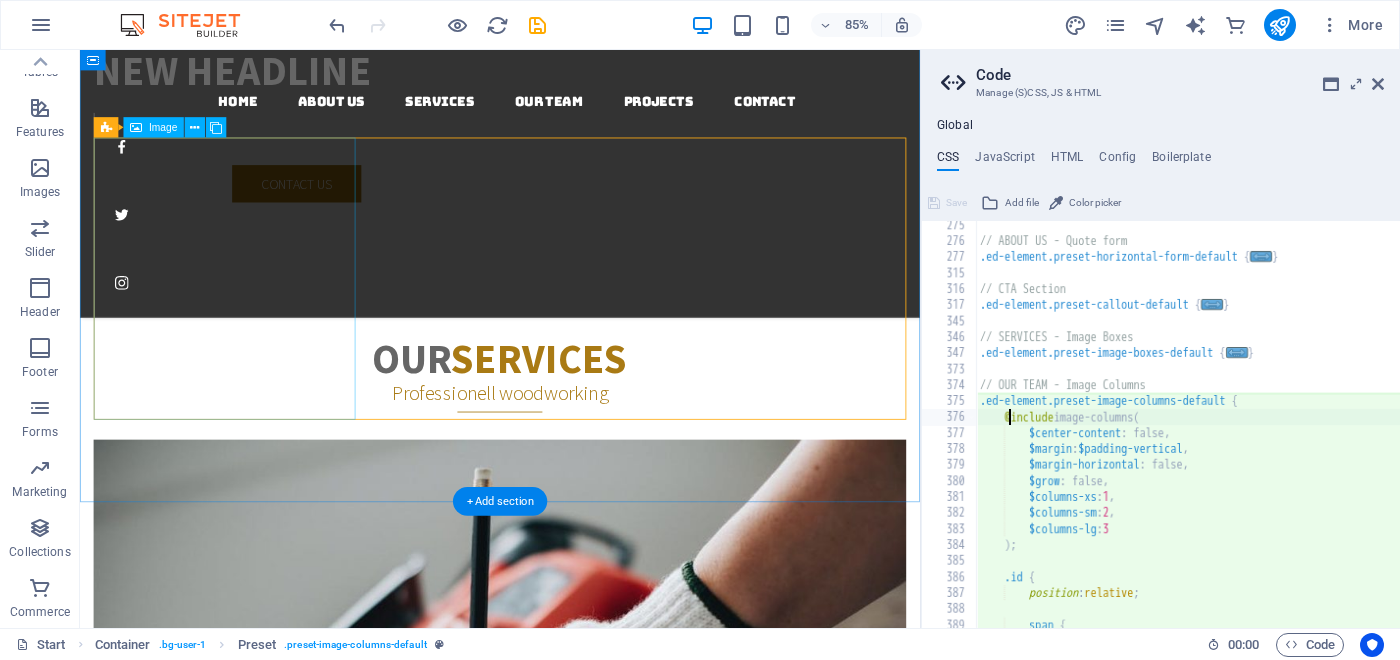 scroll, scrollTop: 1476, scrollLeft: 0, axis: vertical 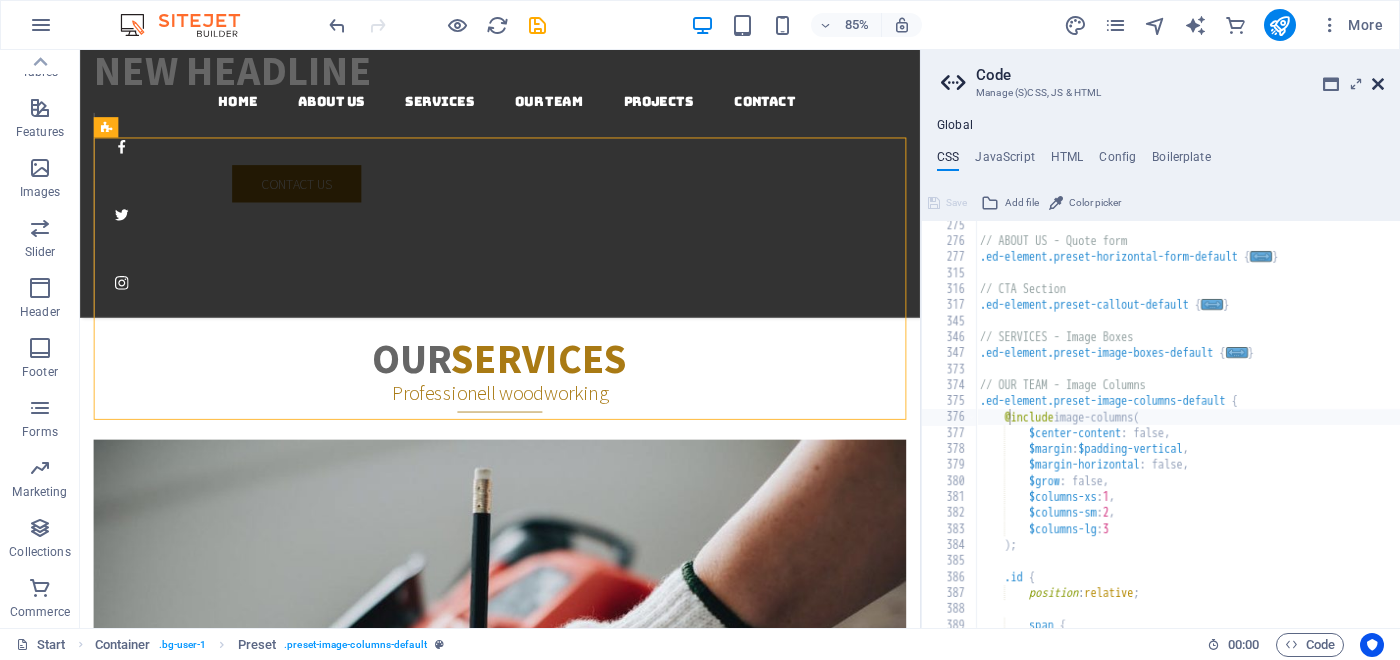 click at bounding box center (1378, 84) 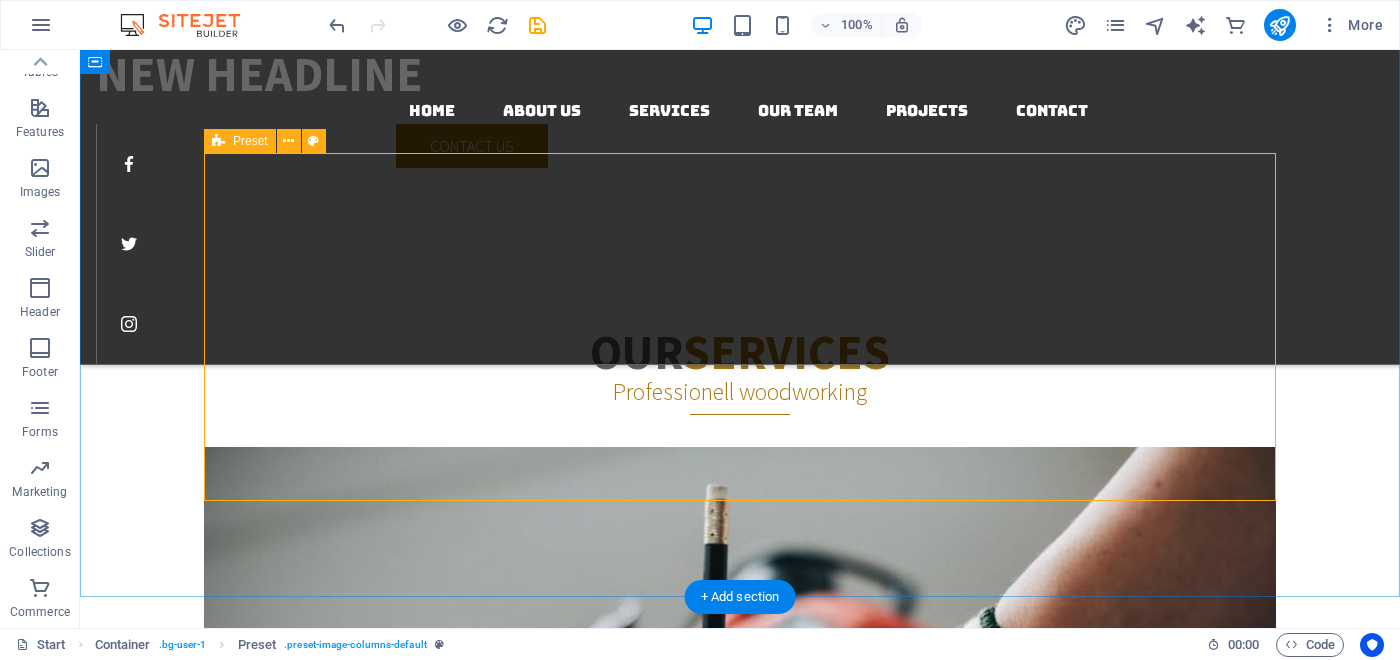 click on "[NAME] [ROLE] of [COMPANY] Phone: [PHONE] [NAME] [ROLE] of [COMPANY] Phone: [PHONE]" at bounding box center [740, 4936] 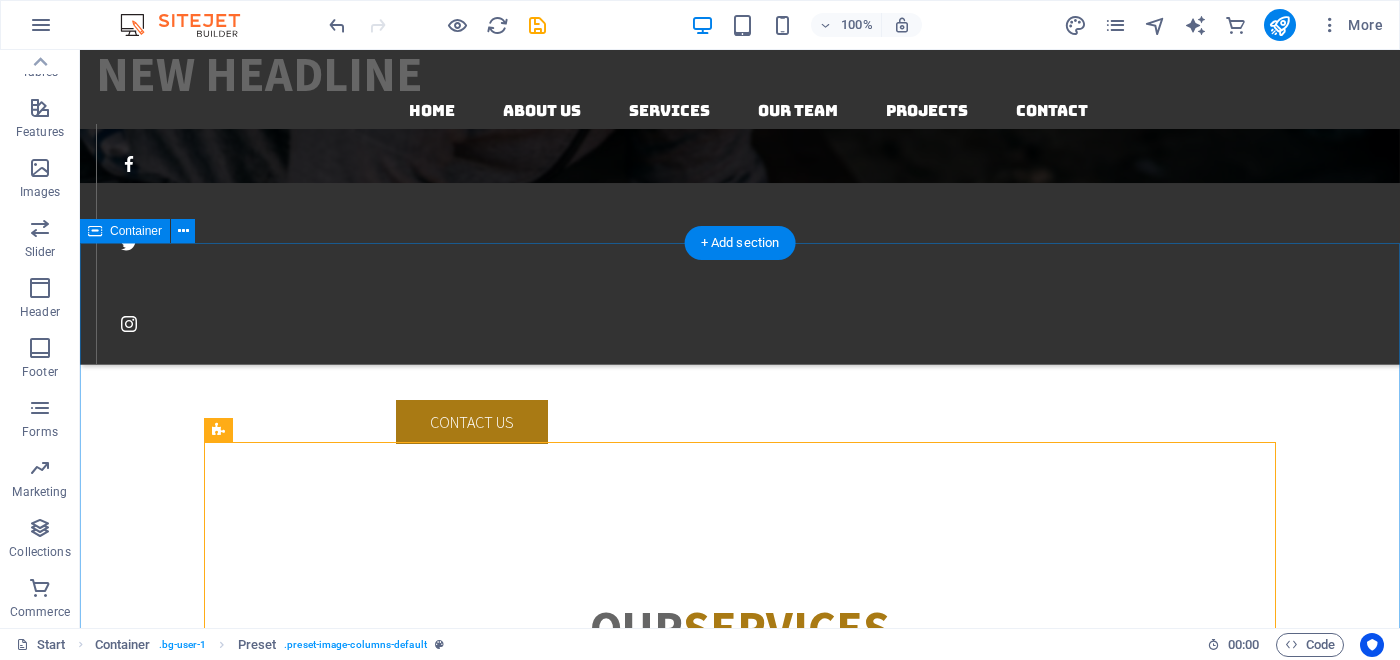 scroll, scrollTop: 2481, scrollLeft: 0, axis: vertical 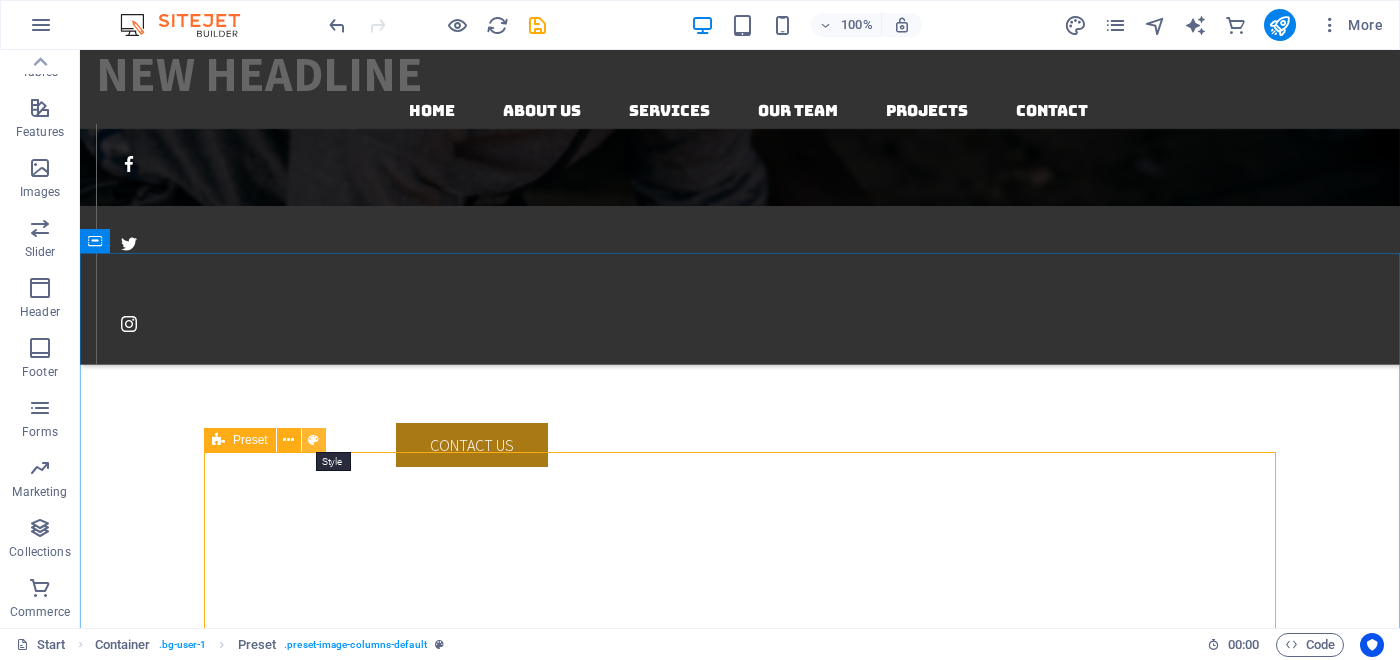 click at bounding box center (313, 440) 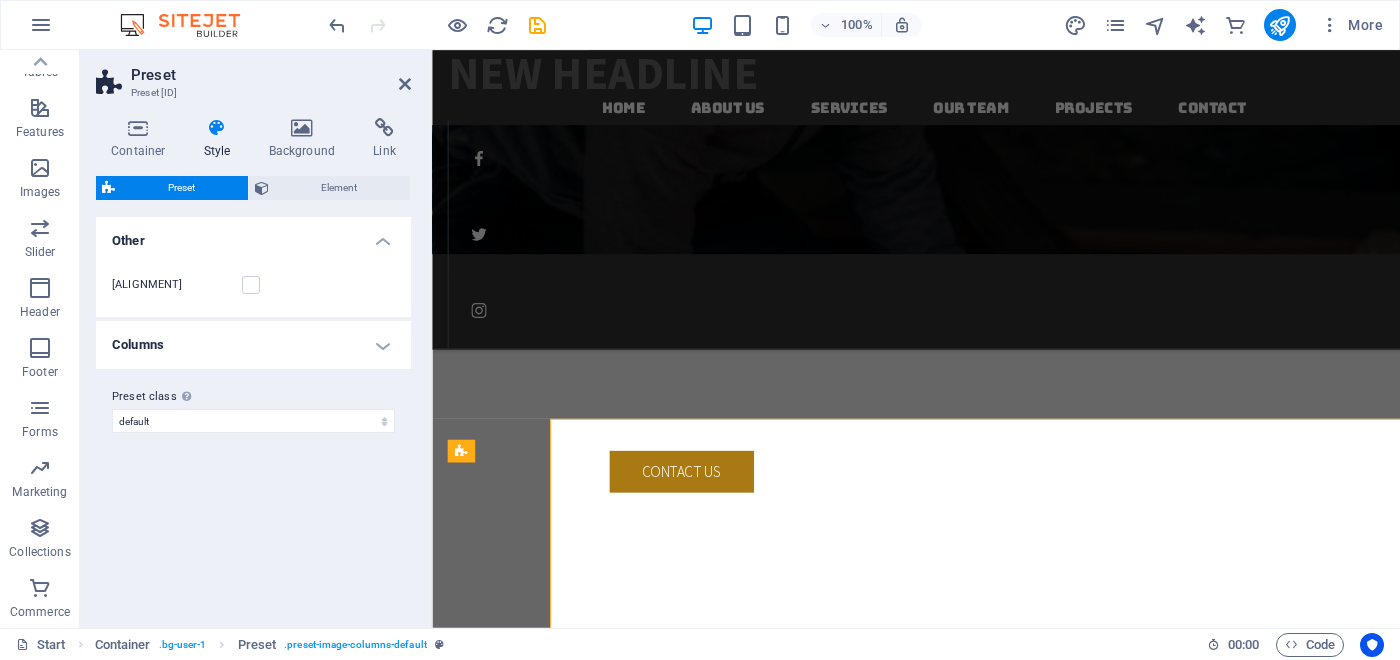 scroll, scrollTop: 2495, scrollLeft: 0, axis: vertical 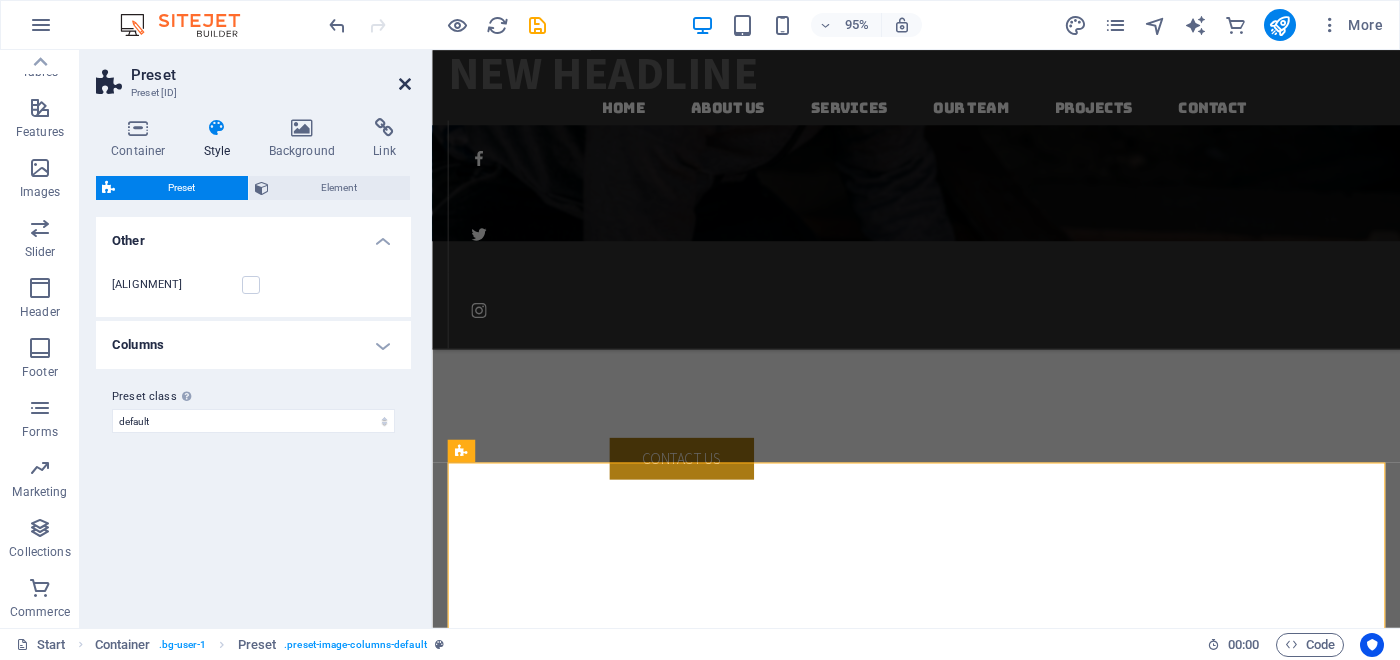 click at bounding box center [405, 84] 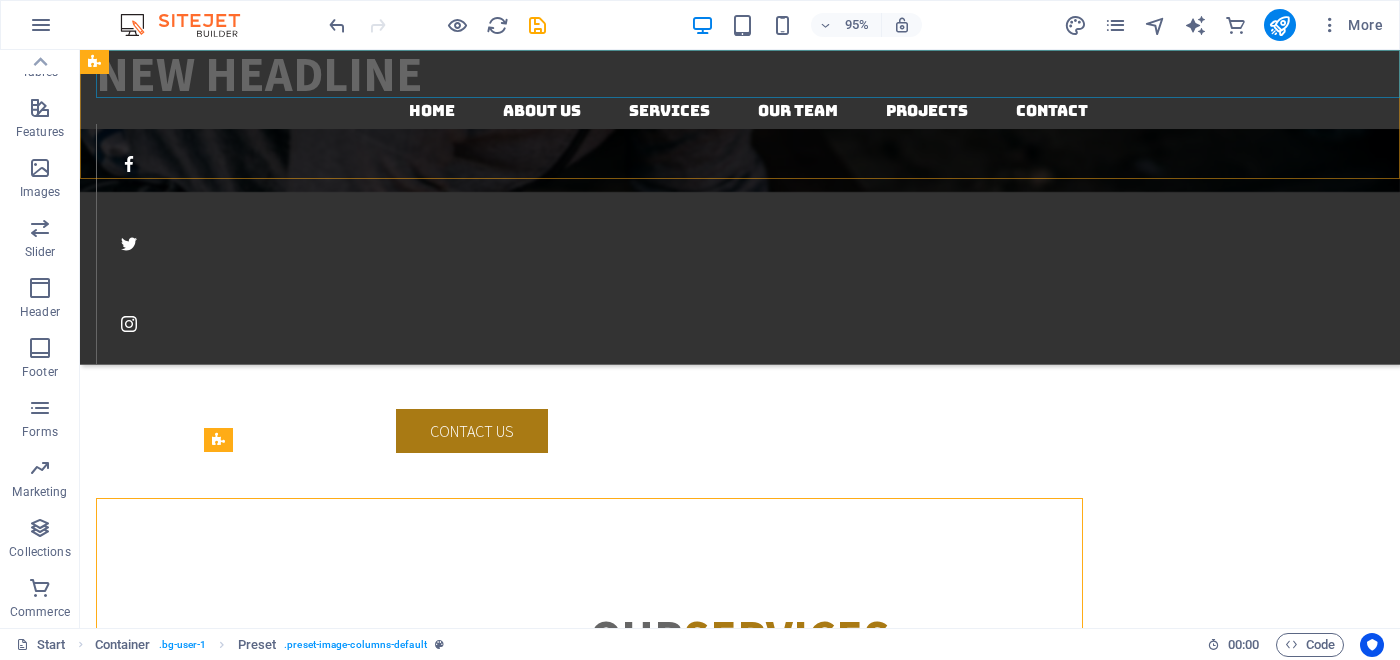 scroll, scrollTop: 2481, scrollLeft: 0, axis: vertical 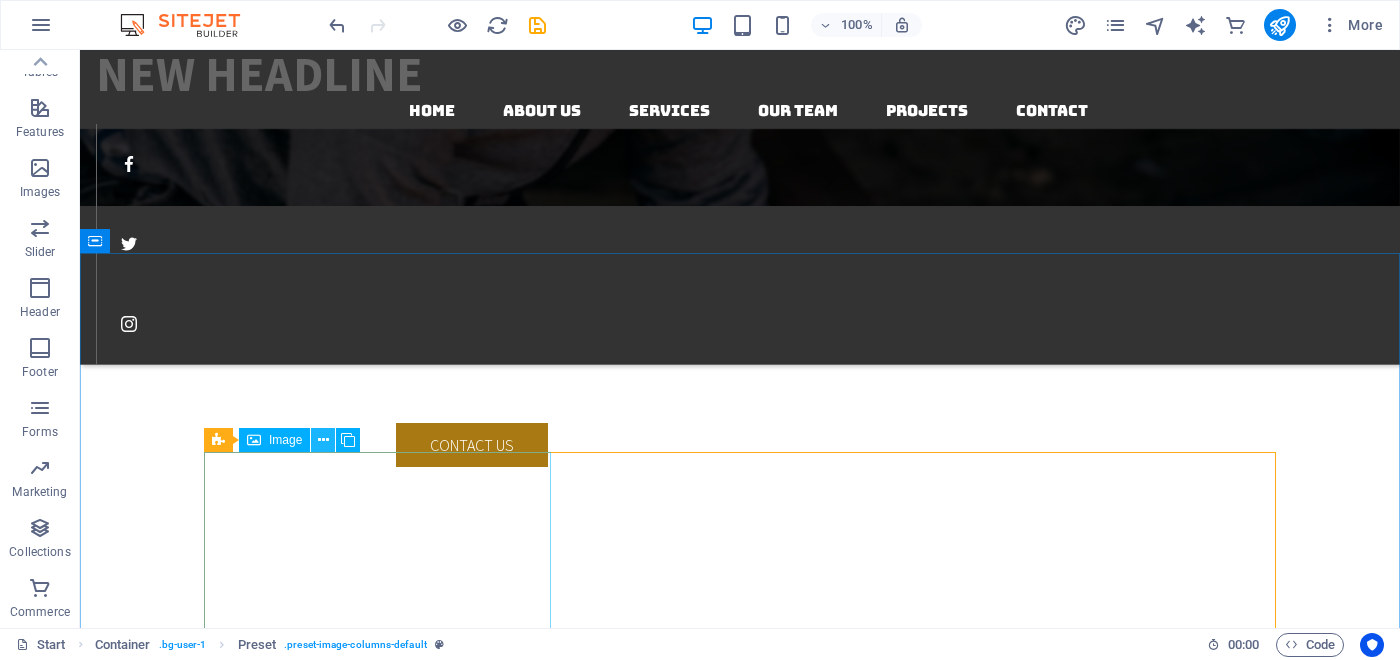 click at bounding box center (323, 440) 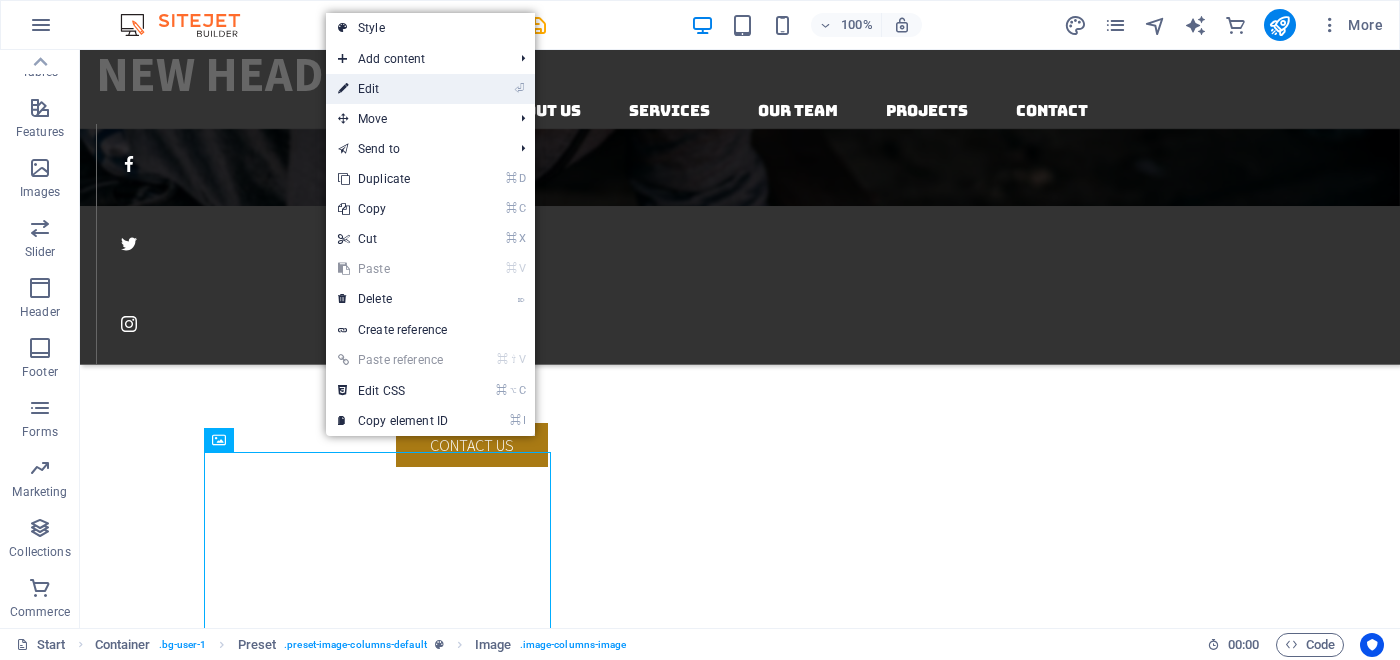 click on "⏎  Edit" at bounding box center [393, 89] 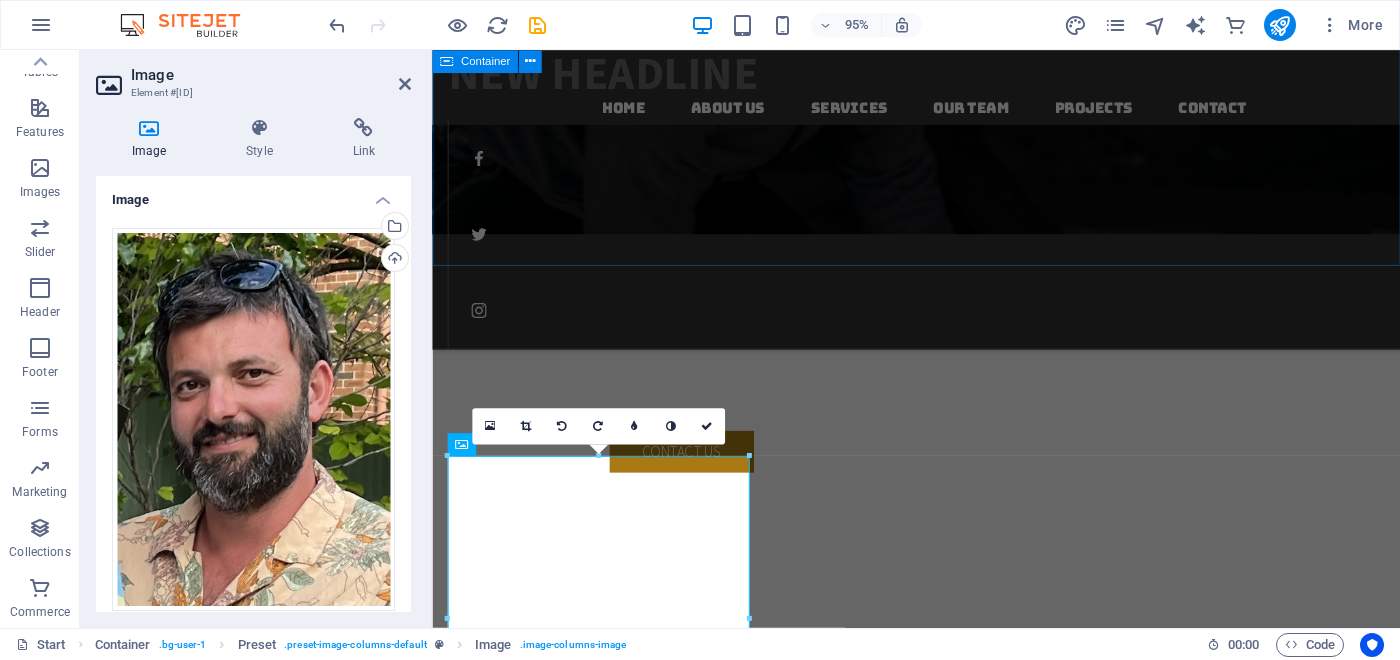 scroll, scrollTop: 2505, scrollLeft: 0, axis: vertical 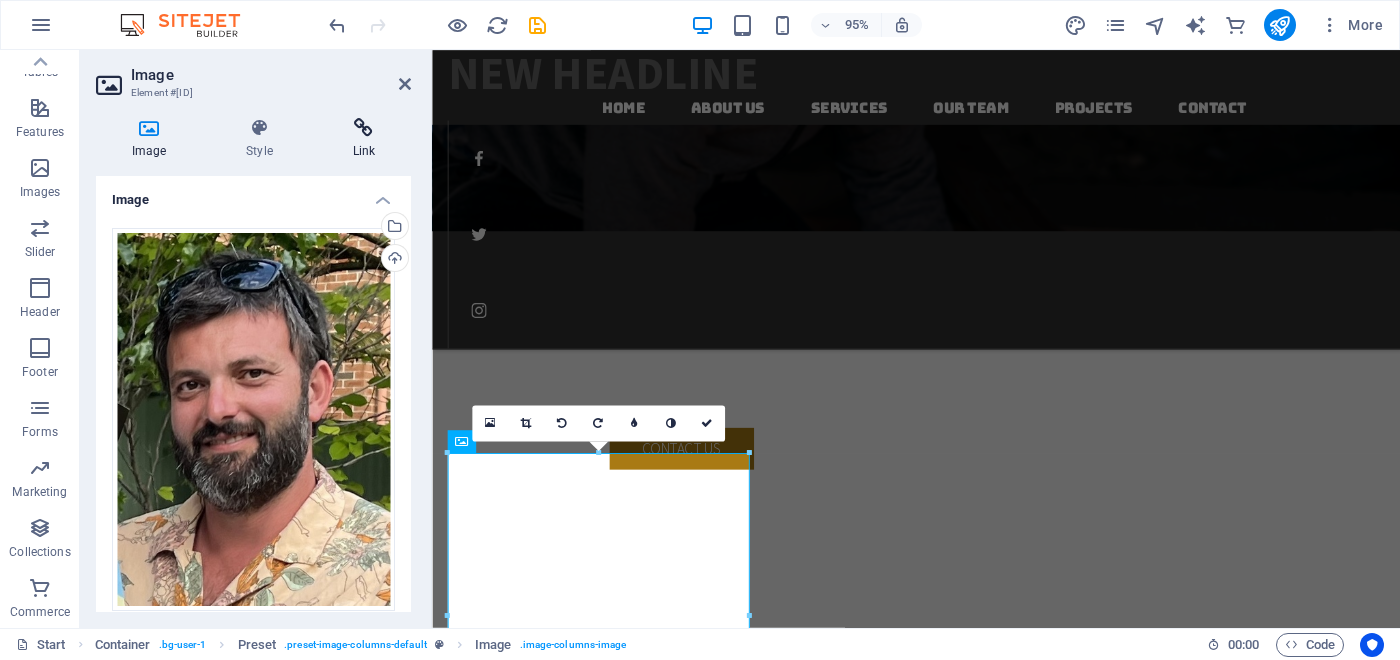 click at bounding box center [364, 128] 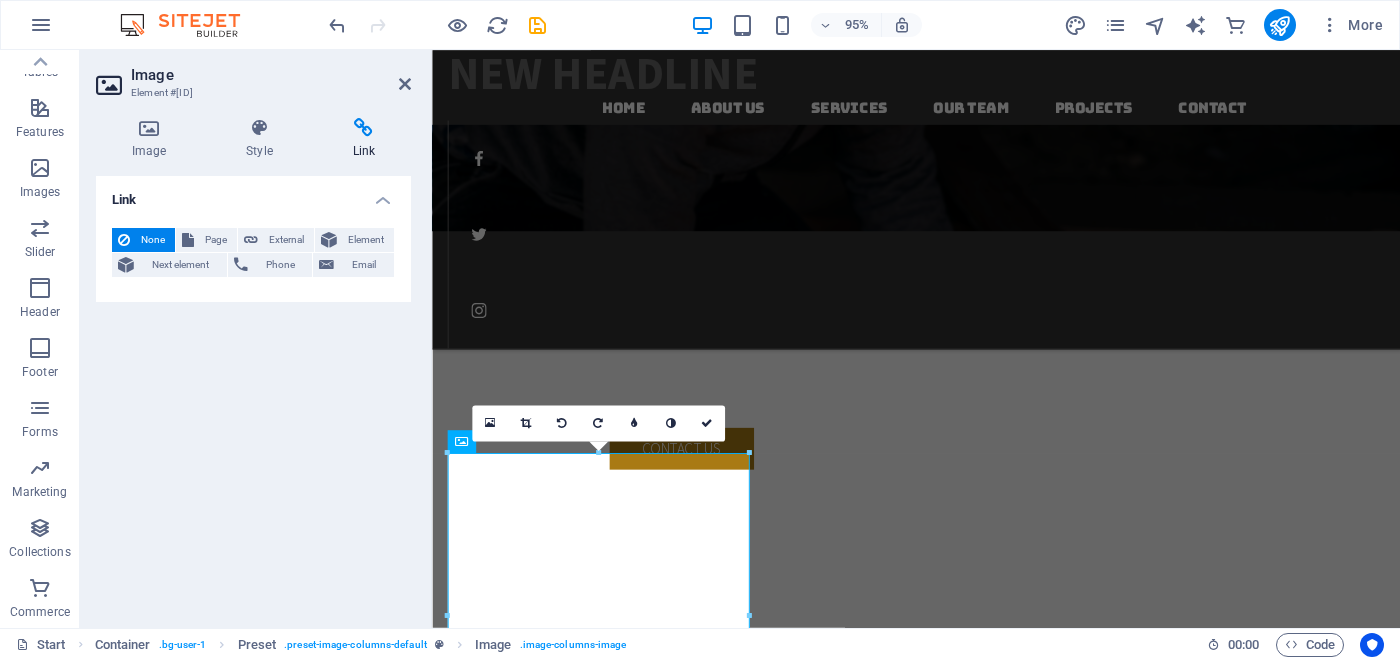 click at bounding box center [364, 128] 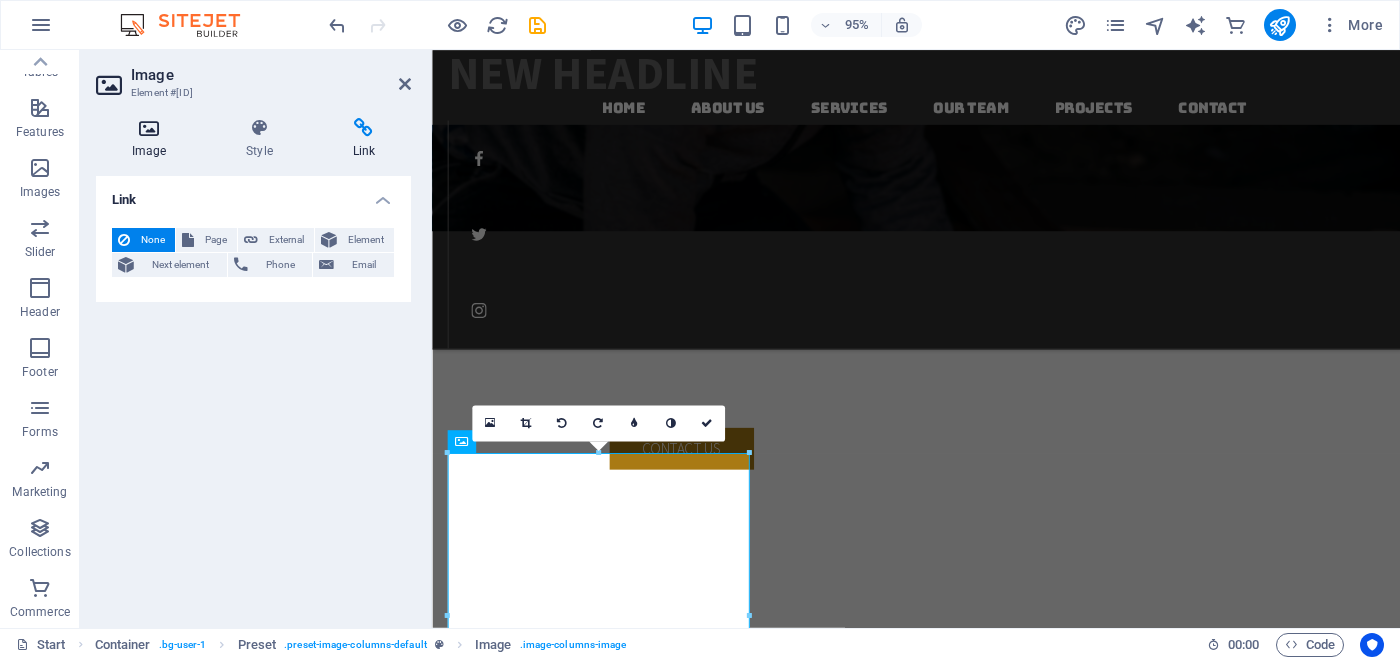 click on "Image" at bounding box center [153, 139] 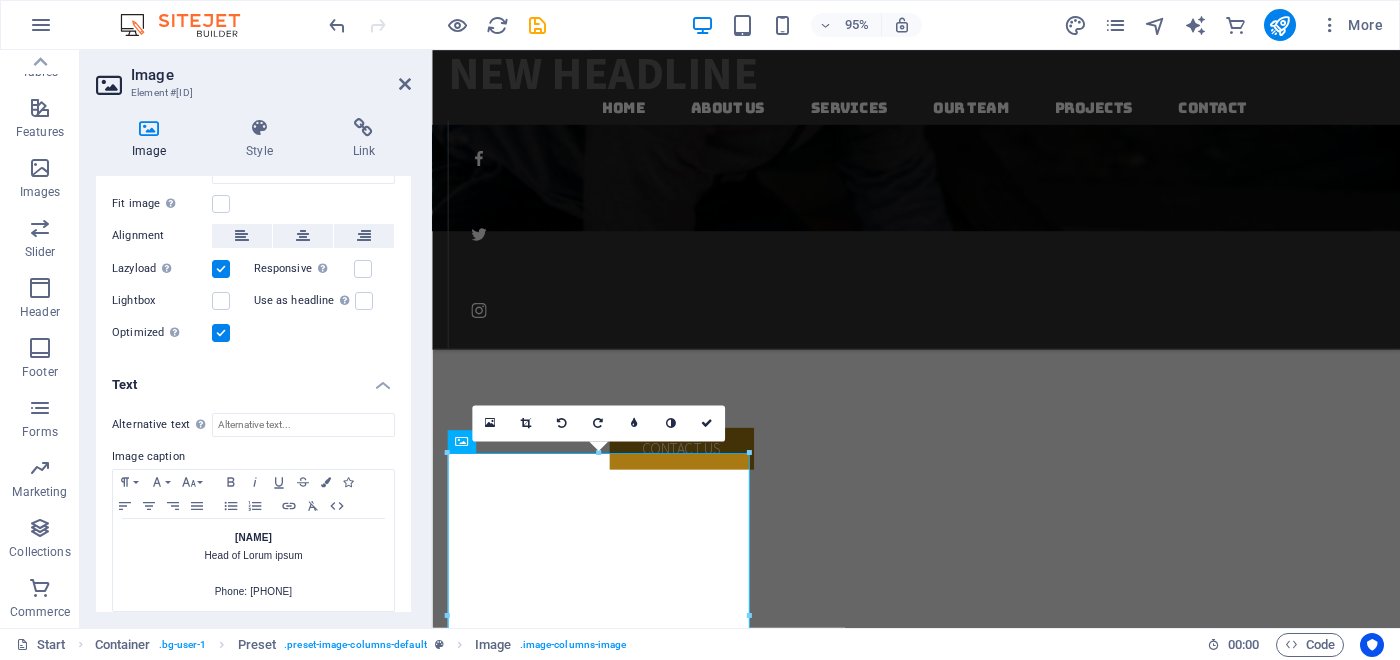 scroll, scrollTop: 472, scrollLeft: 0, axis: vertical 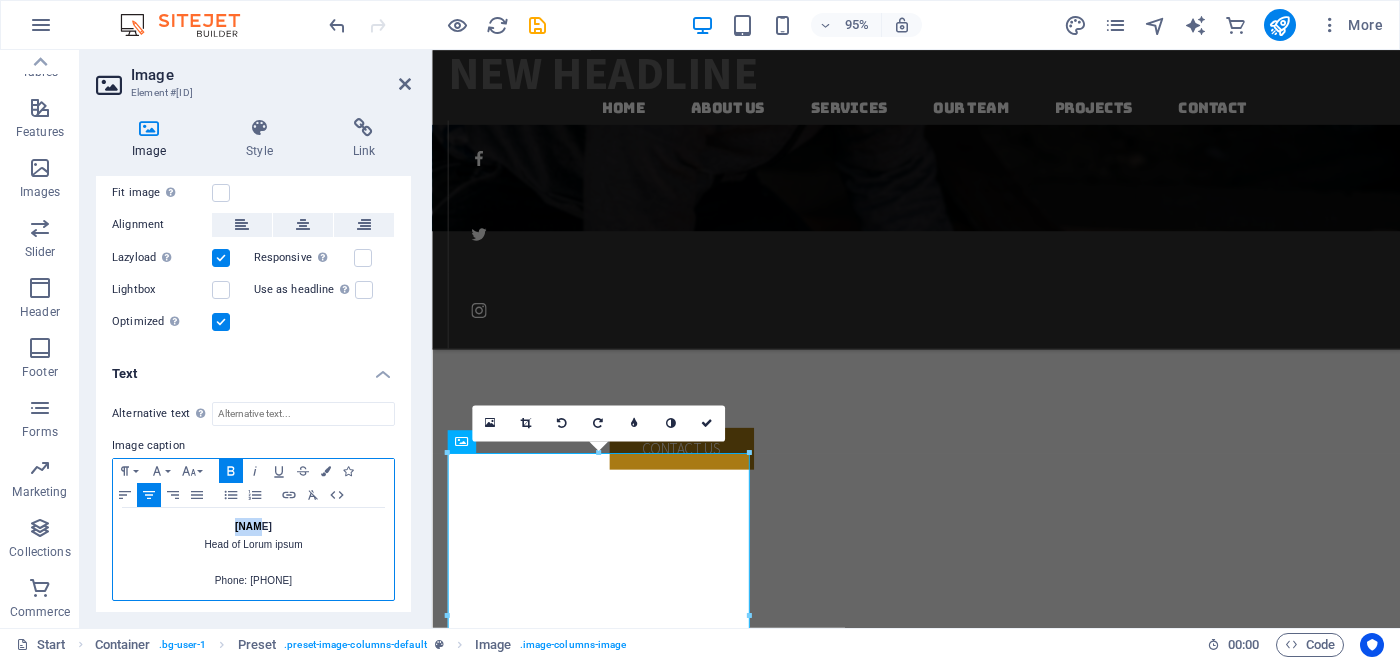drag, startPoint x: 239, startPoint y: 518, endPoint x: 276, endPoint y: 519, distance: 37.01351 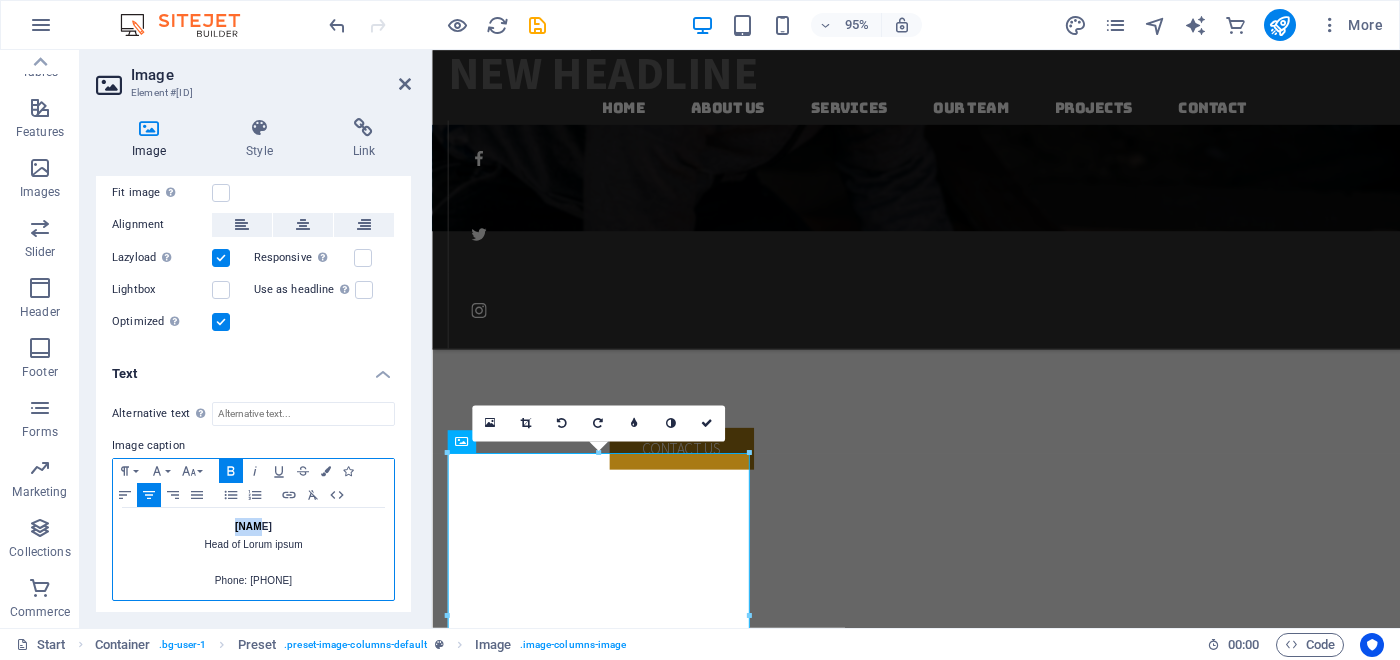 click on "[FIRST] Head of [PERSON]" at bounding box center (253, 536) 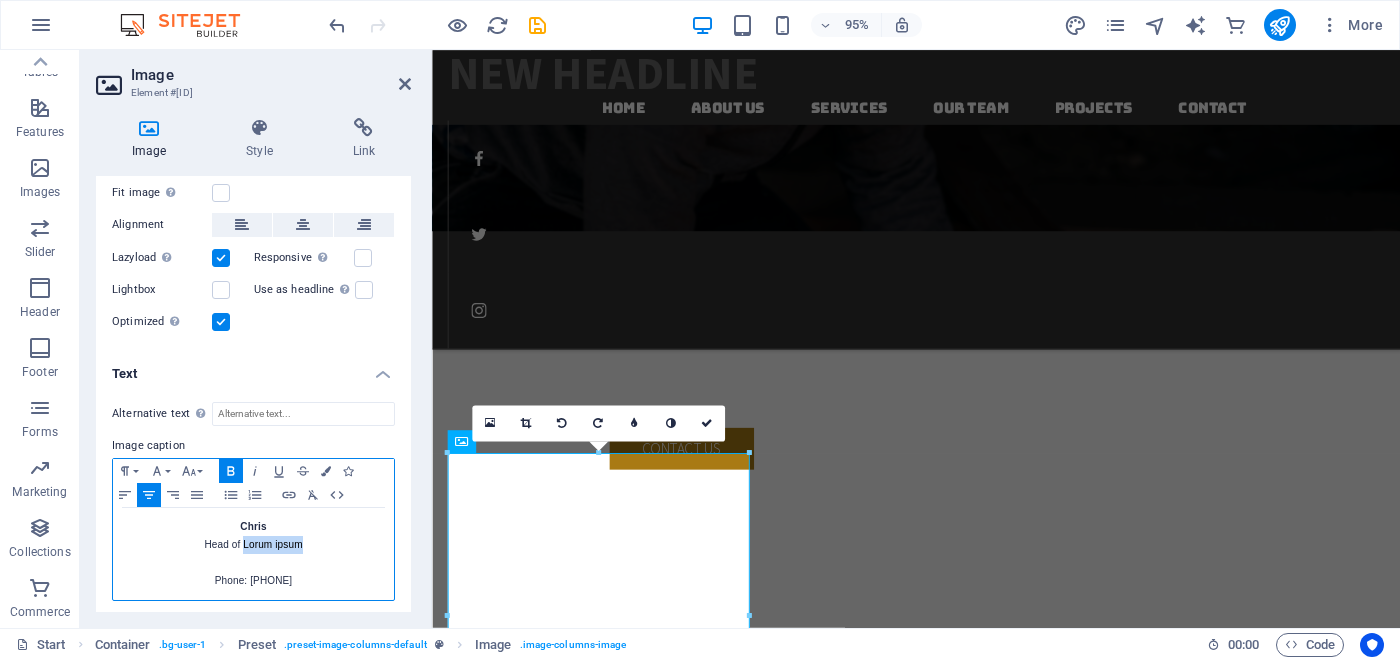 drag, startPoint x: 243, startPoint y: 539, endPoint x: 303, endPoint y: 538, distance: 60.00833 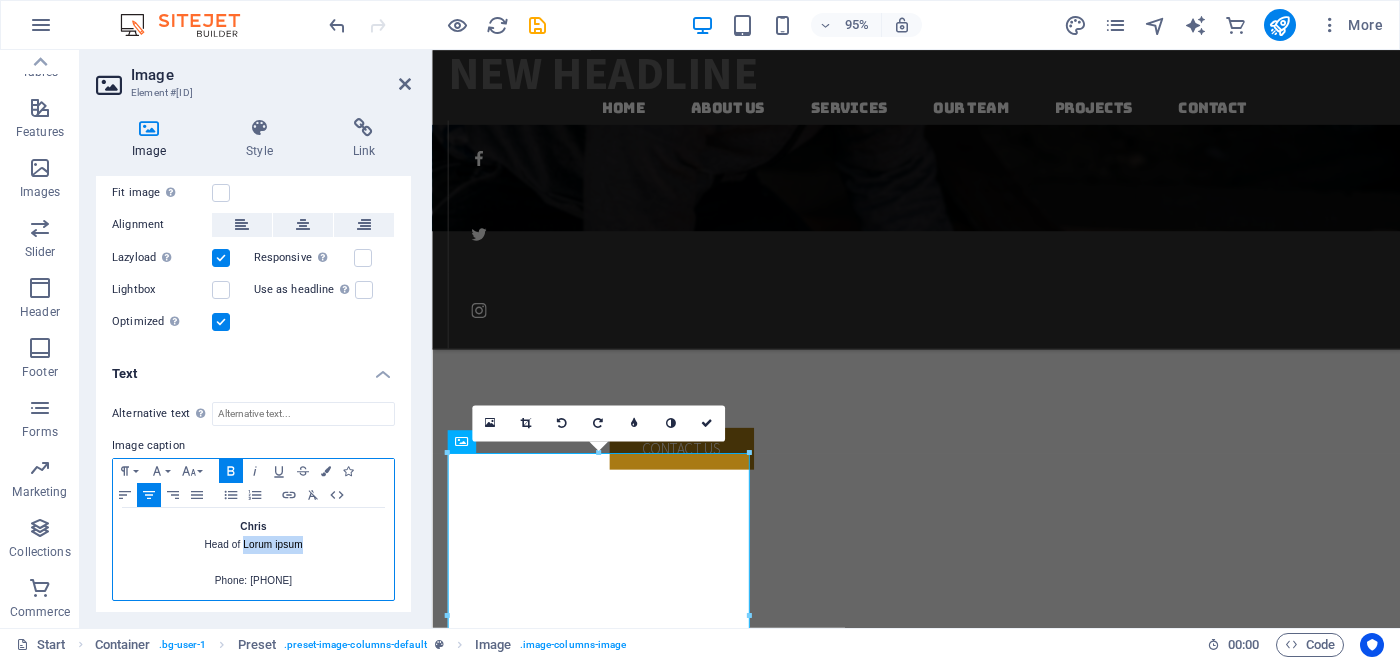 click on "[NAME] [ROLE]" at bounding box center [253, 536] 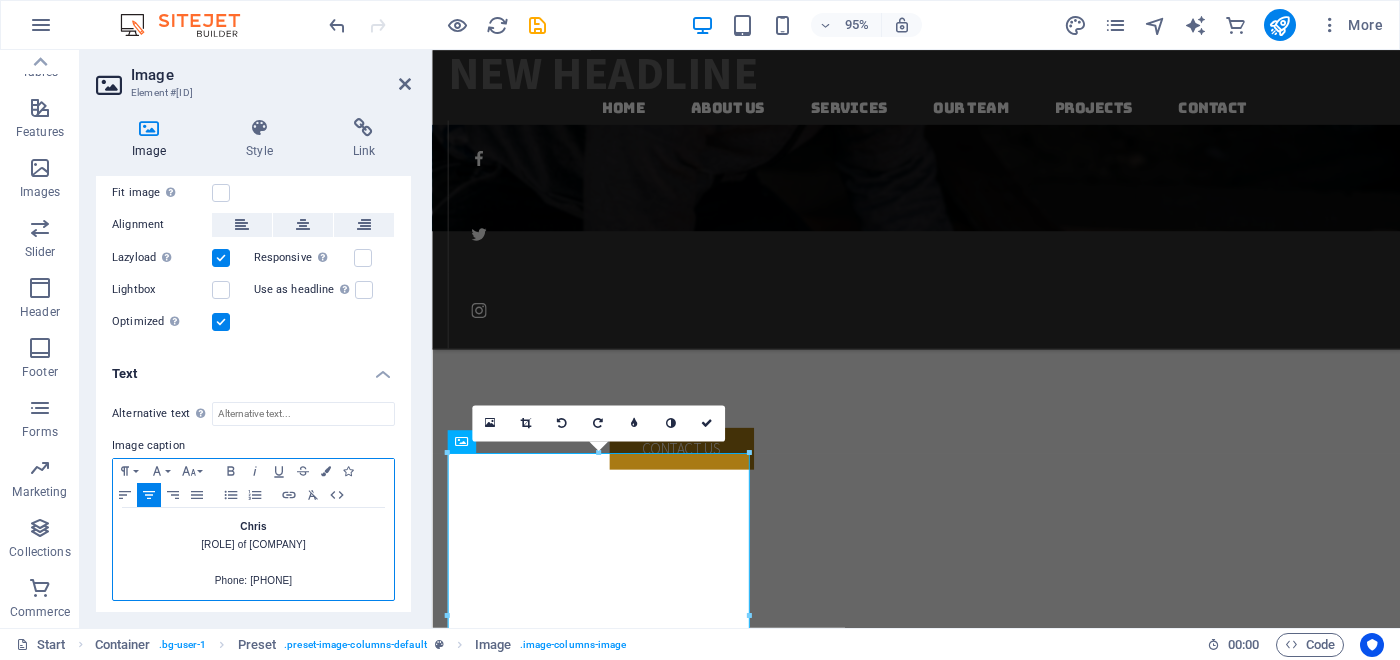 click on "[NAME] [ROLE] of [COMPANY]" at bounding box center [253, 536] 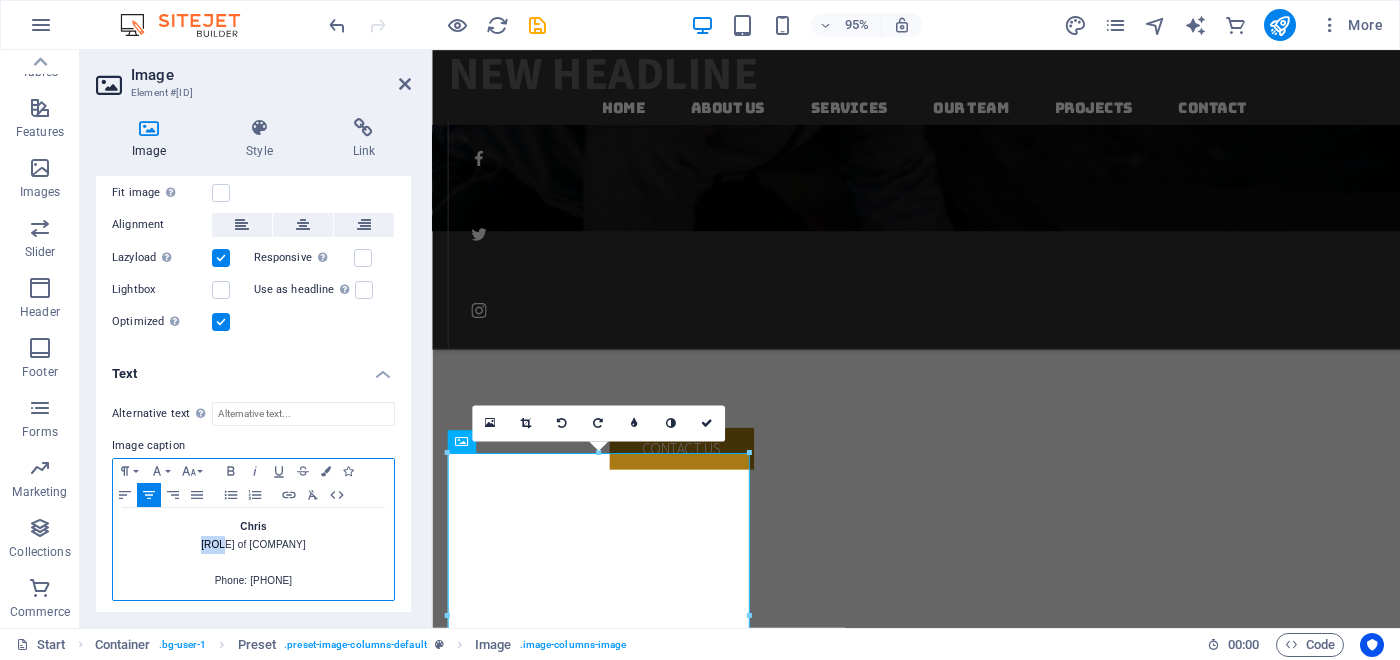 click on "[NAME] [ROLE] of [COMPANY]" at bounding box center [253, 536] 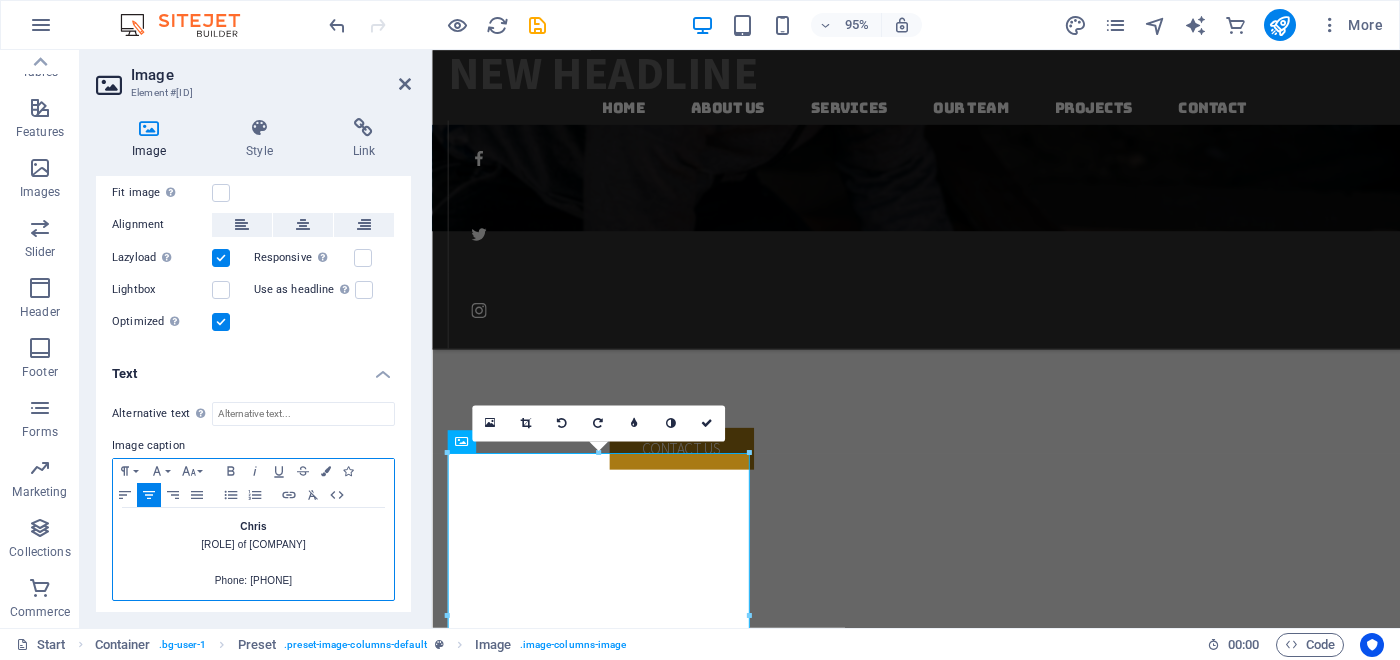 drag, startPoint x: 240, startPoint y: 574, endPoint x: 291, endPoint y: 570, distance: 51.156624 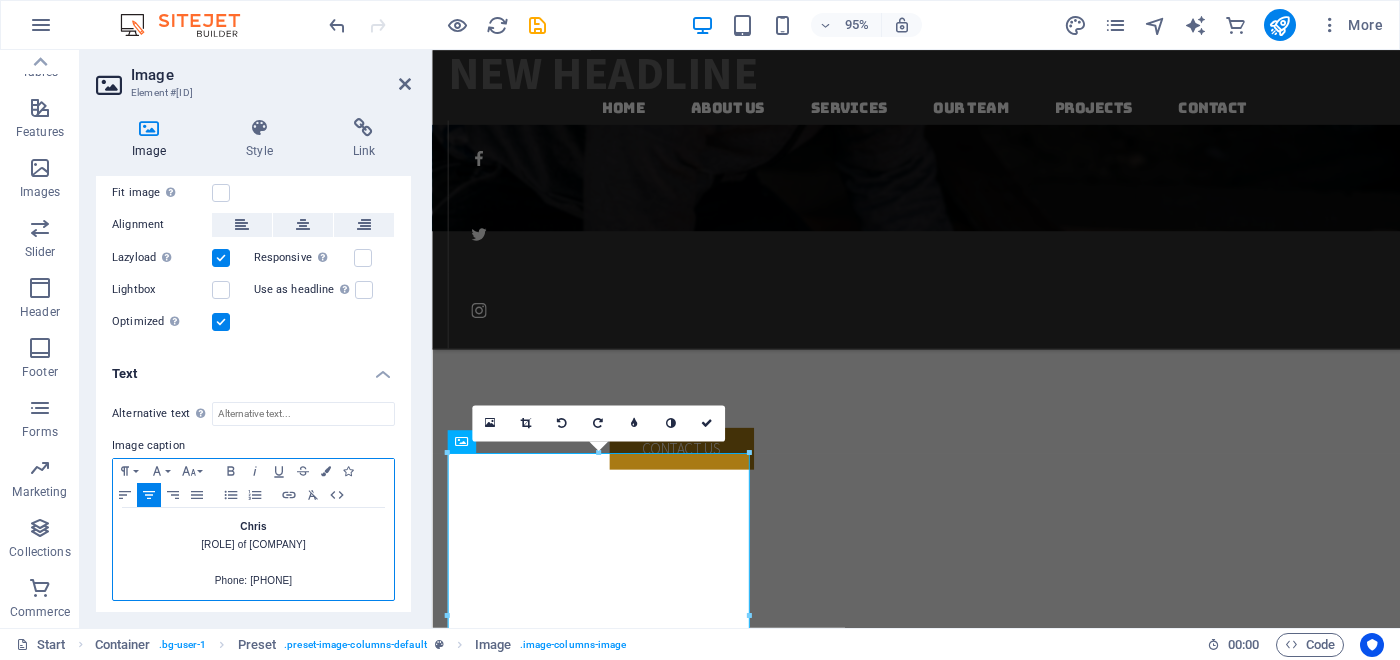click on "Phone: [PHONE]" at bounding box center (253, 581) 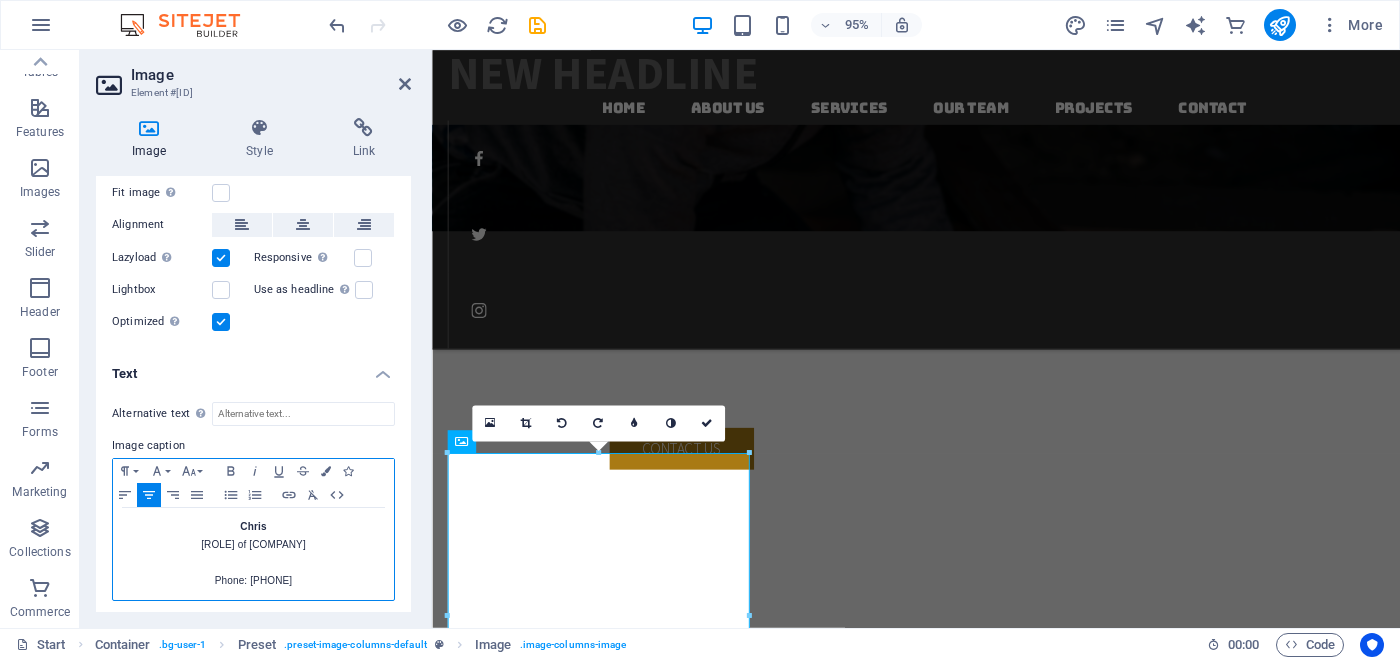 drag, startPoint x: 305, startPoint y: 575, endPoint x: 236, endPoint y: 577, distance: 69.02898 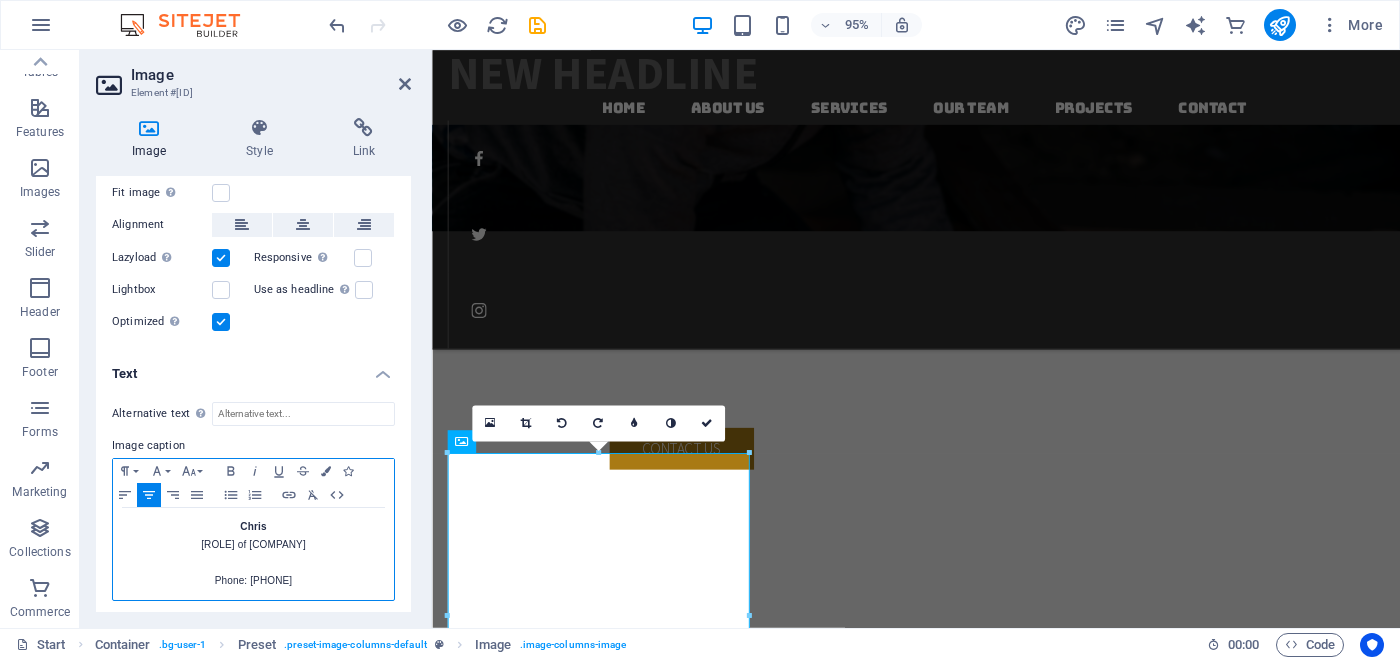 click on "Phone: [PHONE]" at bounding box center [253, 581] 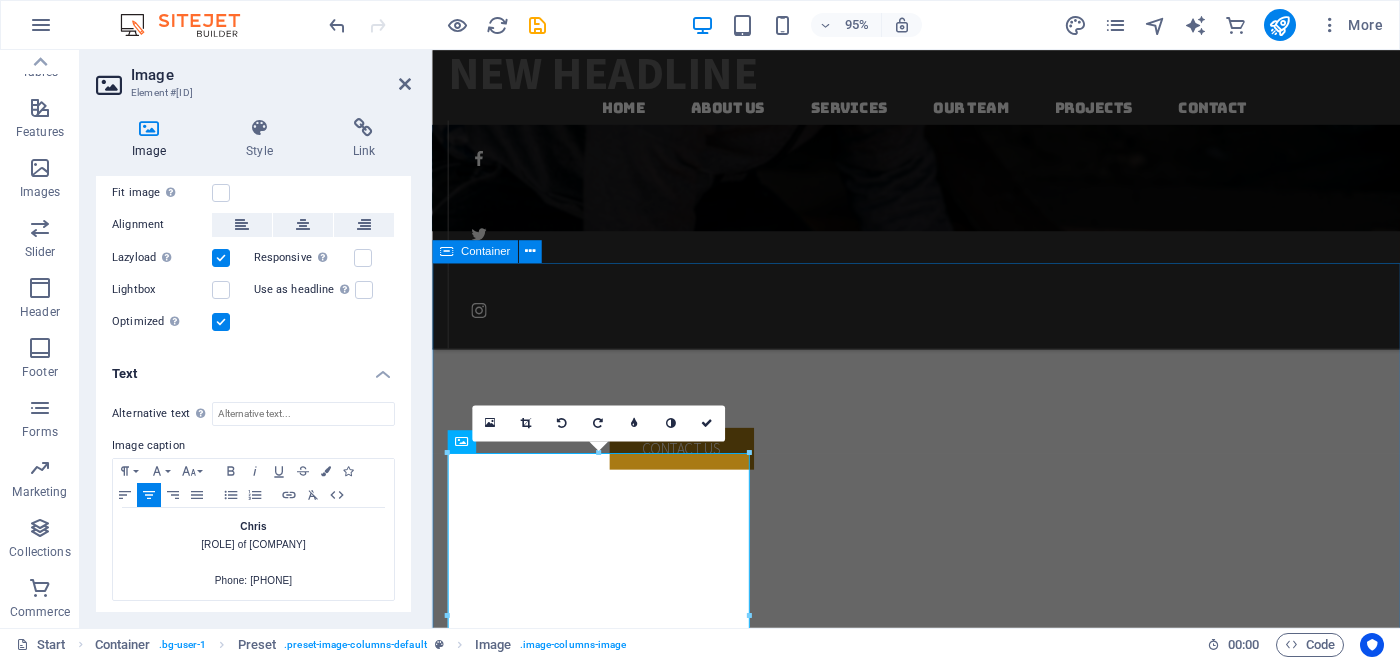 click on "Our Professional ­Team We take care of you [NAME] [ROLE] of [COMPANY] Phone: [PHONE] [NAME] [ROLE] of [COMPANY] Phone: [PHONE]" at bounding box center [941, 4912] 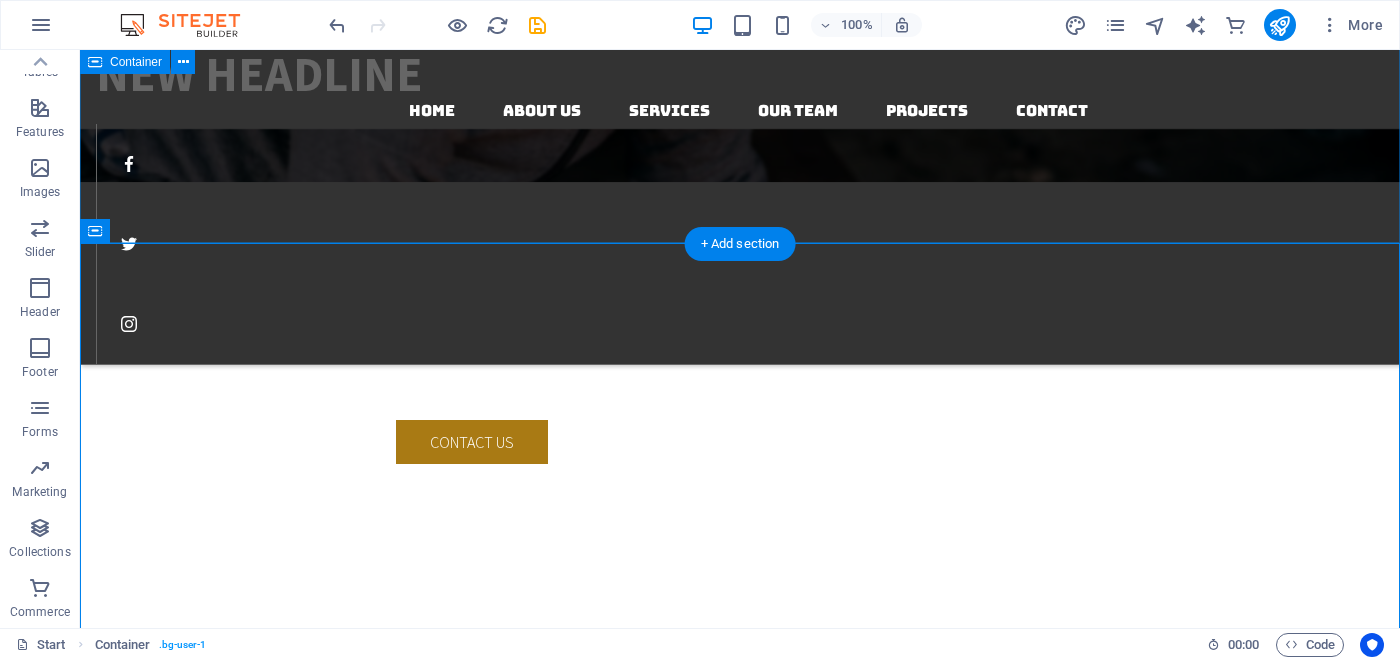 scroll, scrollTop: 2491, scrollLeft: 0, axis: vertical 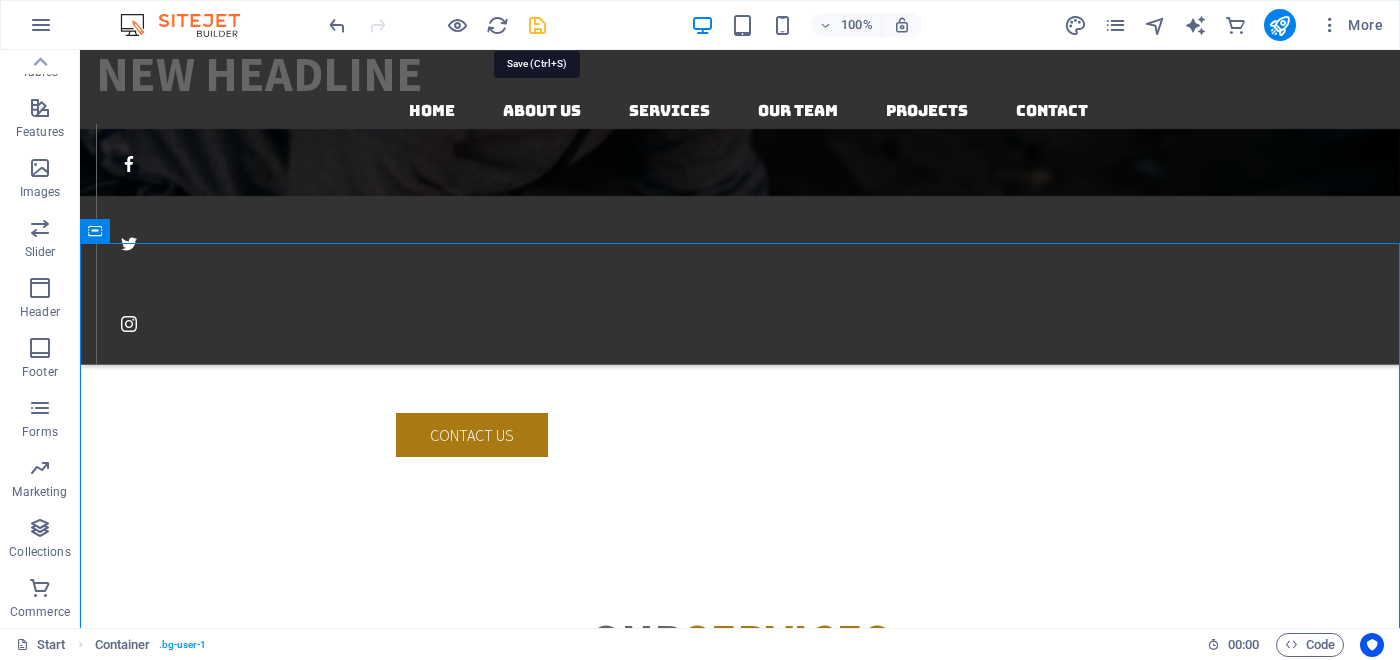 click at bounding box center (537, 25) 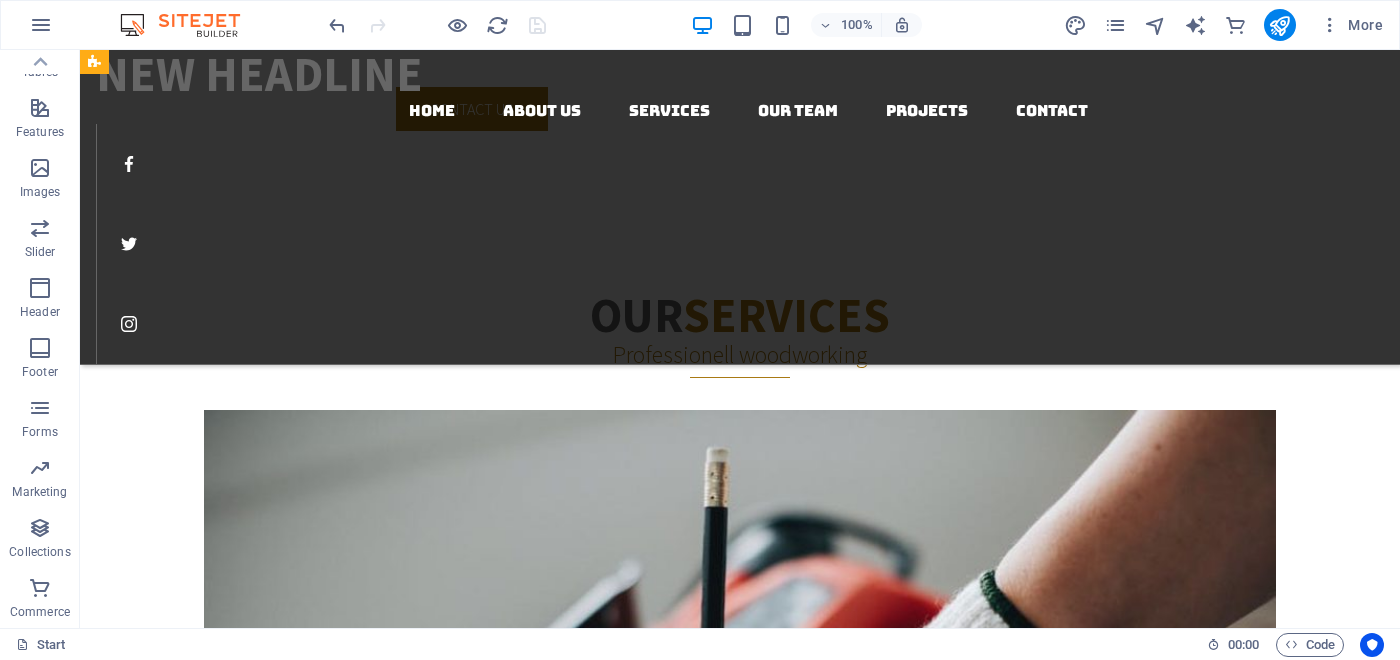 scroll, scrollTop: 2822, scrollLeft: 0, axis: vertical 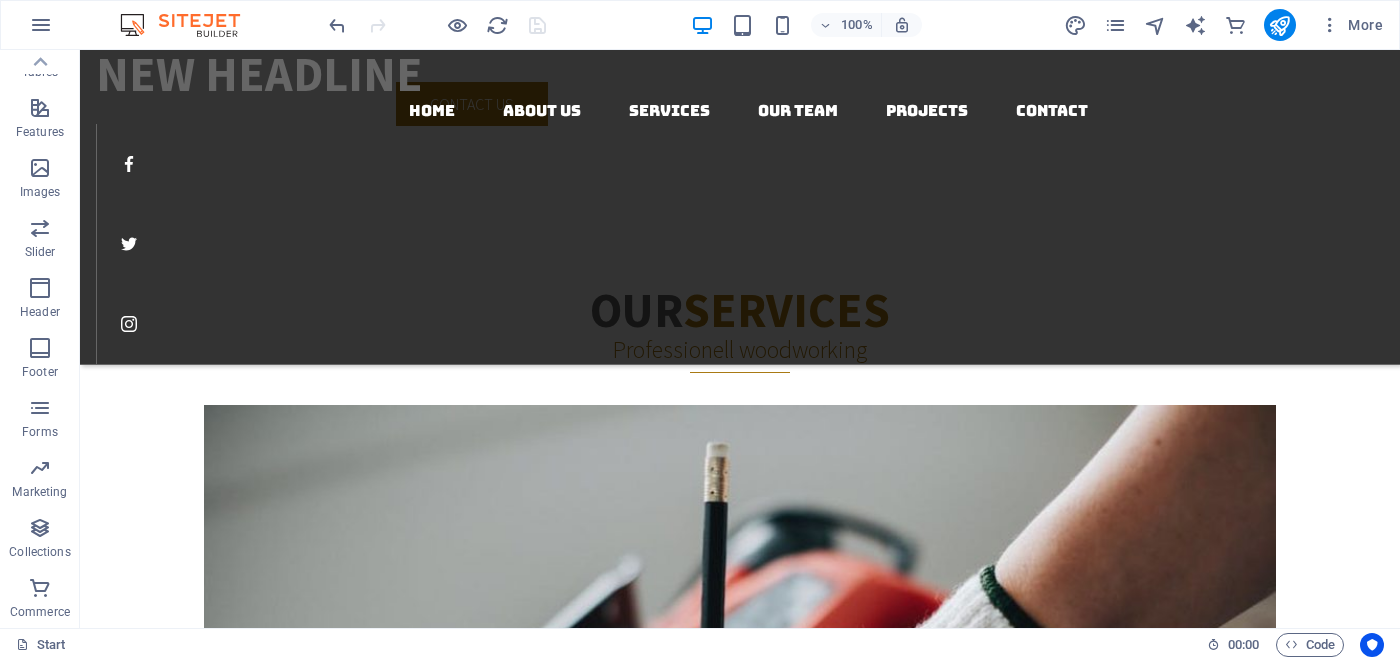 click on "[NAME] [ROLE] Phone: [PHONE]" at bounding box center (740, 5069) 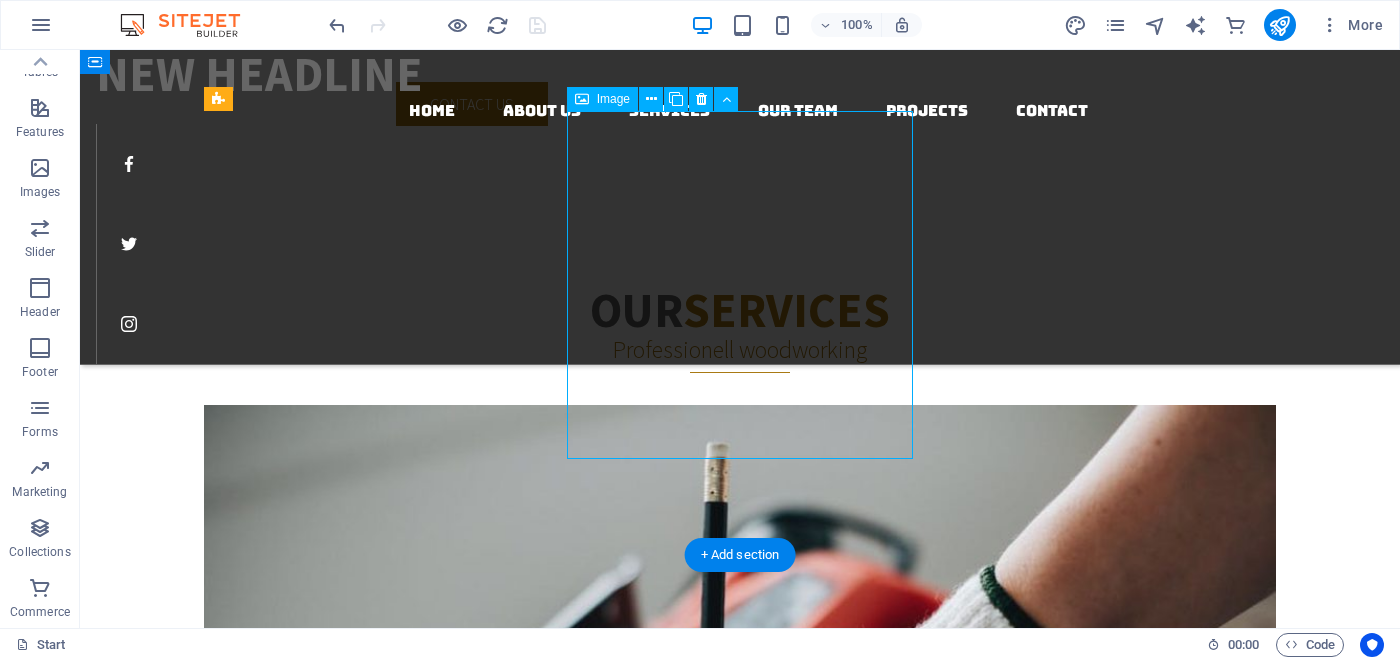 click on "[NAME] [ROLE] Phone: [PHONE]" at bounding box center [740, 5069] 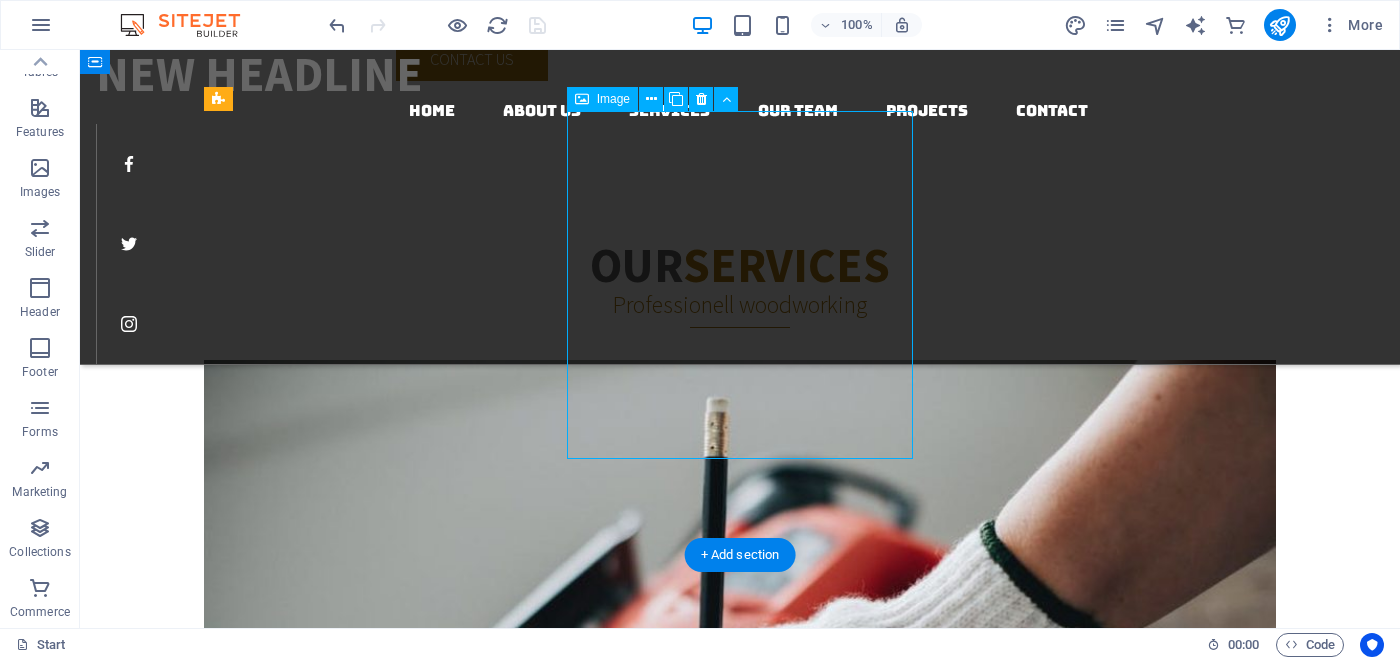 select on "%" 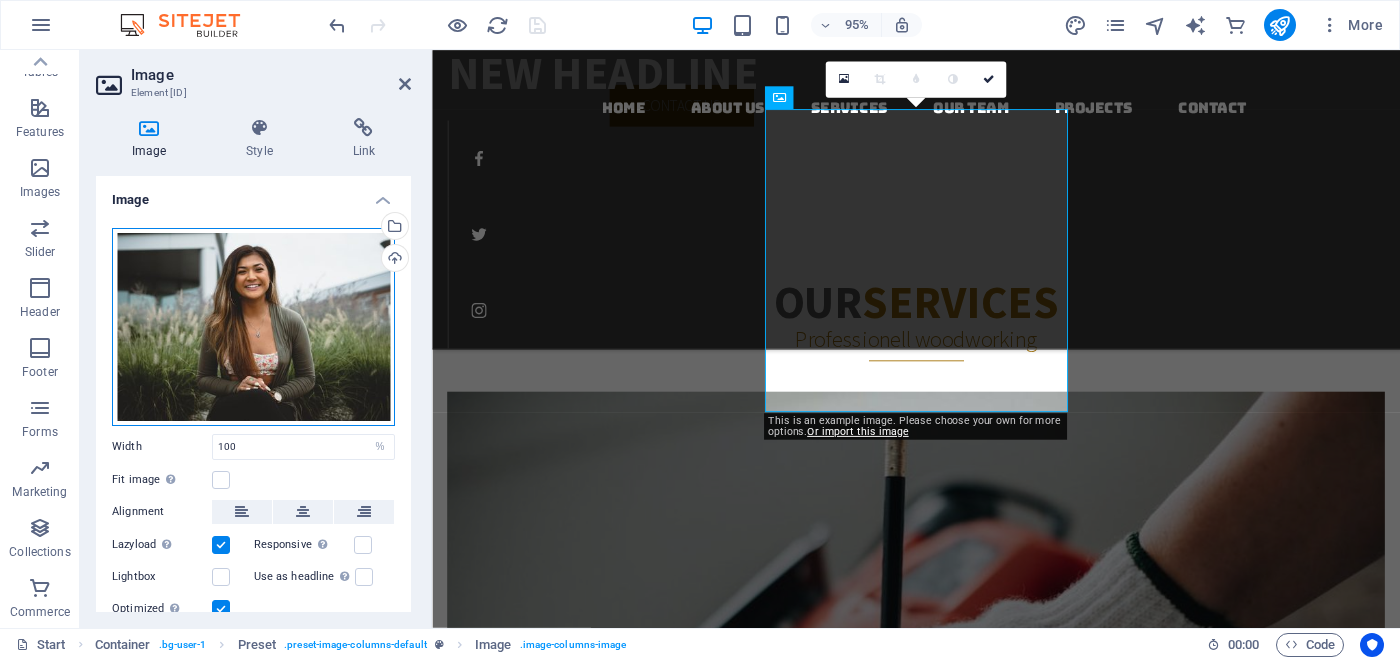 click on "Drag files here, click to choose files or select files from Files or our free stock photos & videos" at bounding box center (253, 327) 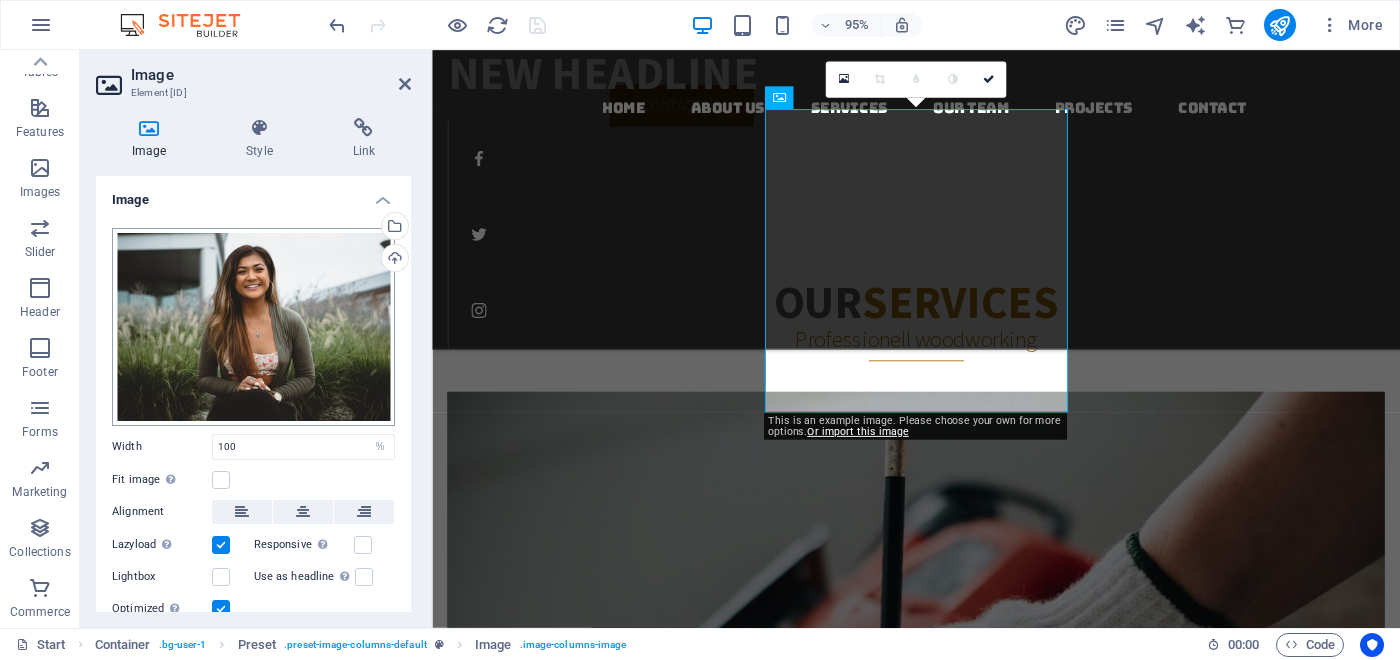 select on "[RESOLUTION]" 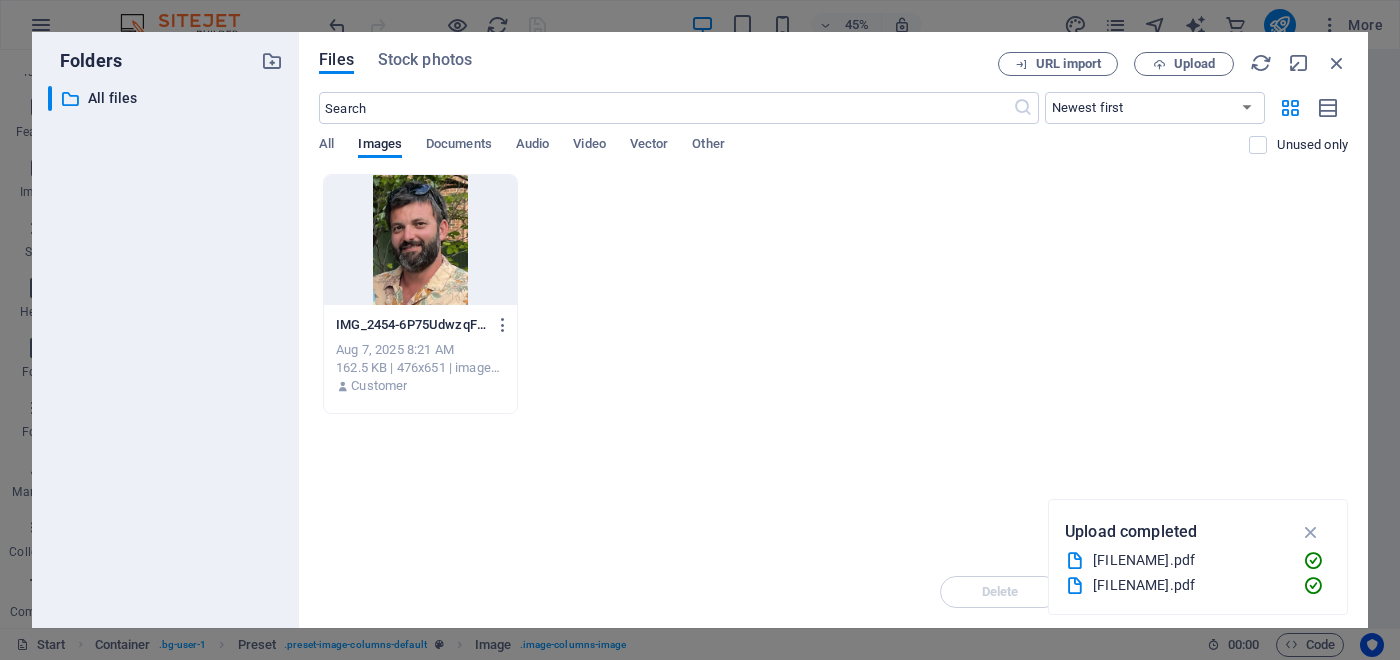 scroll, scrollTop: 3520, scrollLeft: 0, axis: vertical 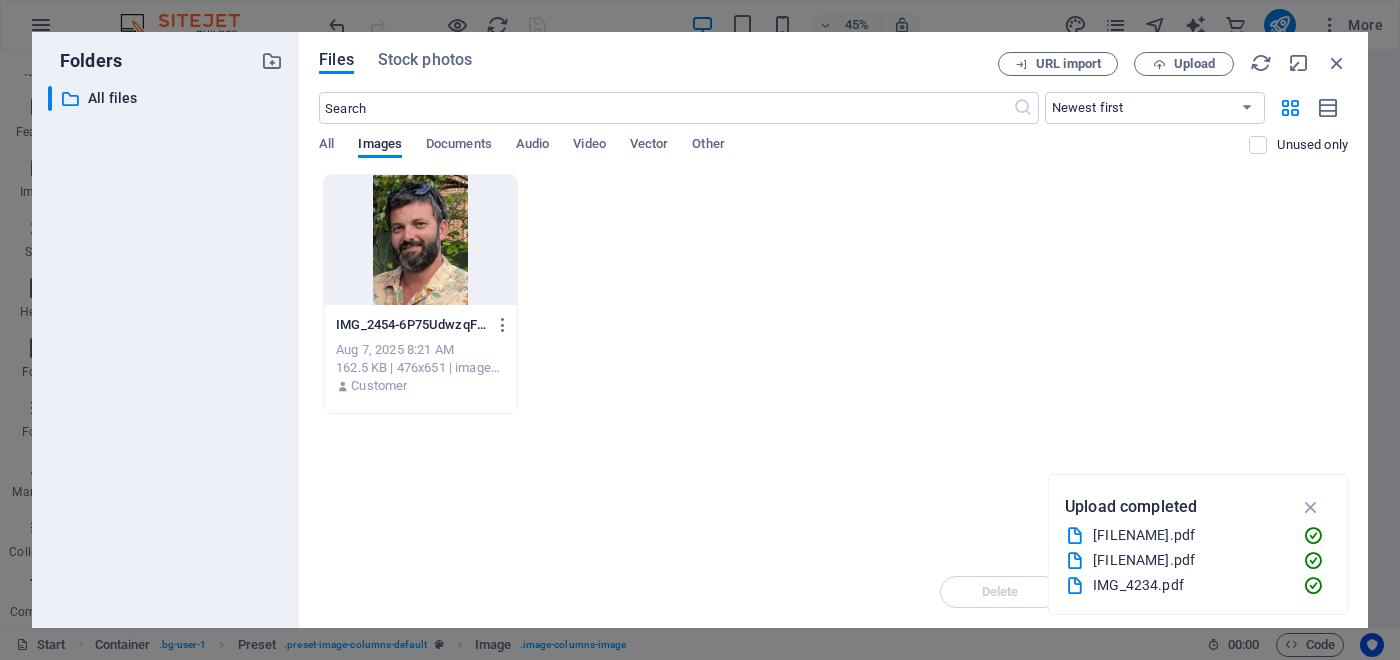 click on "IMG_4234.pdf" at bounding box center [1190, 585] 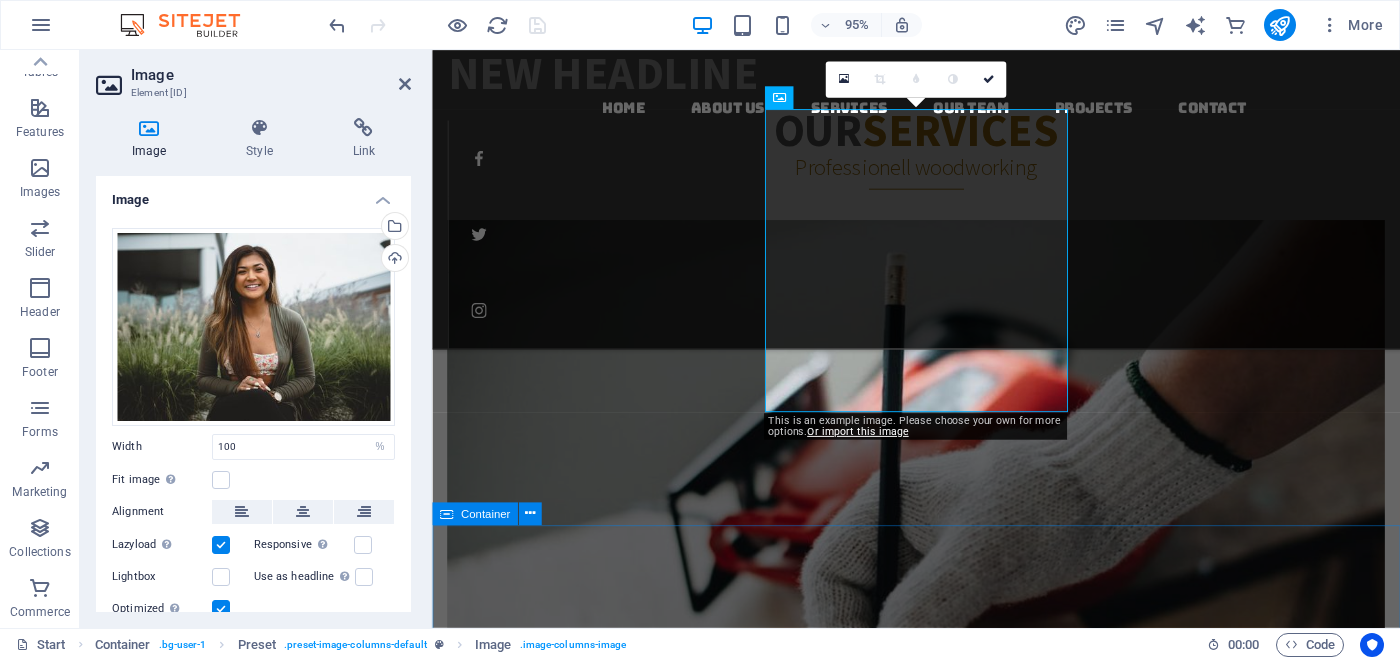 scroll, scrollTop: 2867, scrollLeft: 0, axis: vertical 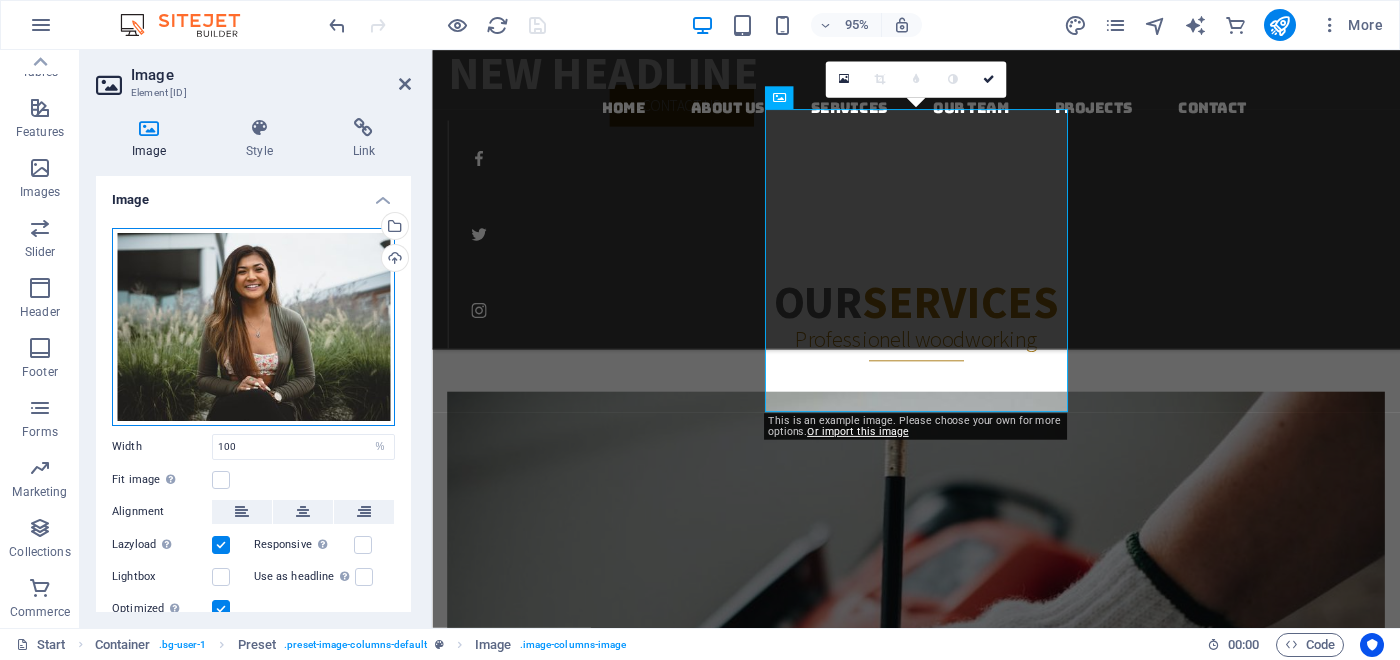 click on "Drag files here, click to choose files or select files from Files or our free stock photos & videos" at bounding box center (253, 327) 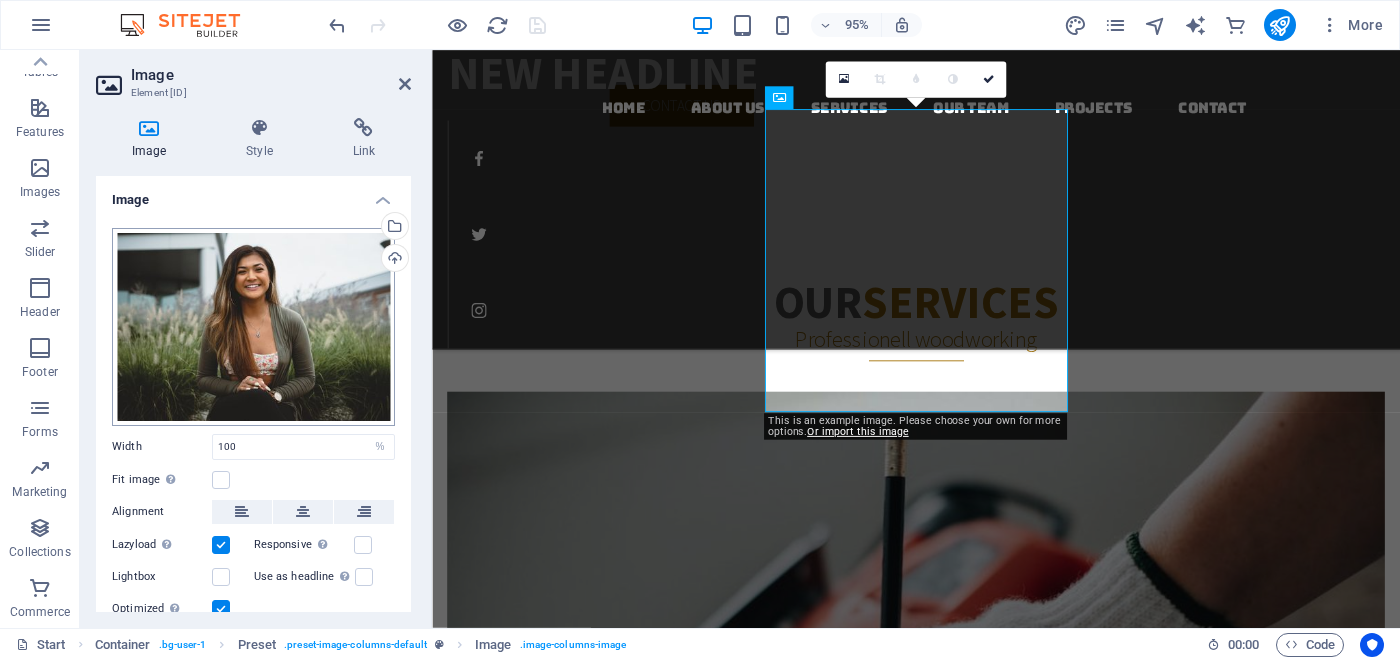 scroll, scrollTop: 3520, scrollLeft: 0, axis: vertical 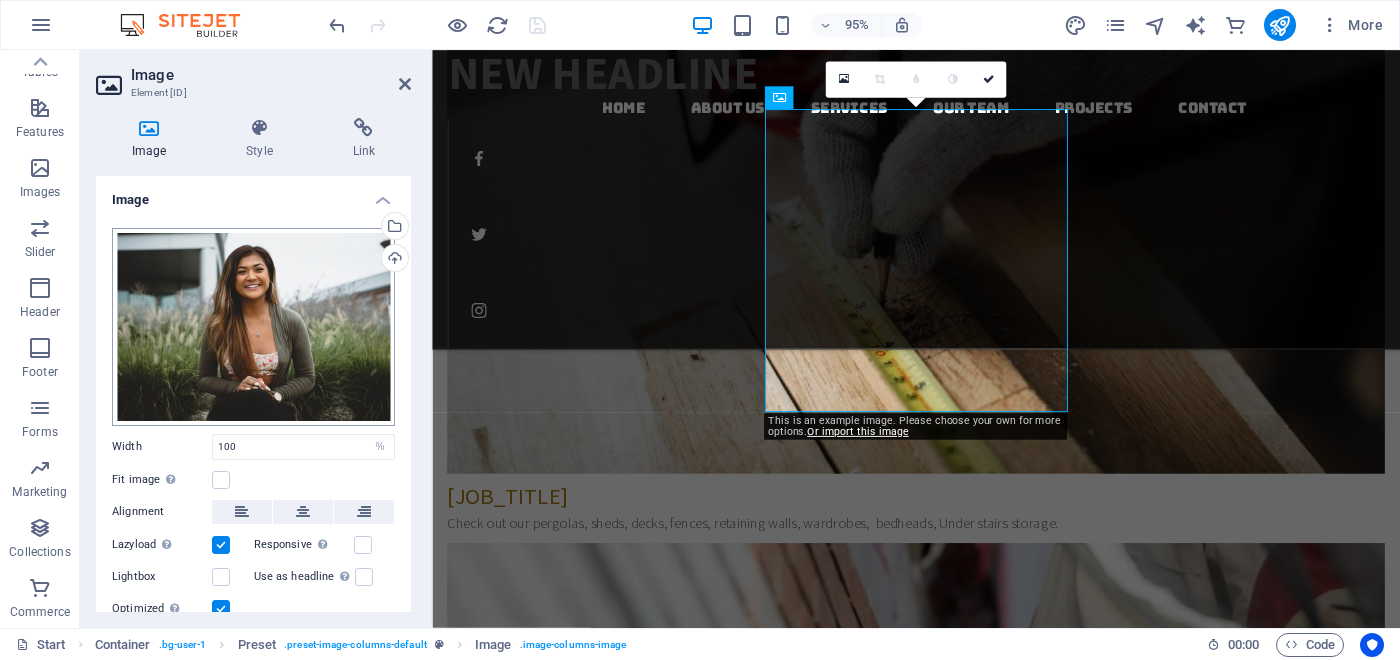 select on "[RESOLUTION]" 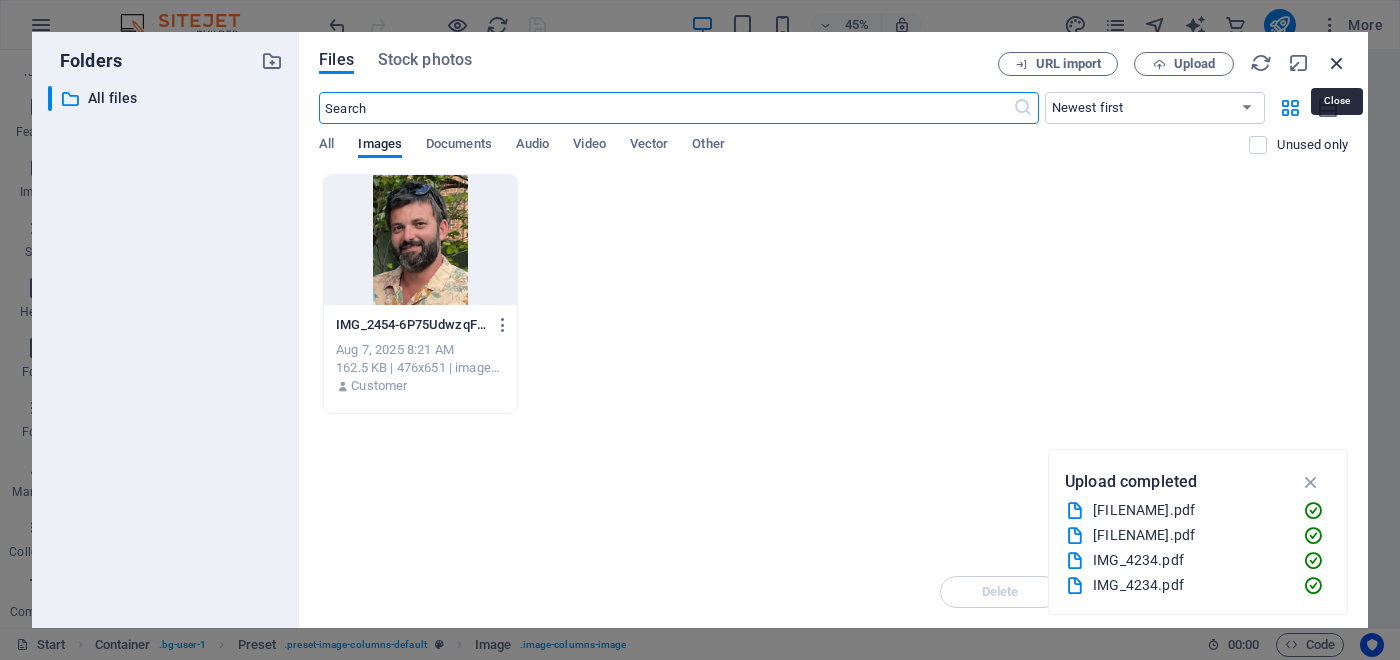 click at bounding box center (1337, 63) 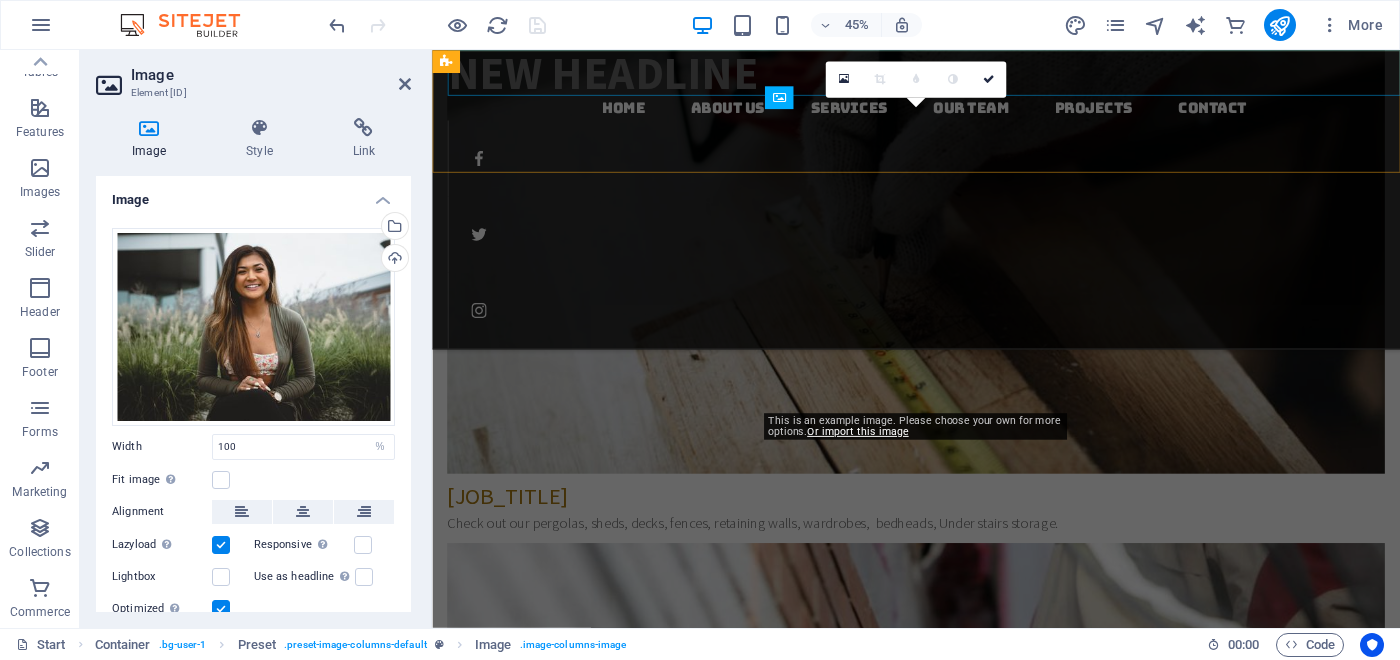 scroll, scrollTop: 2867, scrollLeft: 0, axis: vertical 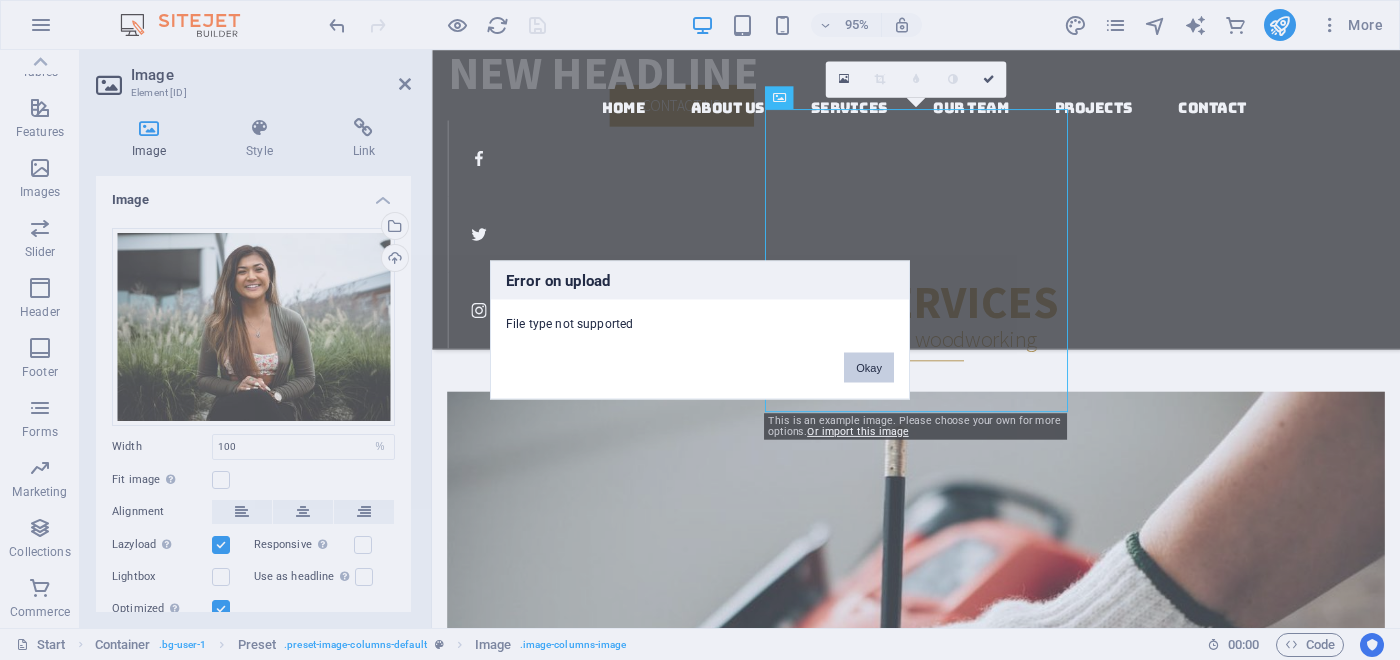 click on "Okay" at bounding box center (869, 368) 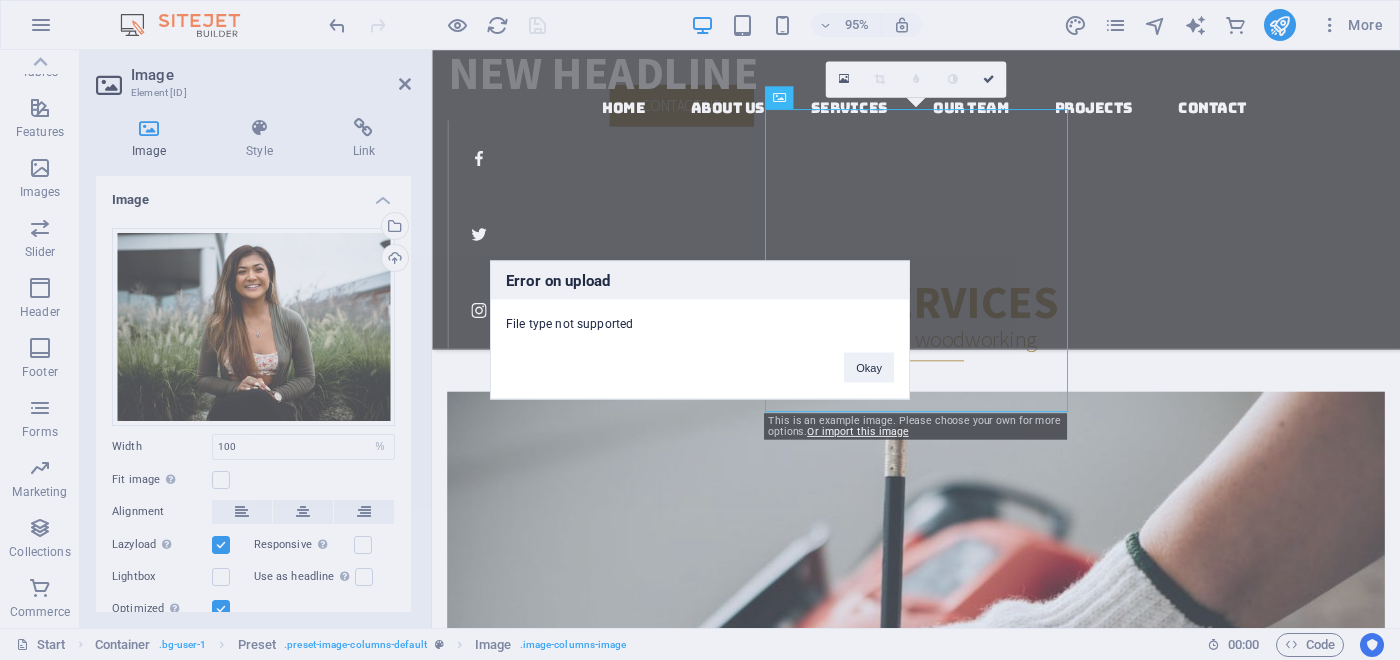 click on "Okay" at bounding box center [869, 358] 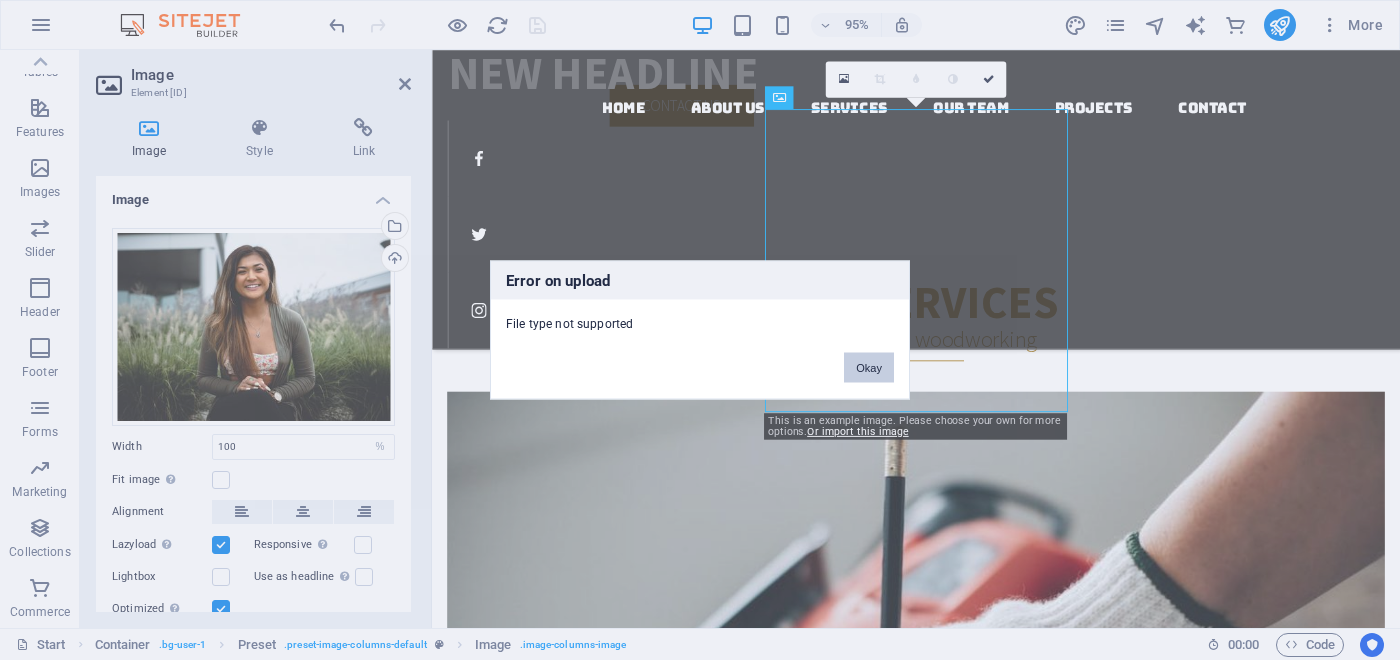 click on "Okay" at bounding box center [869, 368] 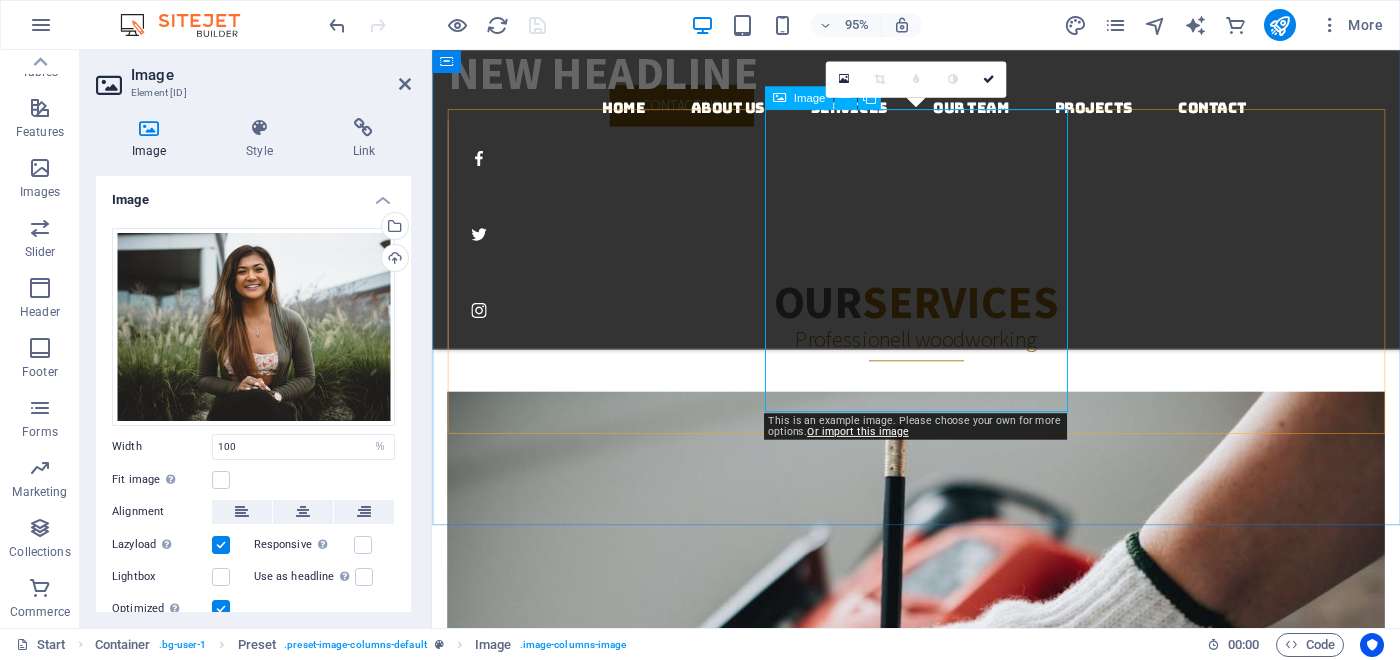 click on "[NAME] [ROLE] Phone: [PHONE]" at bounding box center (941, 4777) 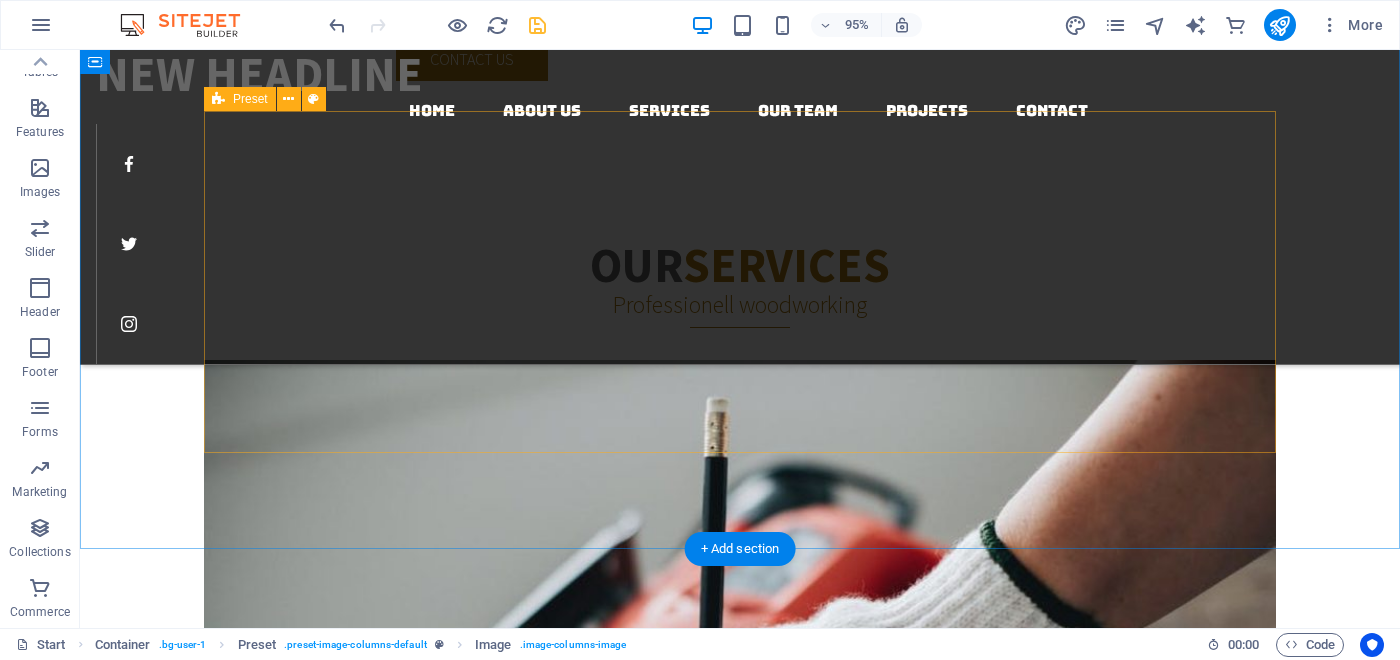 scroll, scrollTop: 2822, scrollLeft: 0, axis: vertical 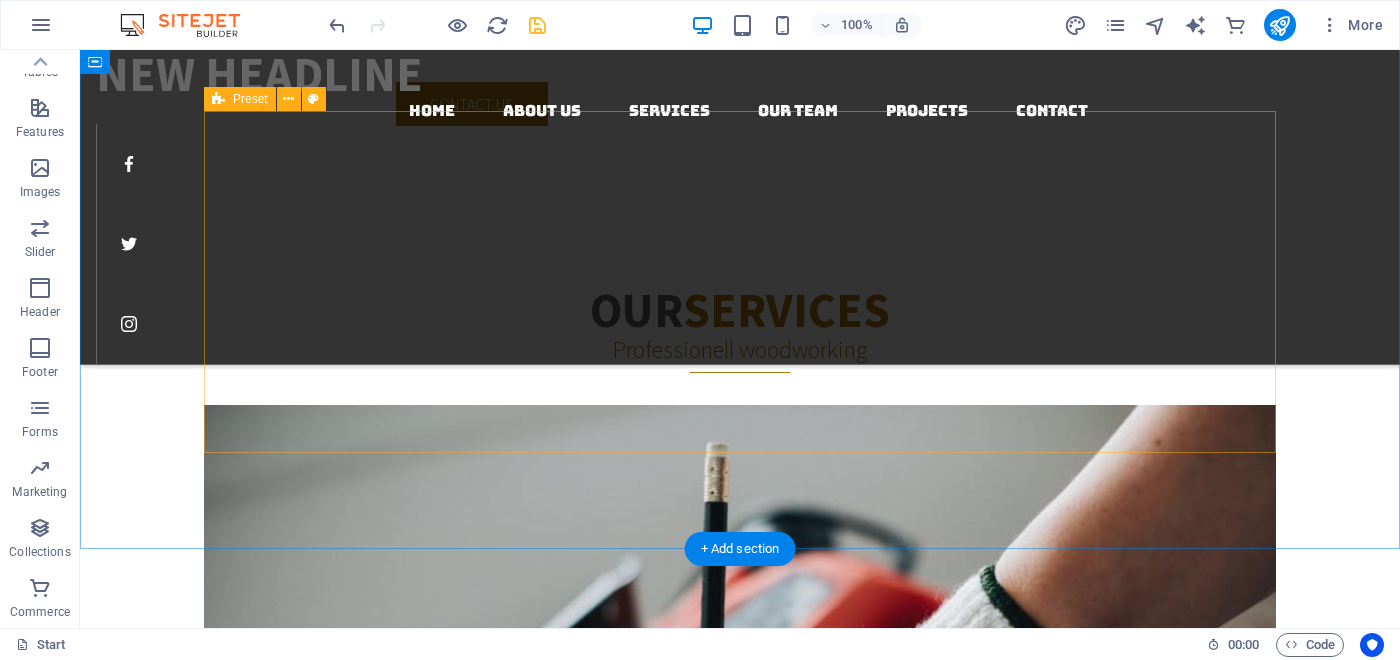 click on "[NAME] [ROLE] of [COMPANY] Phone: [PHONE]" at bounding box center [740, 4353] 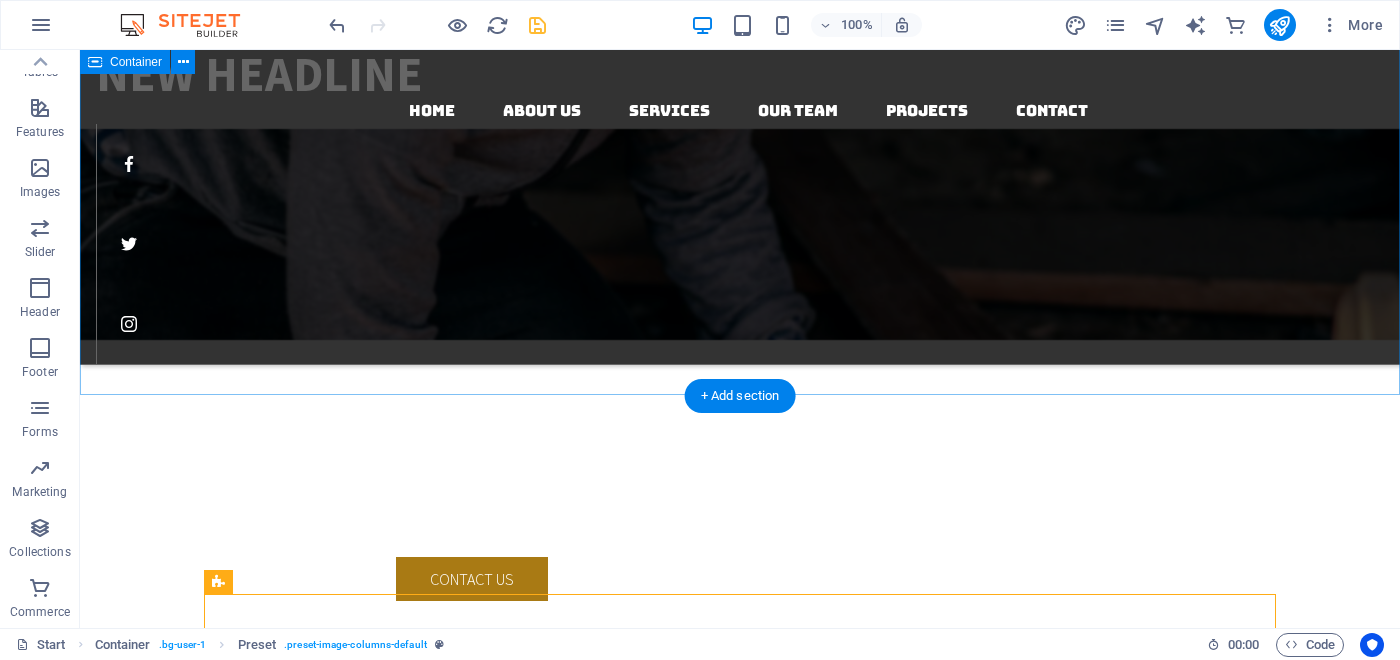 scroll, scrollTop: 2377, scrollLeft: 0, axis: vertical 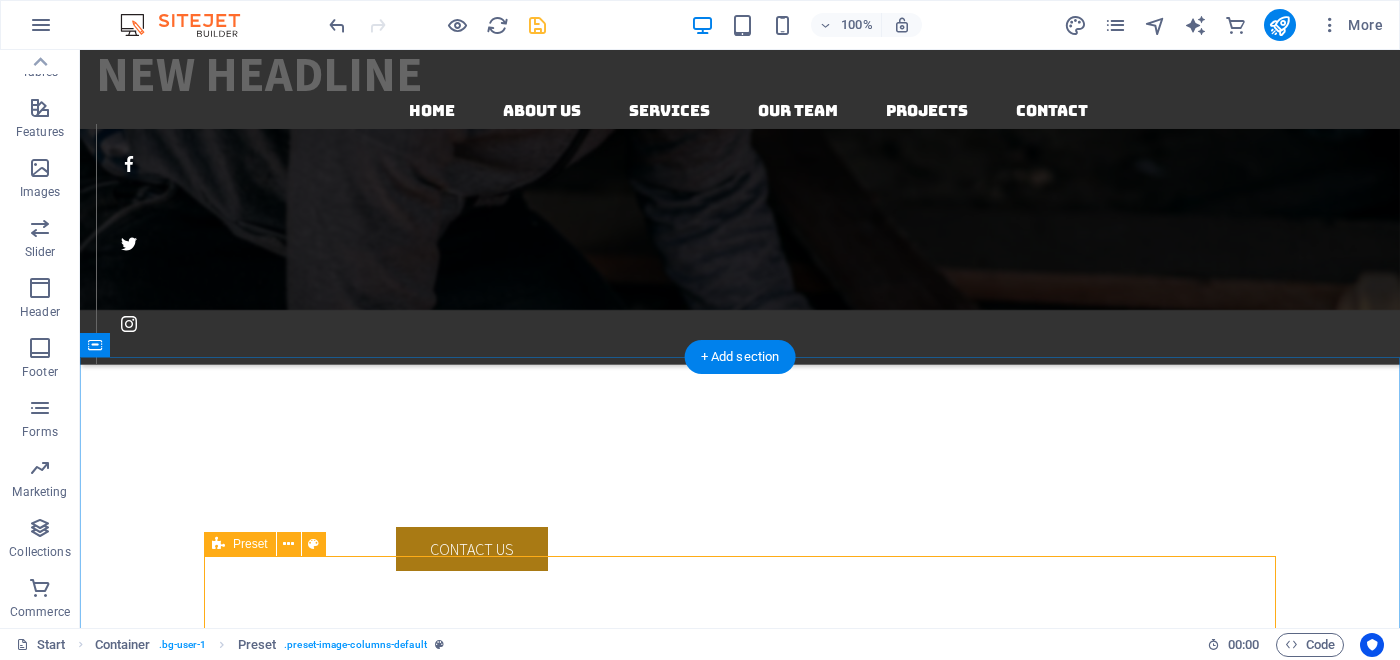 click on "[NAME] [ROLE] of [COMPANY] Phone: [PHONE]" at bounding box center (740, 4798) 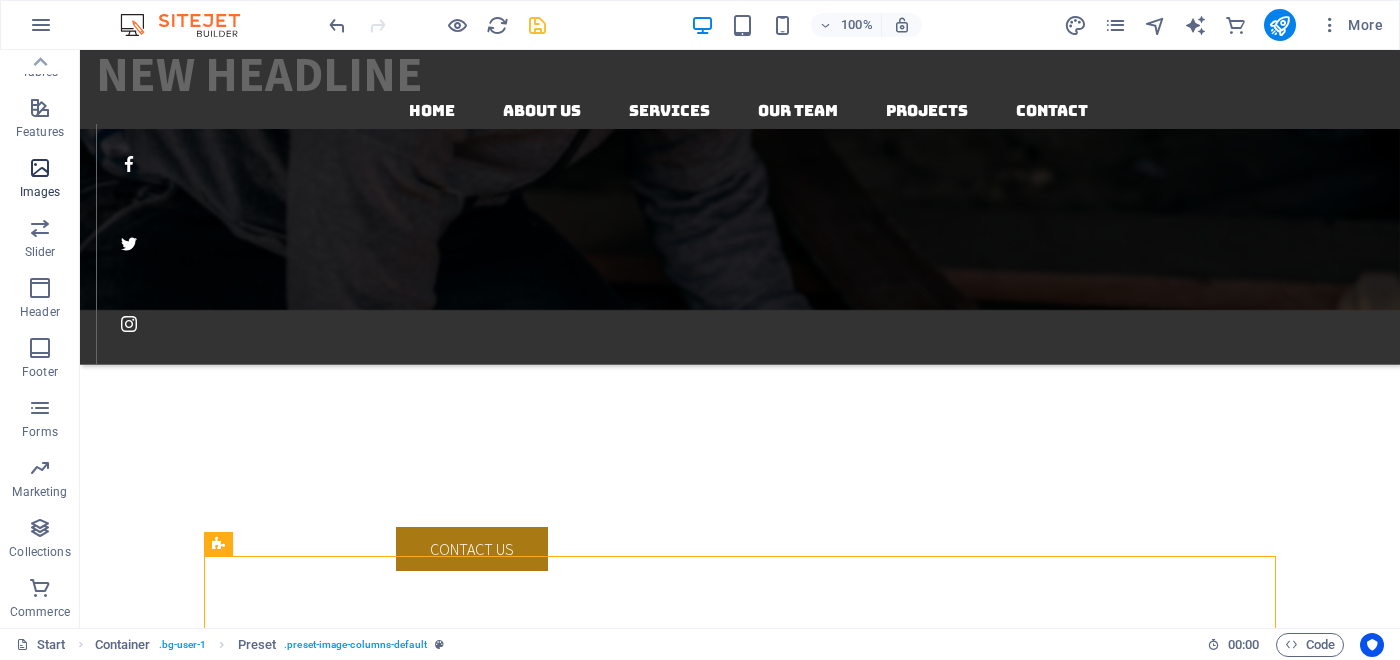 click on "Images" at bounding box center [40, 192] 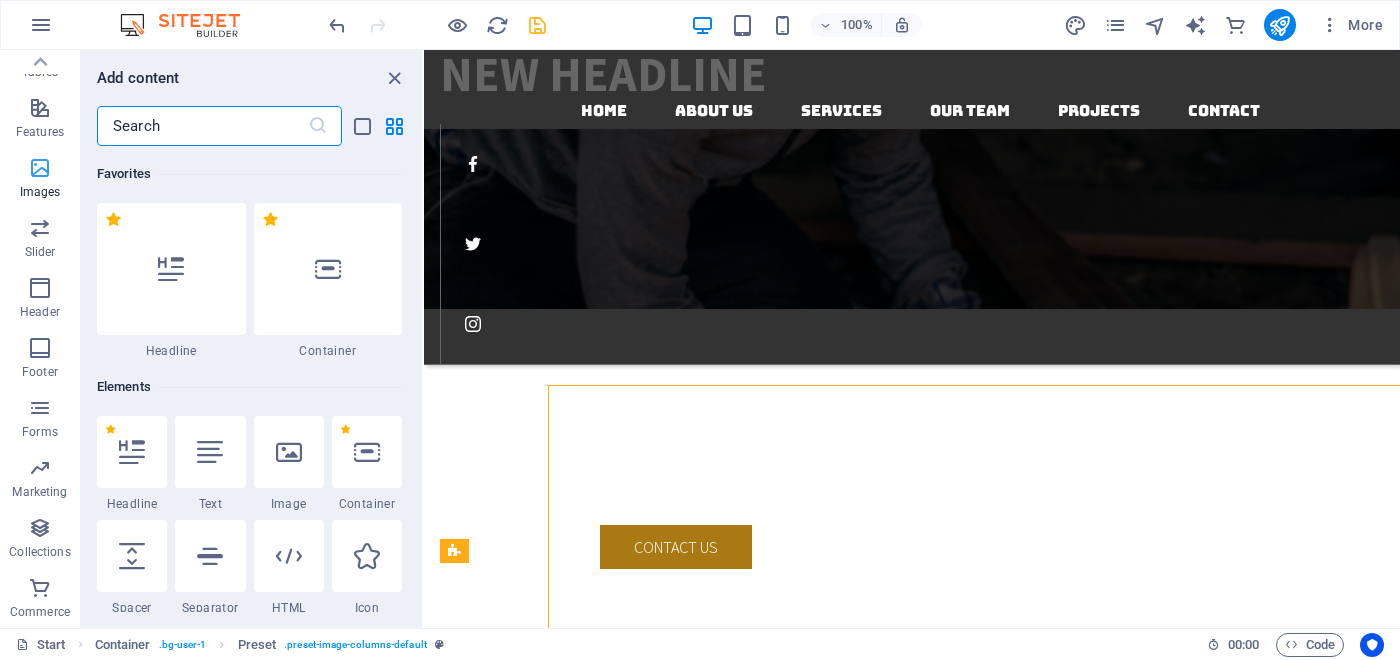 scroll, scrollTop: 2548, scrollLeft: 0, axis: vertical 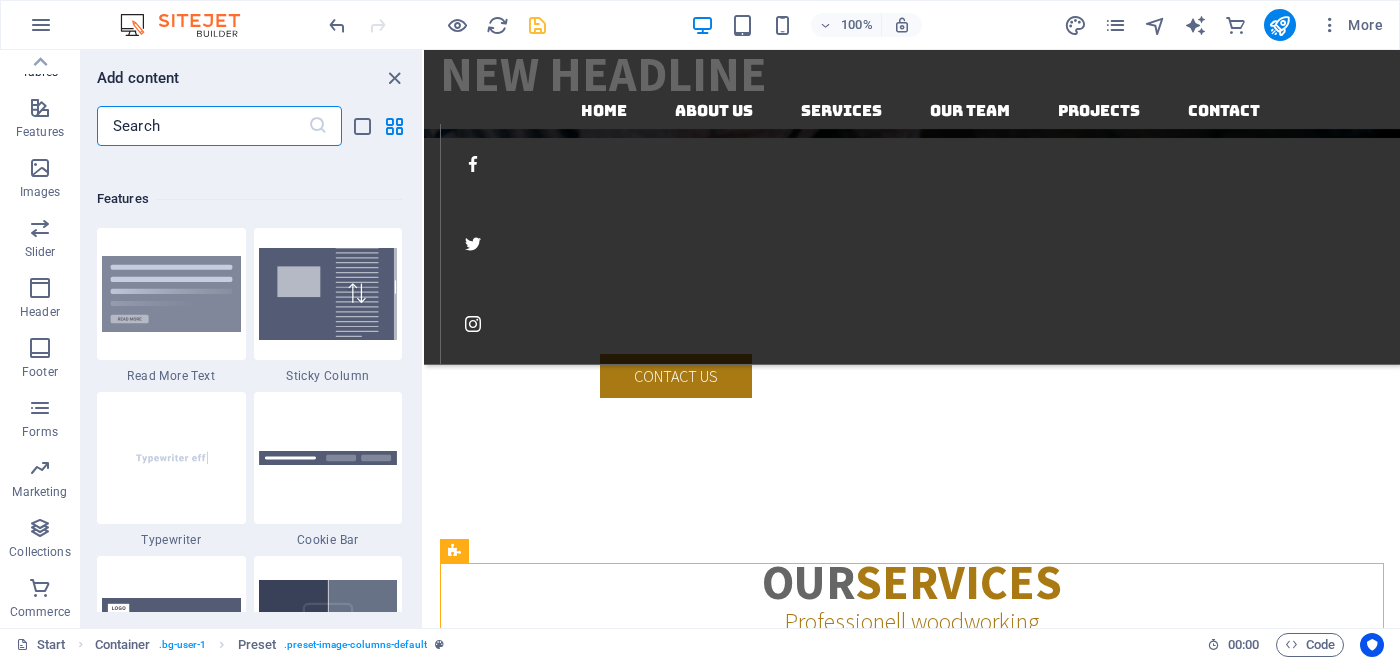 click at bounding box center [202, 126] 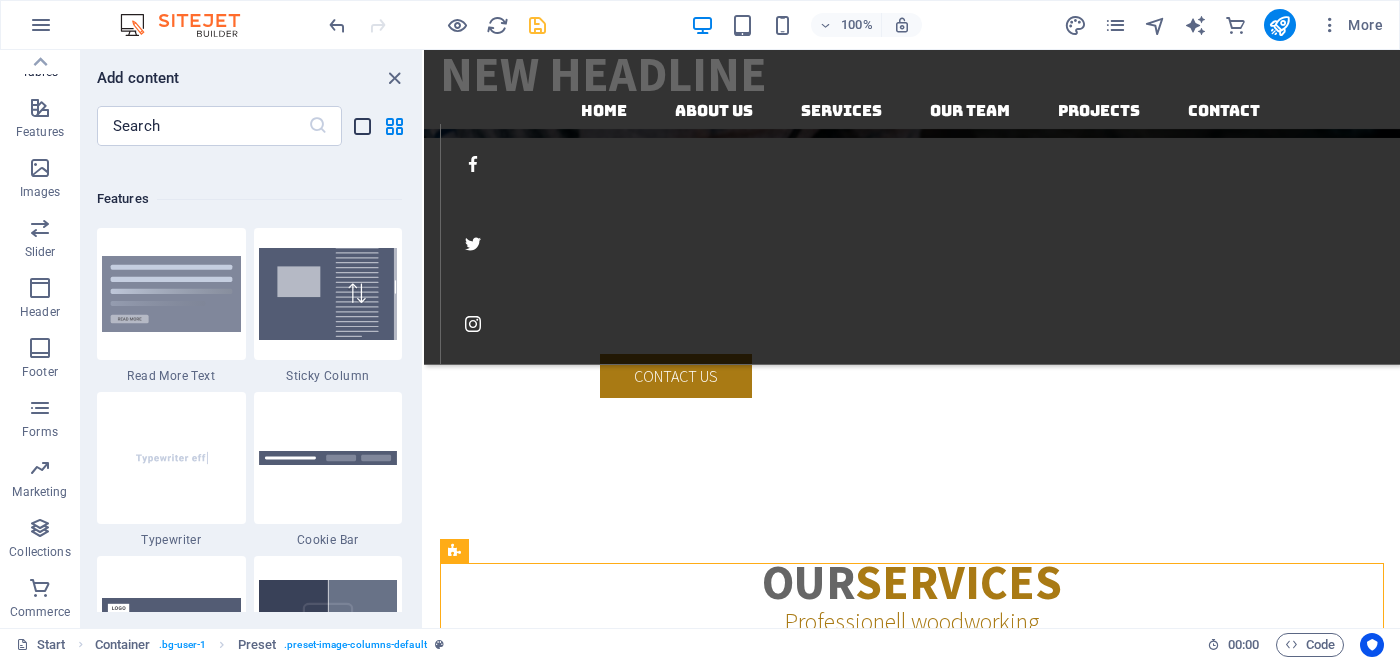 click at bounding box center (362, 126) 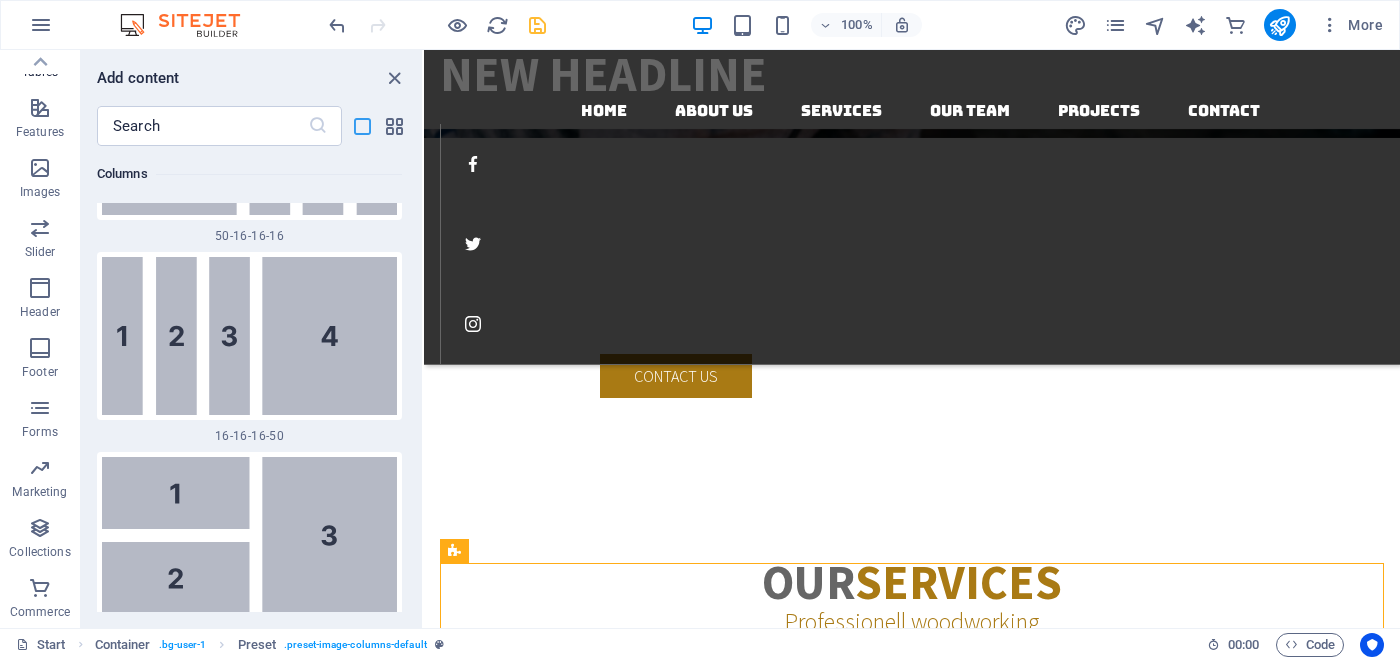 scroll, scrollTop: 19081, scrollLeft: 0, axis: vertical 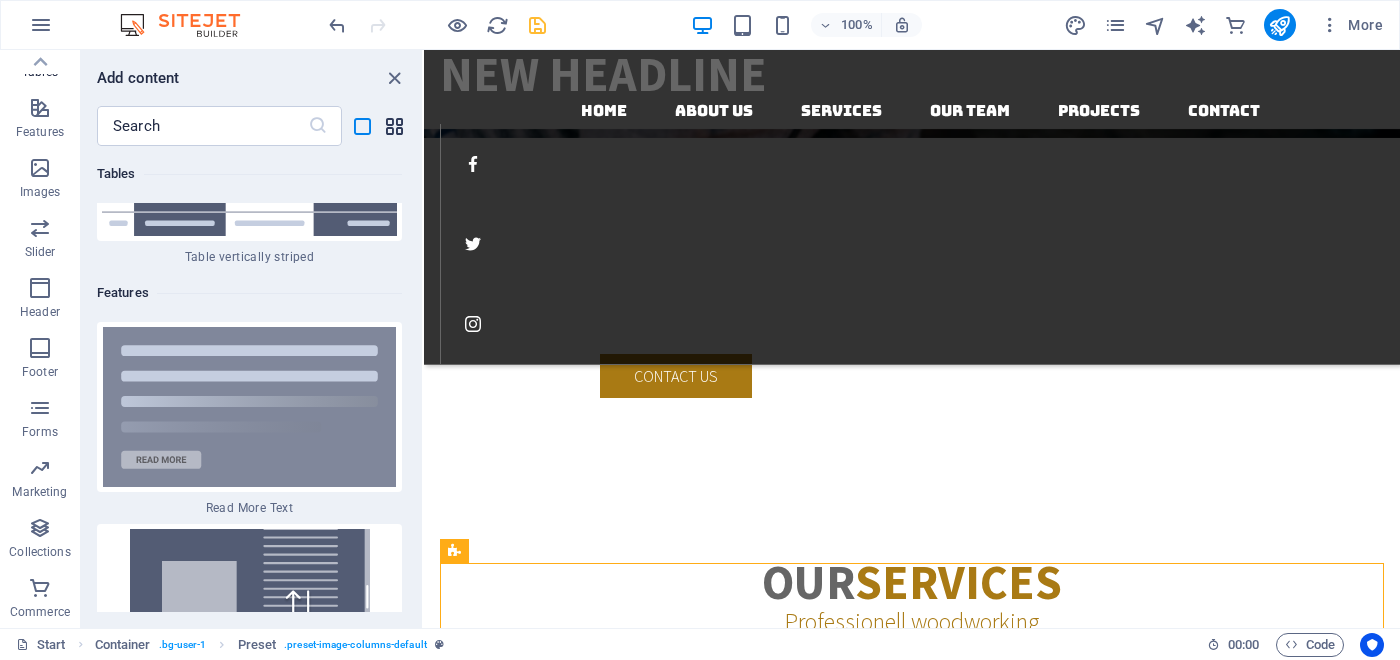 click at bounding box center [394, 126] 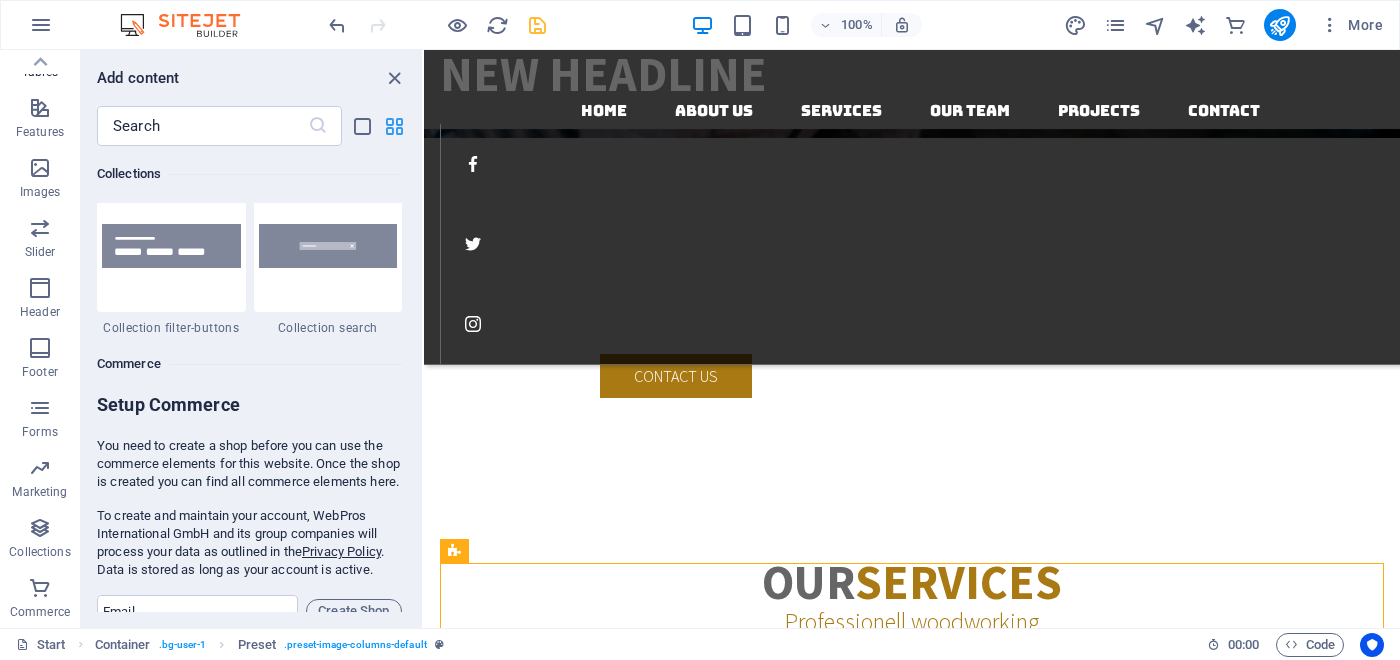 scroll, scrollTop: 7770, scrollLeft: 0, axis: vertical 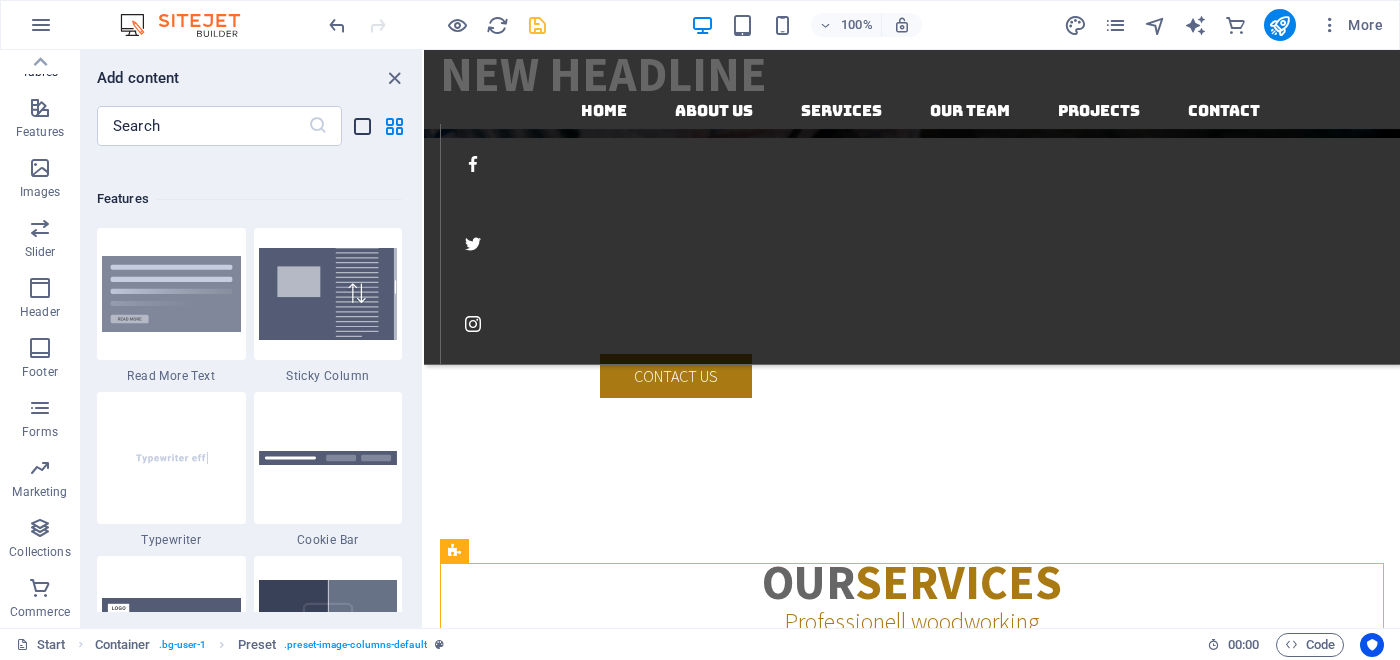 click at bounding box center [362, 126] 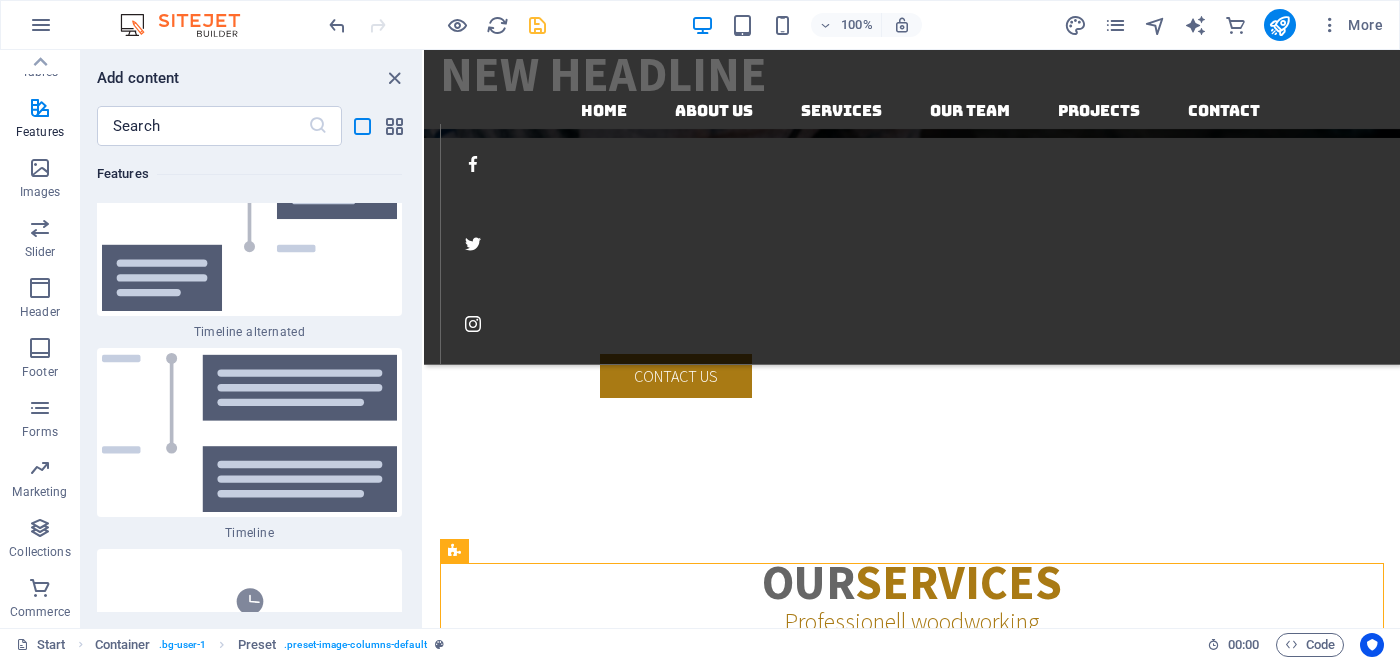 scroll, scrollTop: 20812, scrollLeft: 0, axis: vertical 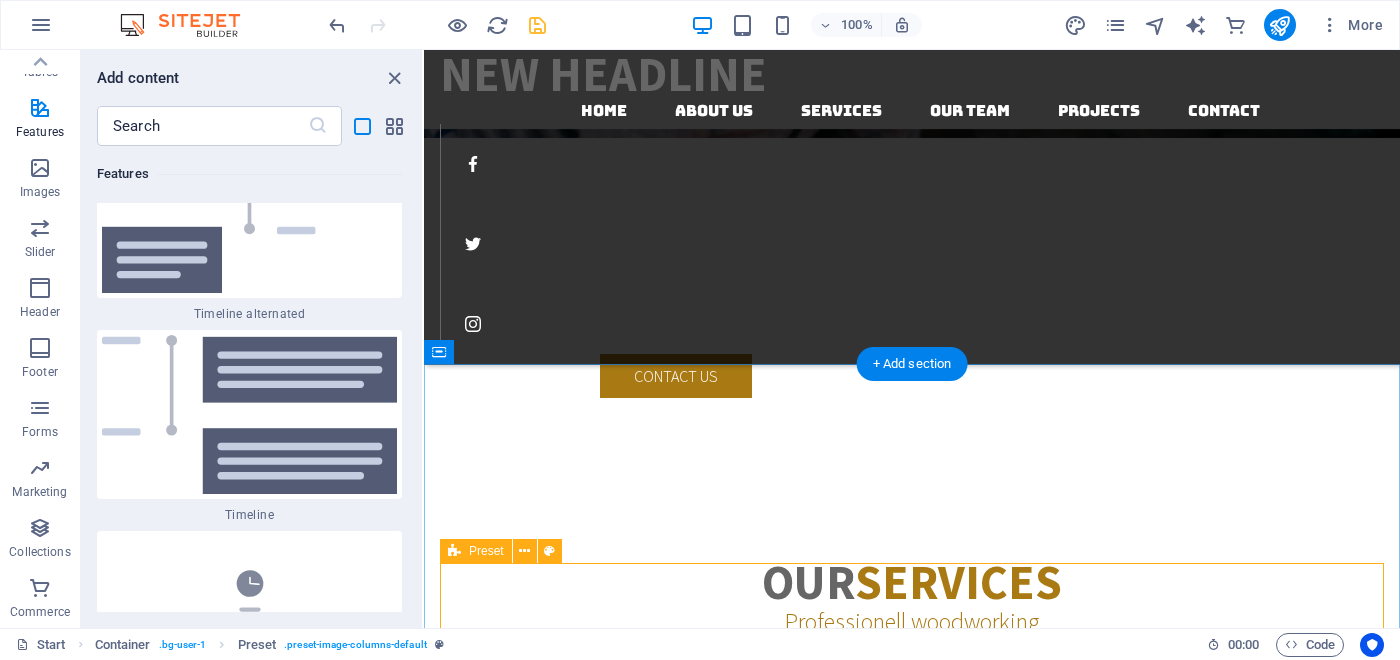 click on "[NAME] [ROLE] of [COMPANY] Phone: [PHONE]" at bounding box center (912, 4242) 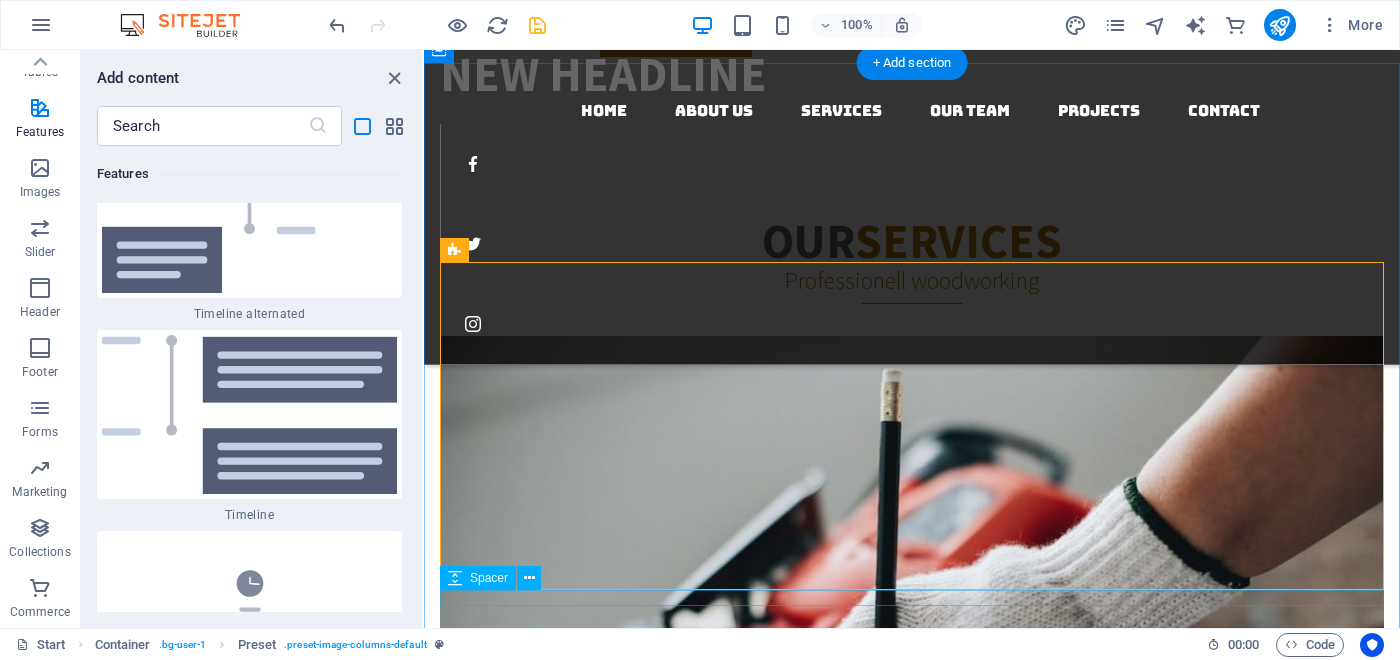 scroll, scrollTop: 2911, scrollLeft: 0, axis: vertical 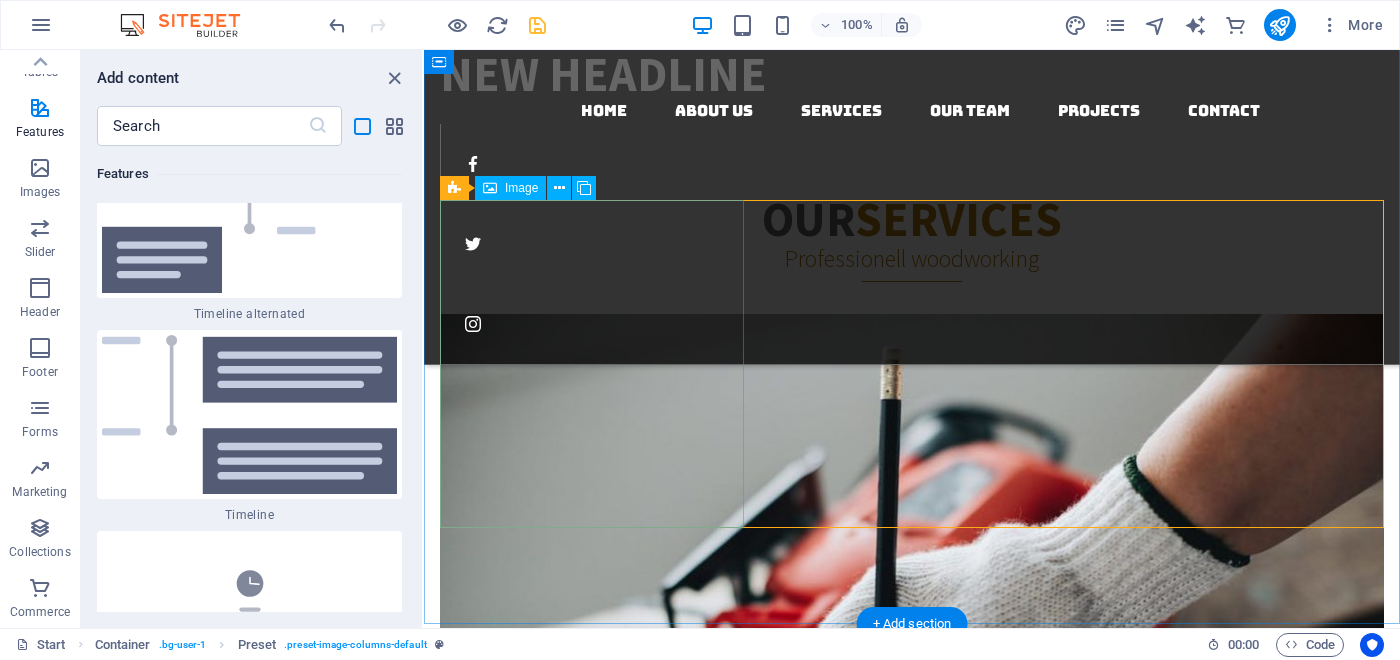 click on "[NAME] [ROLE] of [COMPANY] Phone: [PHONE]" at bounding box center (912, 3879) 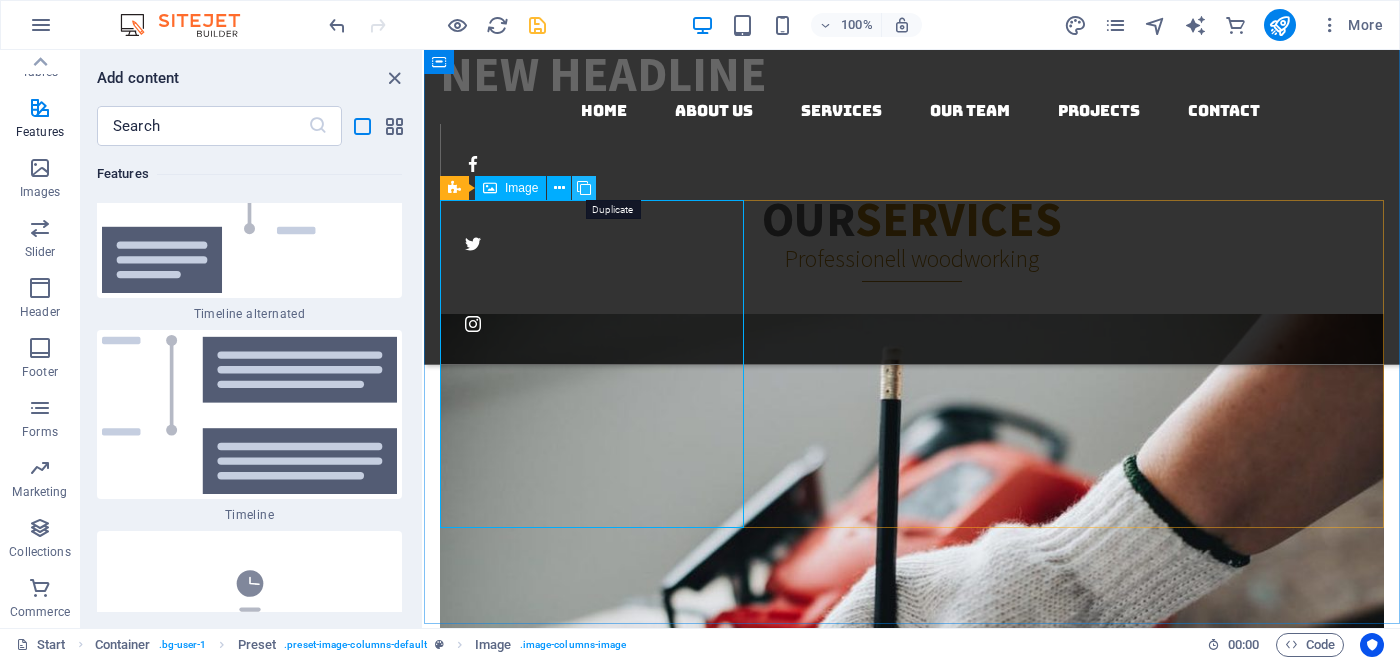 click at bounding box center (584, 188) 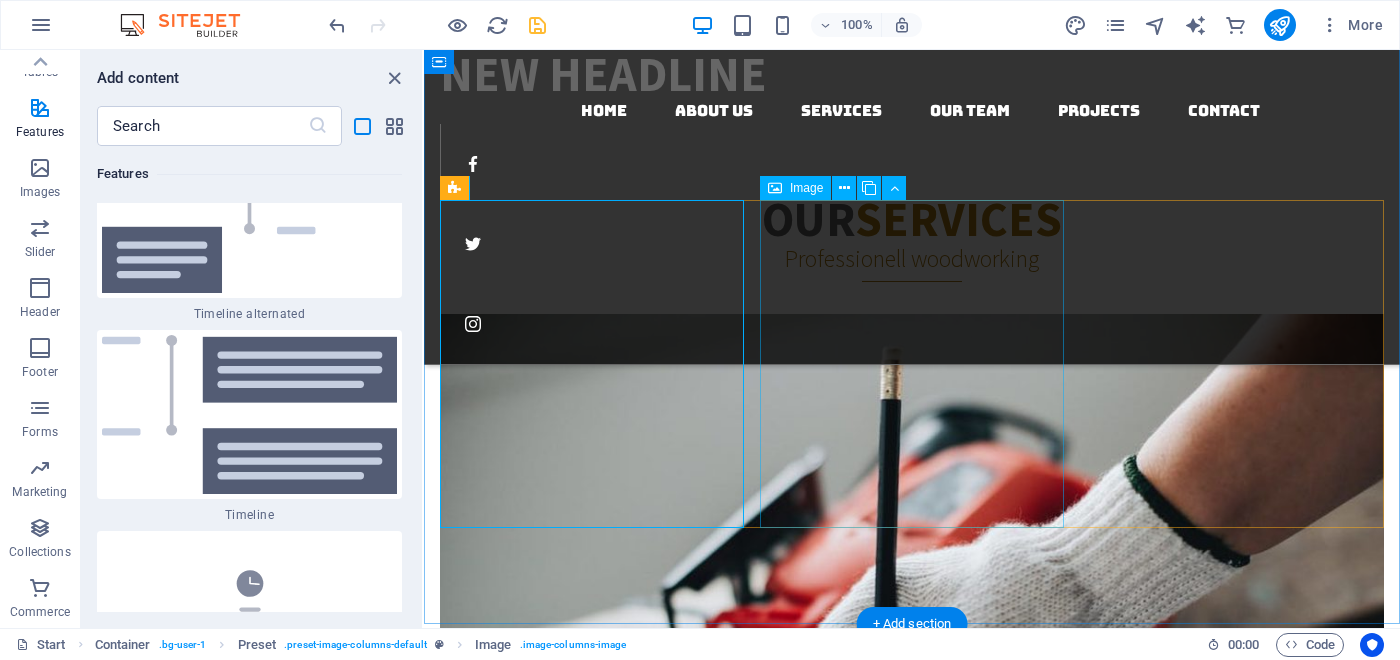 click on "[NAME] [ROLE] of [COMPANY] Phone: [PHONE]" at bounding box center [912, 4229] 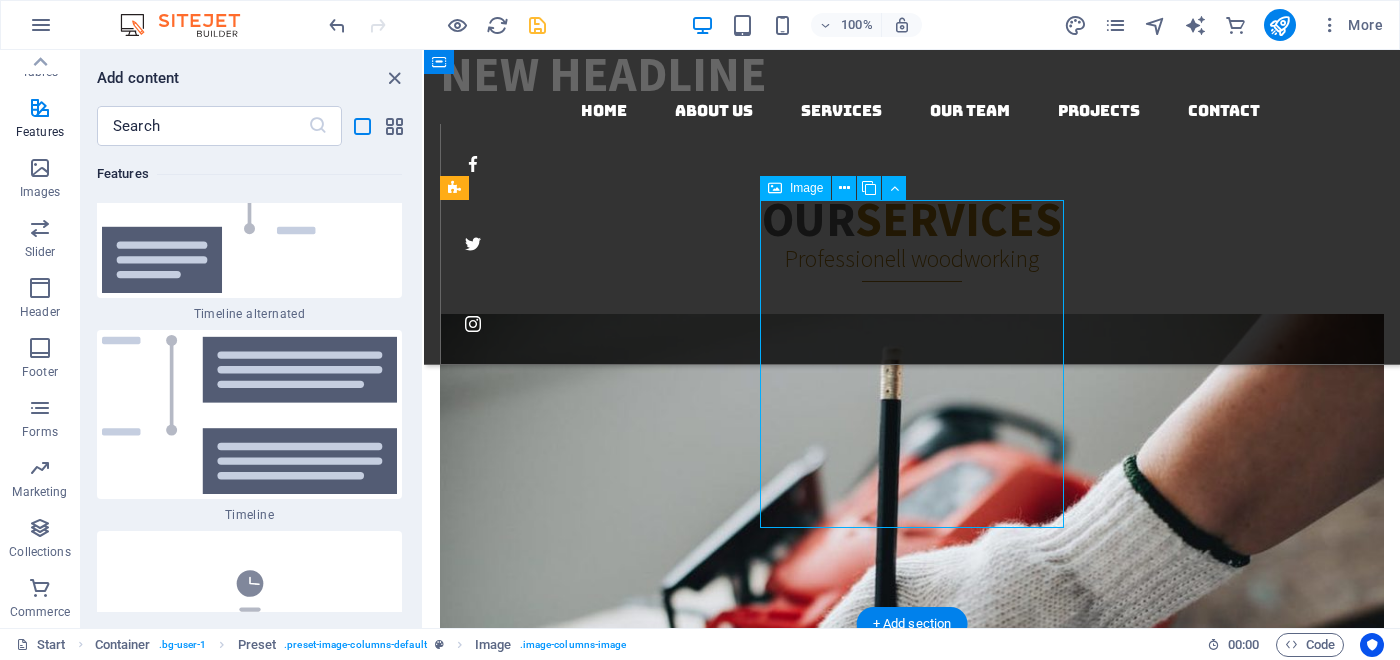 click on "[NAME] [ROLE] of [COMPANY] Phone: [PHONE]" at bounding box center [912, 4229] 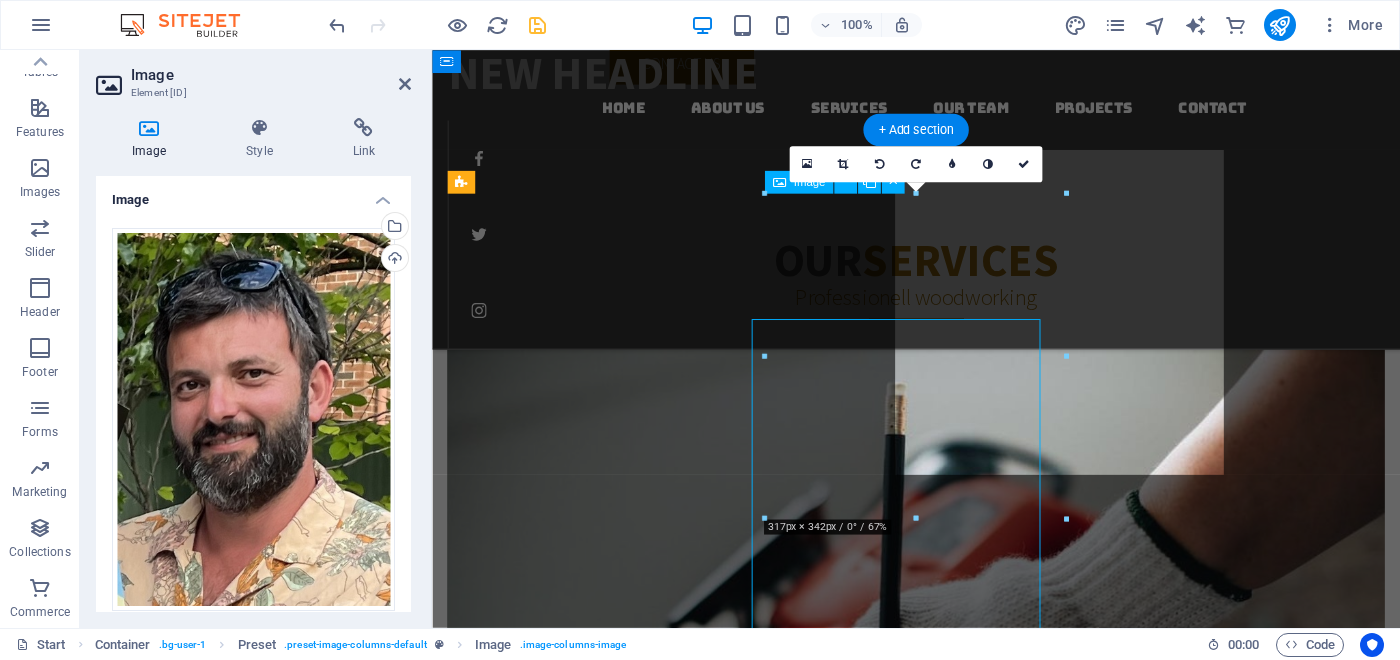scroll, scrollTop: 2778, scrollLeft: 0, axis: vertical 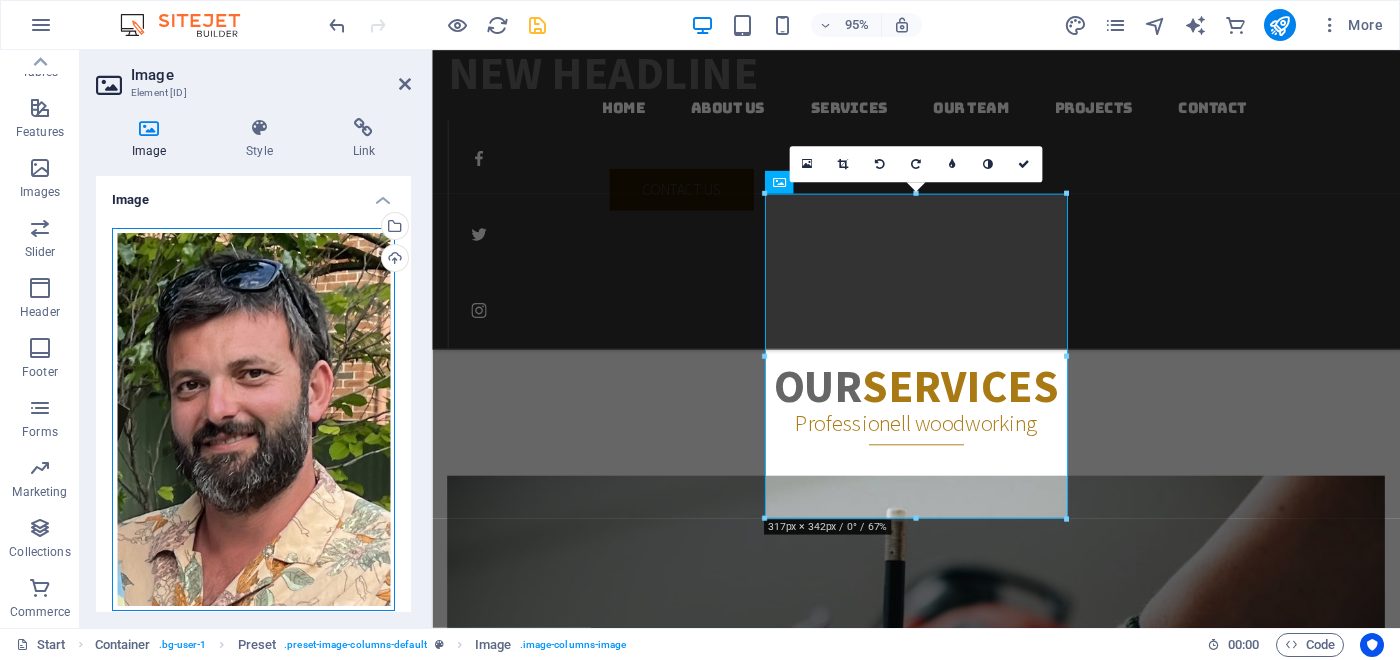 click on "Drag files here, click to choose files or select files from Files or our free stock photos & videos" at bounding box center [253, 419] 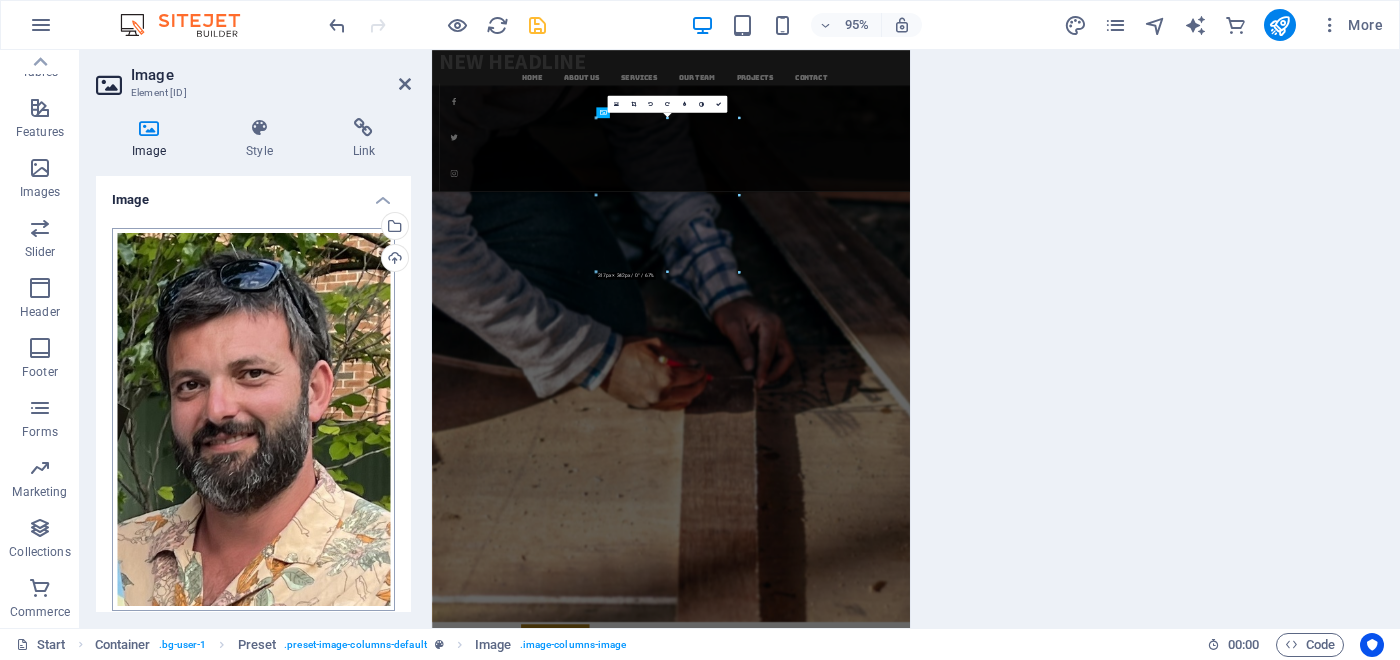 scroll, scrollTop: 3431, scrollLeft: 0, axis: vertical 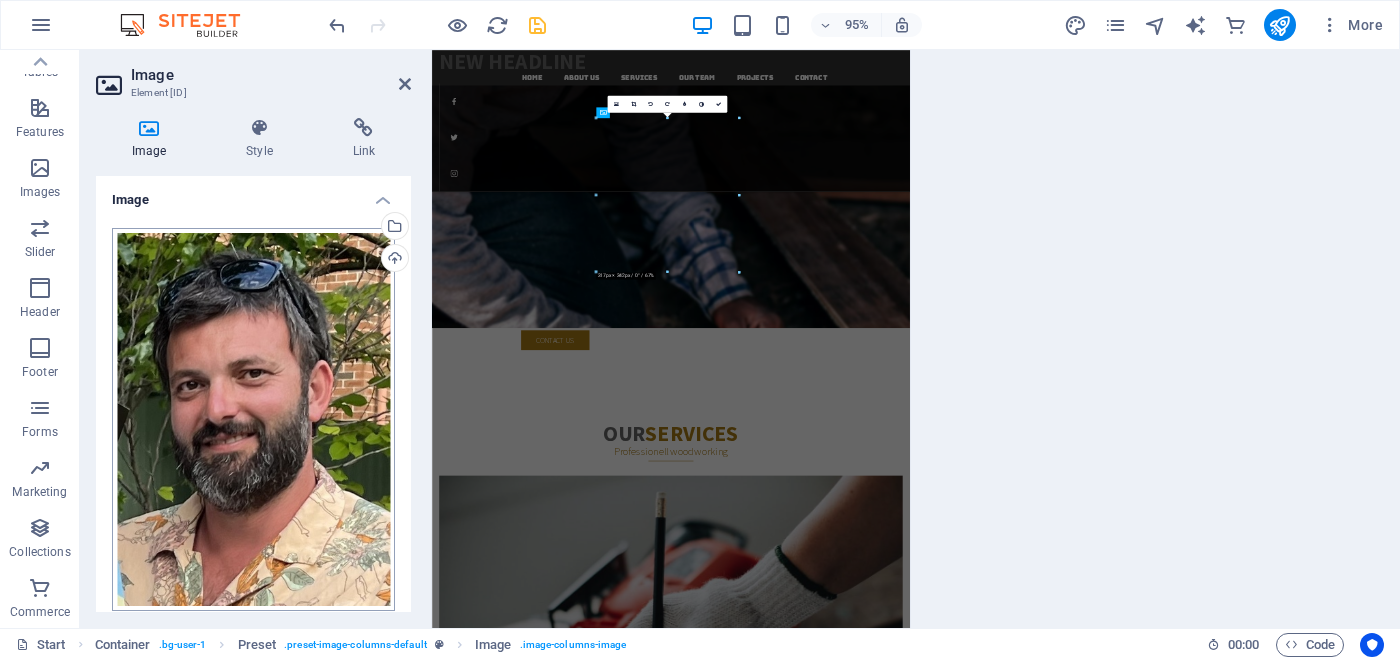 select on "[RESOLUTION]" 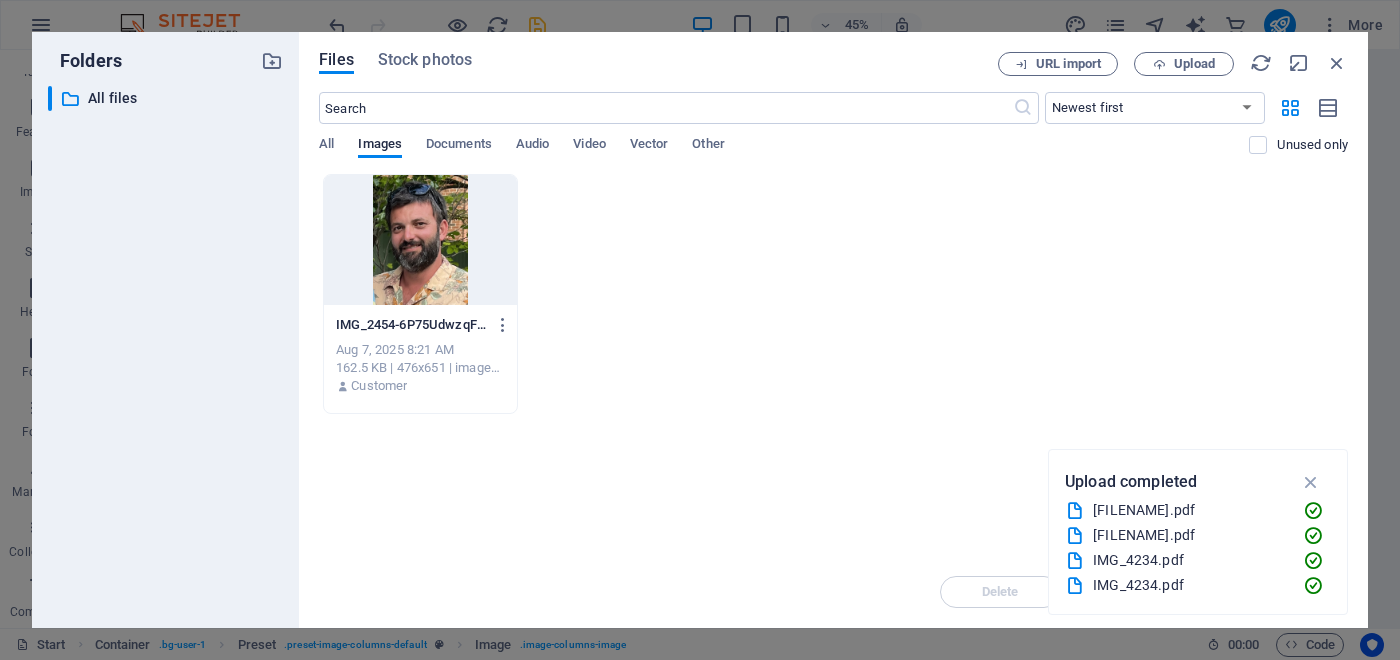 click on "​ All files All files" at bounding box center (165, 349) 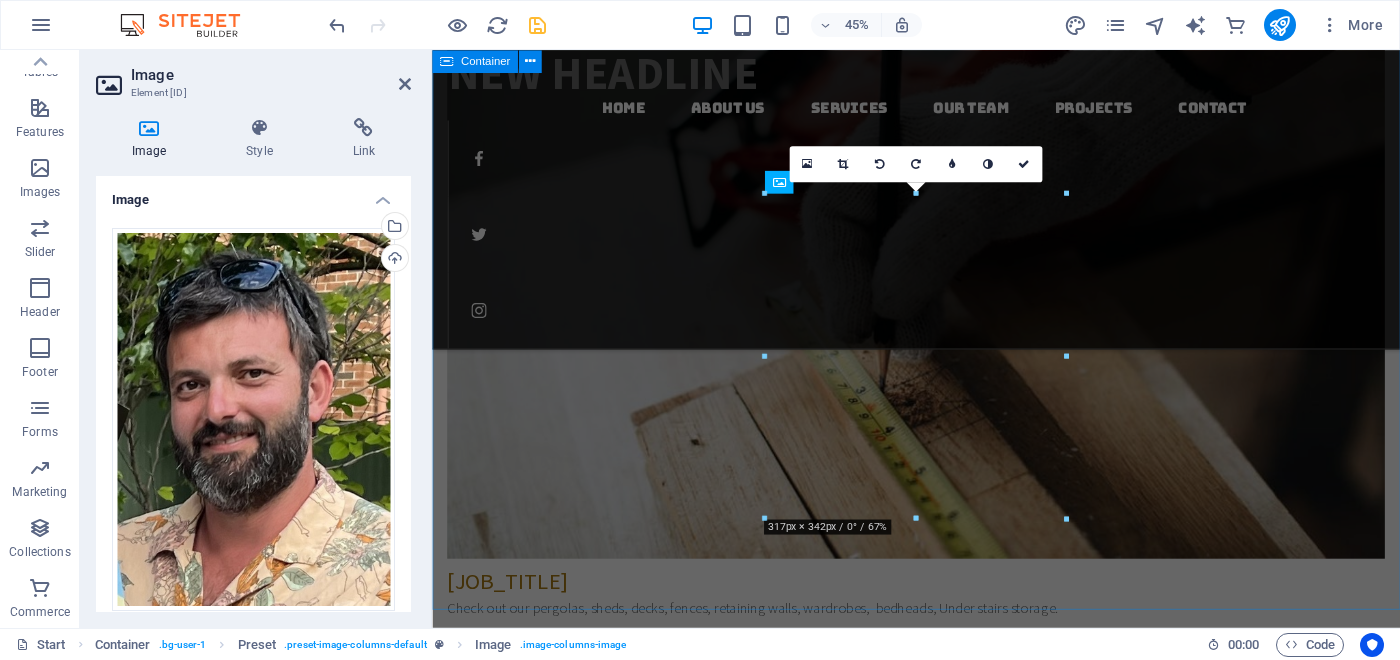 scroll, scrollTop: 2778, scrollLeft: 0, axis: vertical 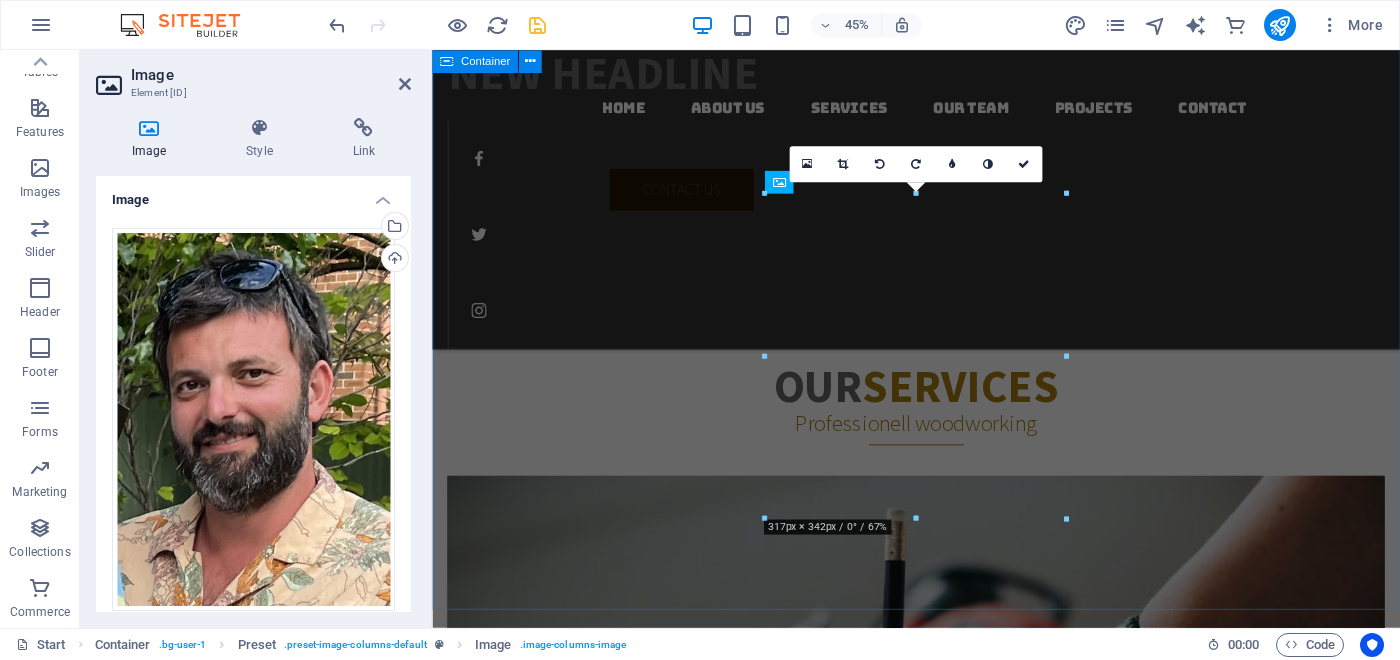 click on "Our Professional Team We take care of you [FIRST] Director of [COMPANY] Phone: [PHONE] [FIRST] Director of [COMPANY] Phone: [PHONE]" at bounding box center (941, 4315) 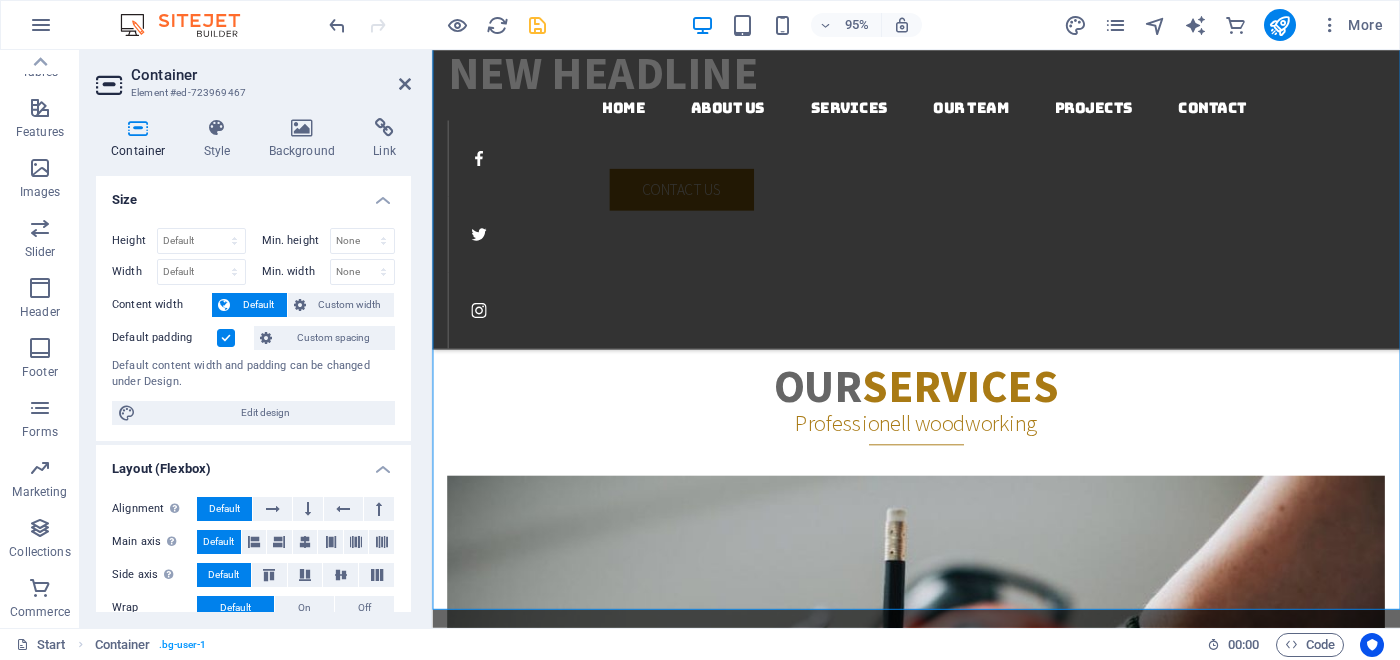 scroll, scrollTop: 27, scrollLeft: 0, axis: vertical 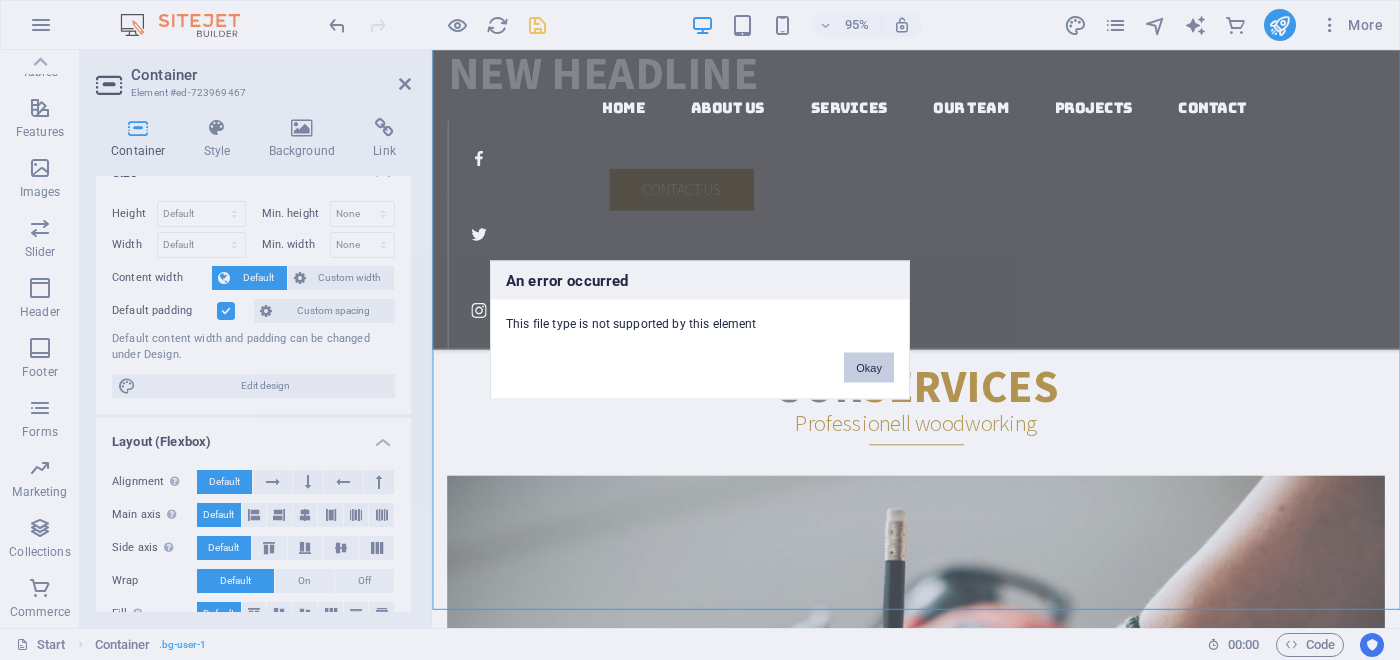 click on "Okay" at bounding box center (869, 368) 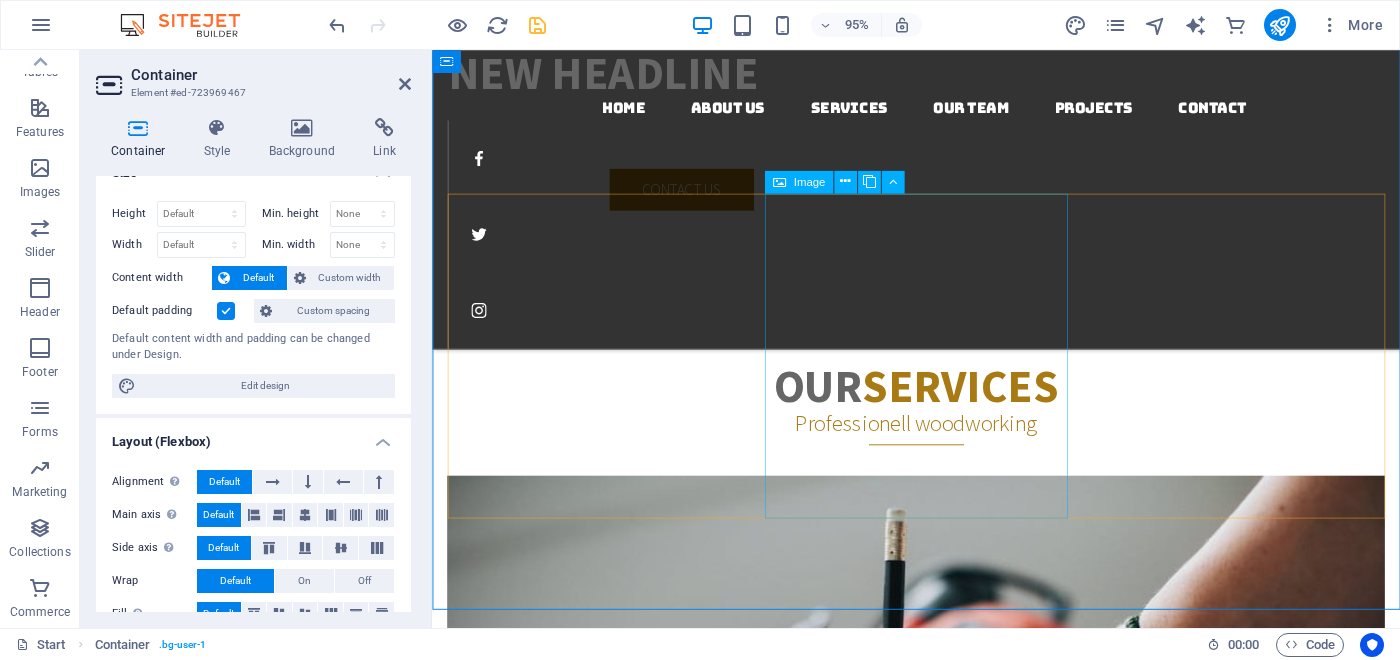 click on "[NAME] [ROLE] of [COMPANY] Phone: [PHONE]" at bounding box center (941, 4542) 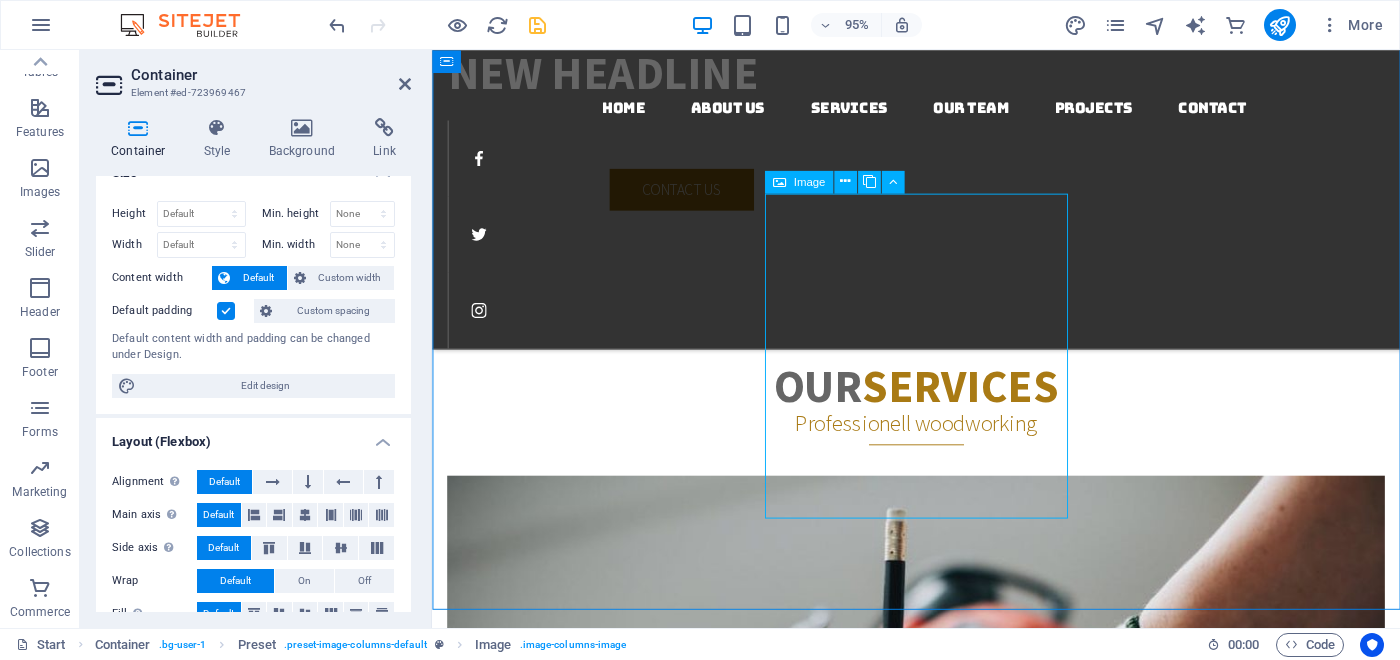 click on "[NAME] [ROLE] of [COMPANY] Phone: [PHONE]" at bounding box center (941, 4542) 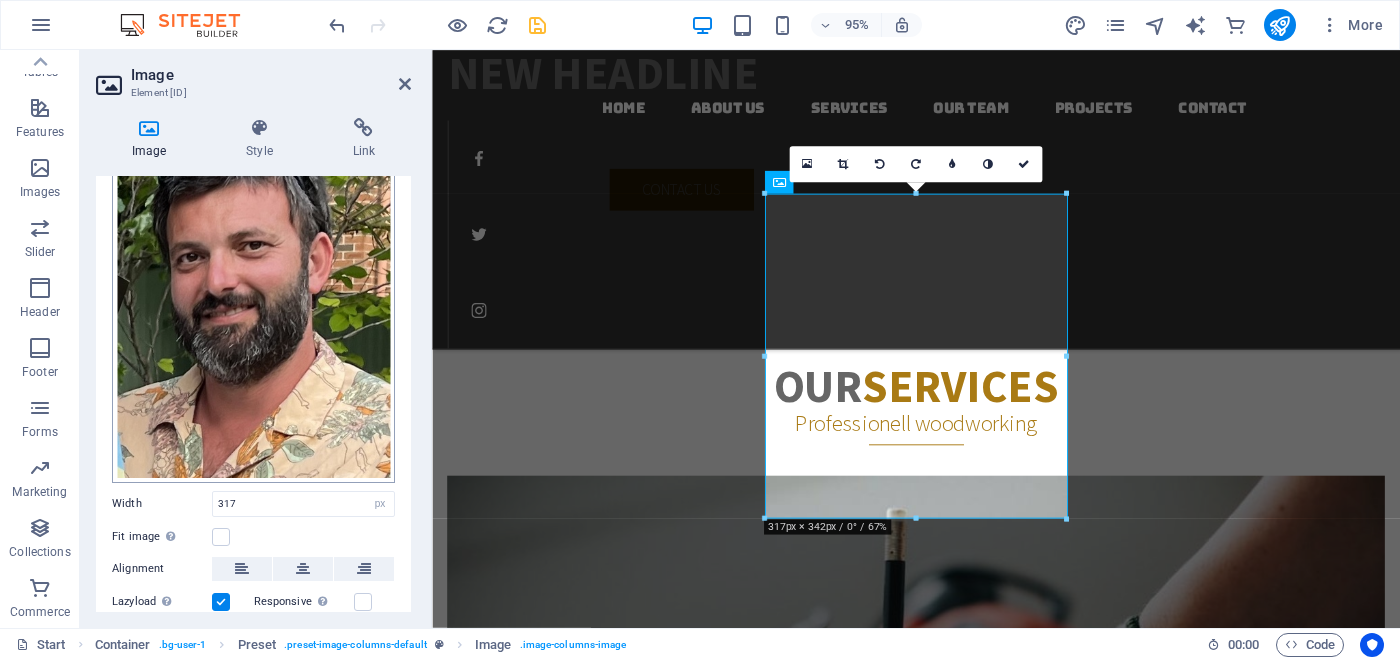 scroll, scrollTop: 131, scrollLeft: 0, axis: vertical 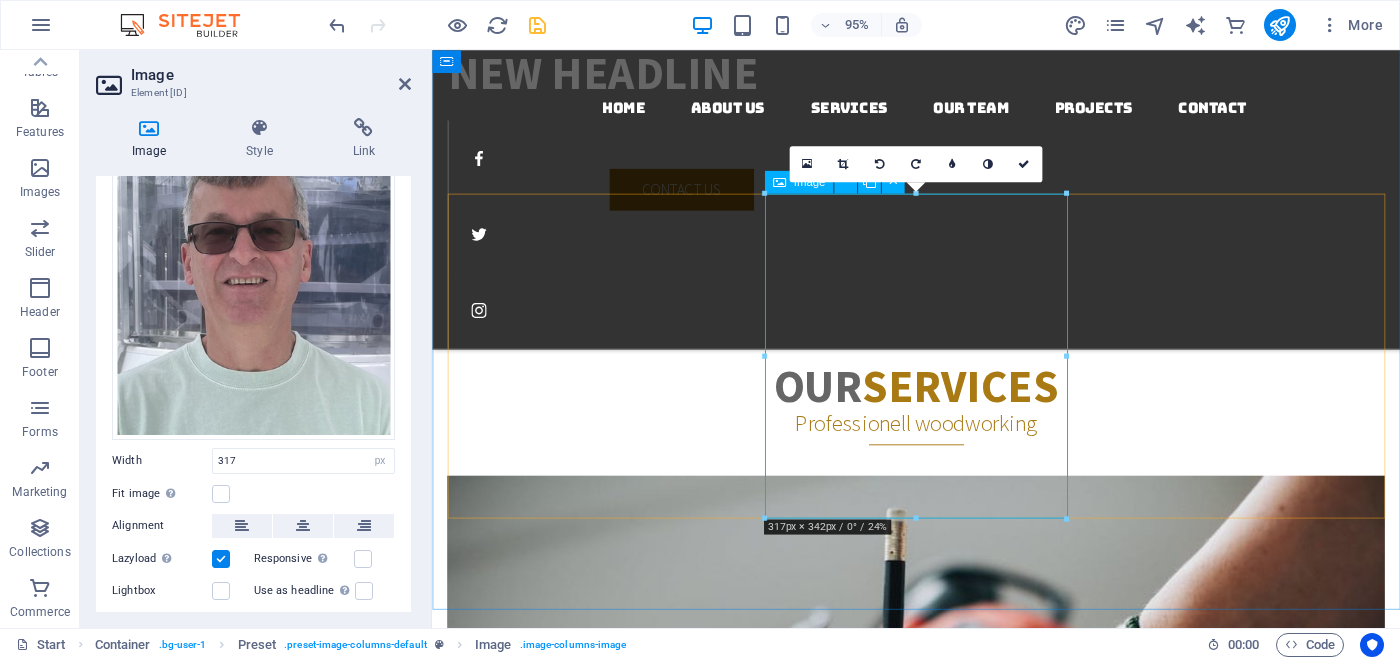 click on "[NAME] [ROLE] of [COMPANY] Phone: [PHONE]" at bounding box center (941, 4542) 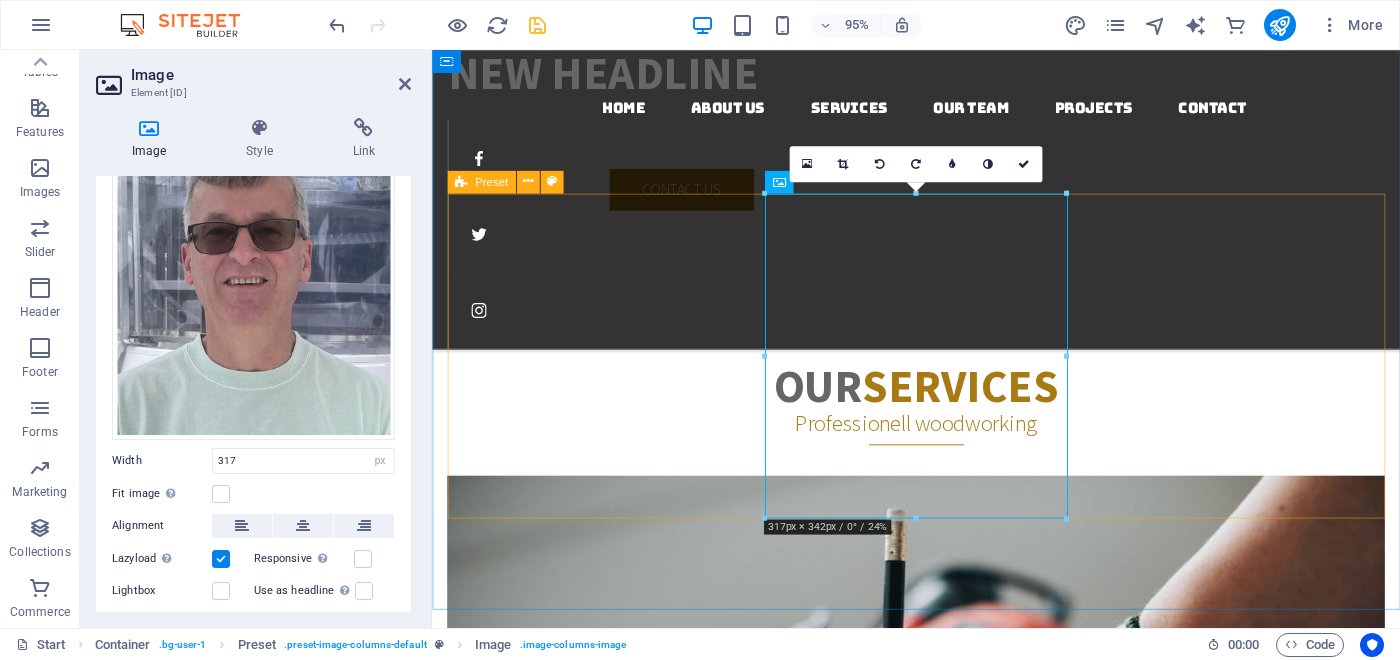 click on "[NAME] [ROLE] of [COMPANY] Phone: [PHONE] [NAME] [ROLE] of [COMPANY] Phone: [PHONE]" at bounding box center [941, 4367] 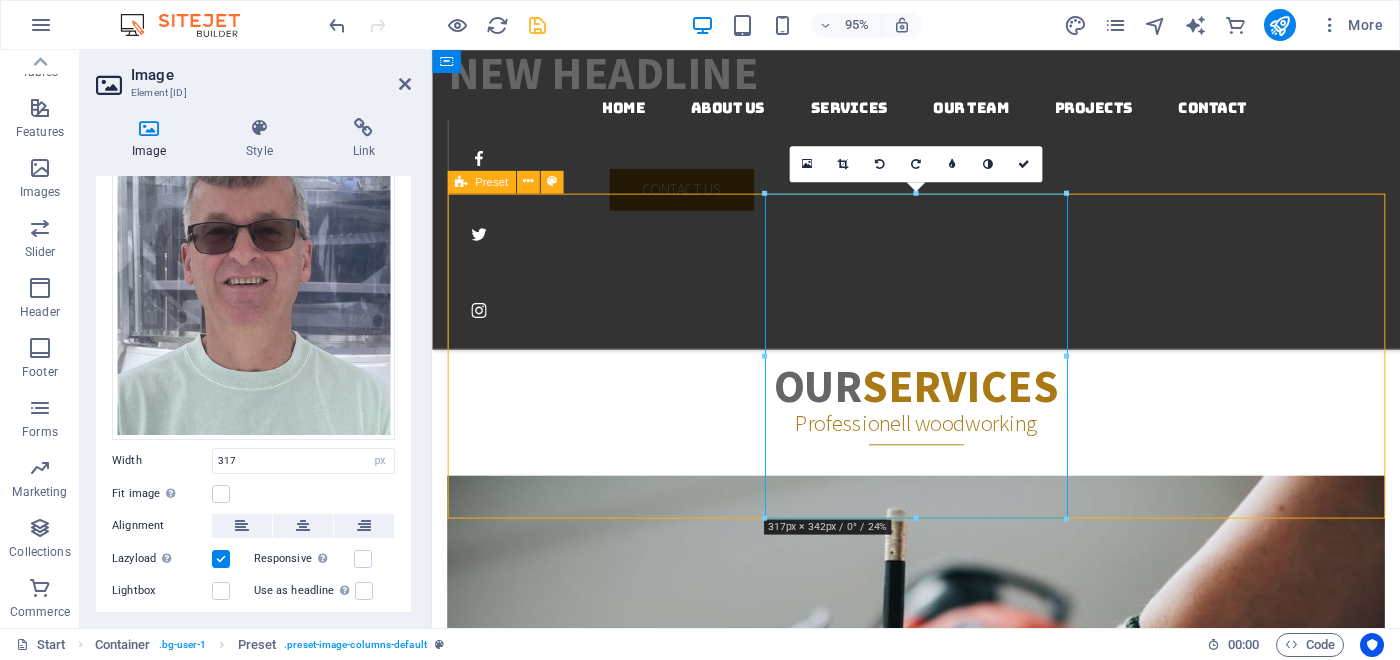scroll, scrollTop: 2732, scrollLeft: 0, axis: vertical 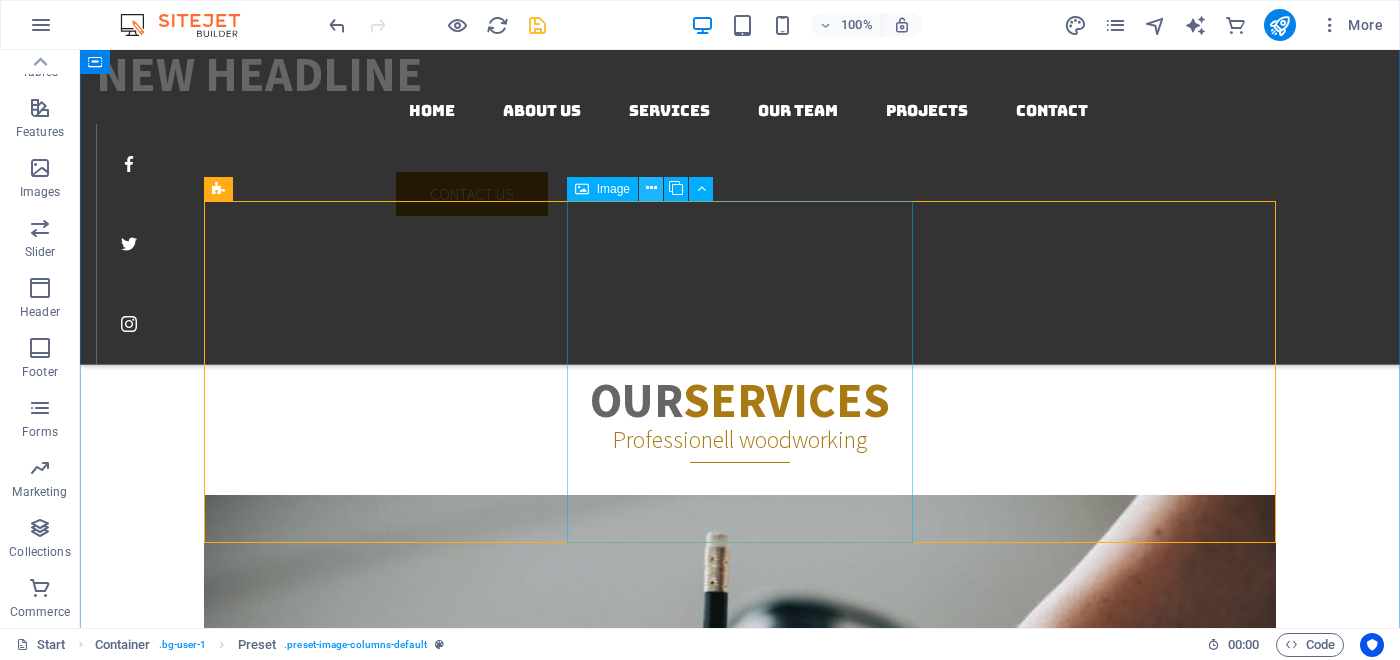 click at bounding box center [651, 188] 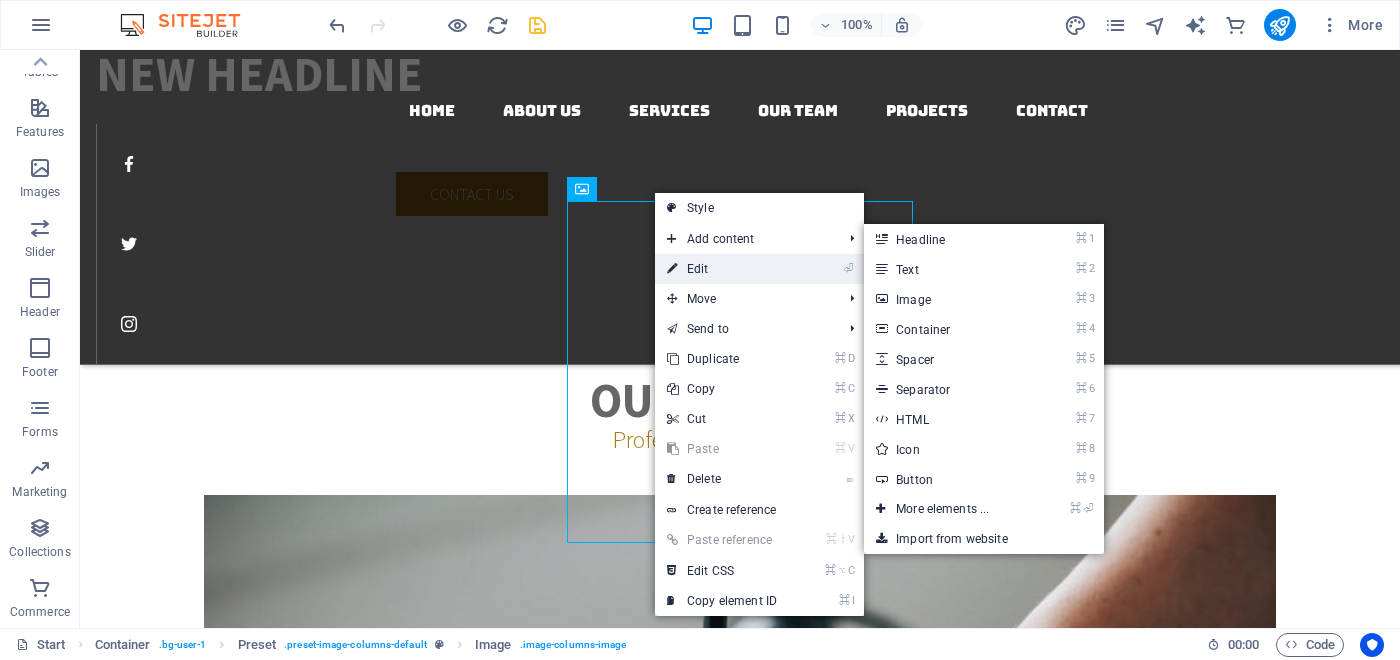 click on "⏎  Edit" at bounding box center [722, 269] 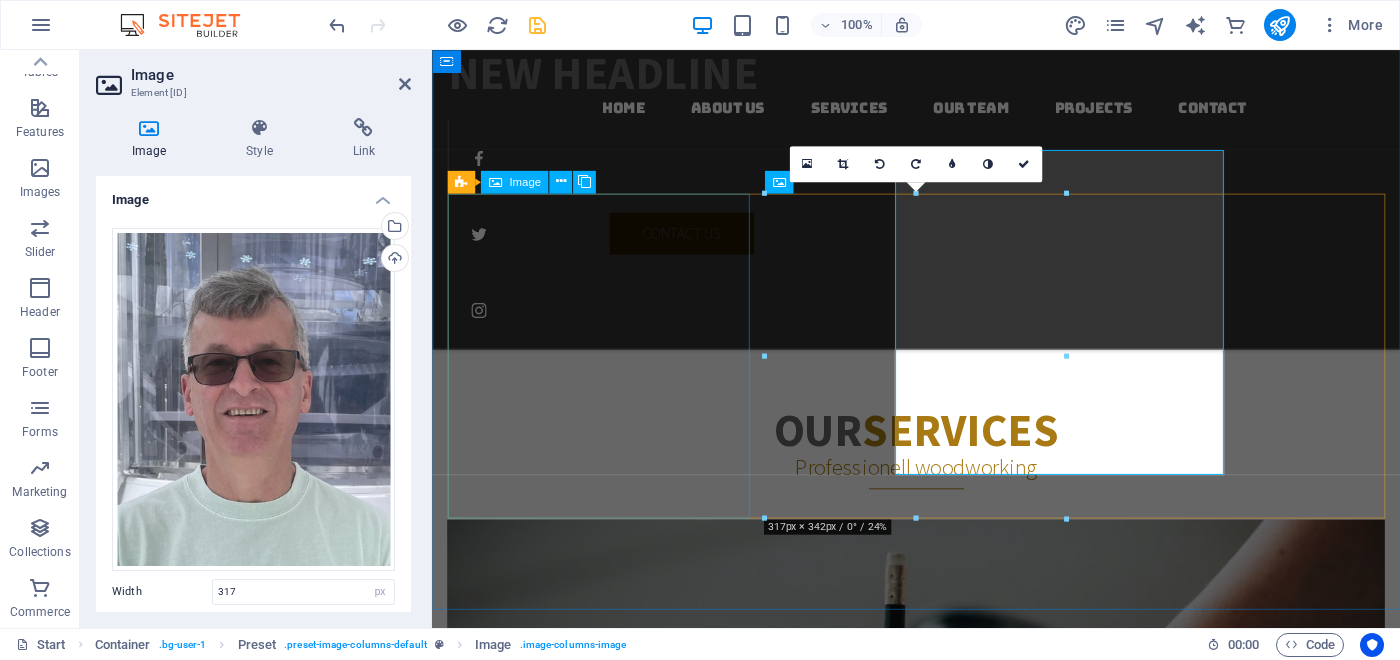 scroll, scrollTop: 2778, scrollLeft: 0, axis: vertical 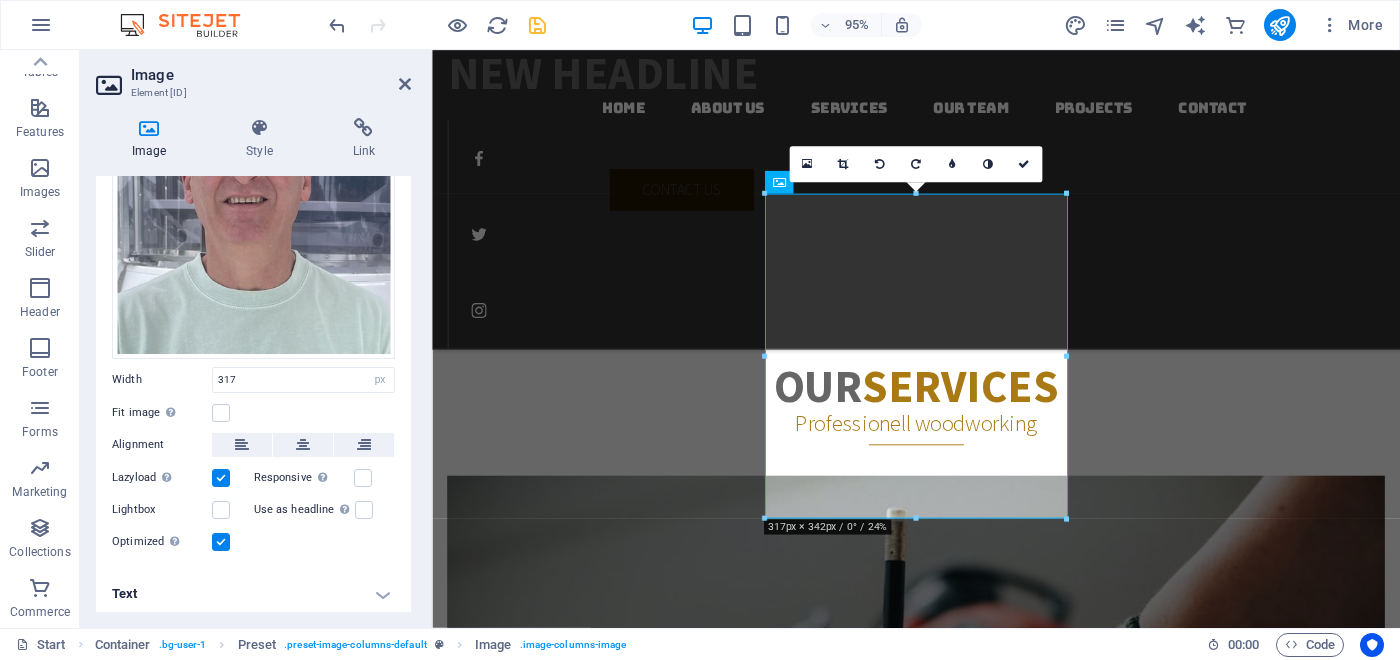 click on "Text" at bounding box center (253, 594) 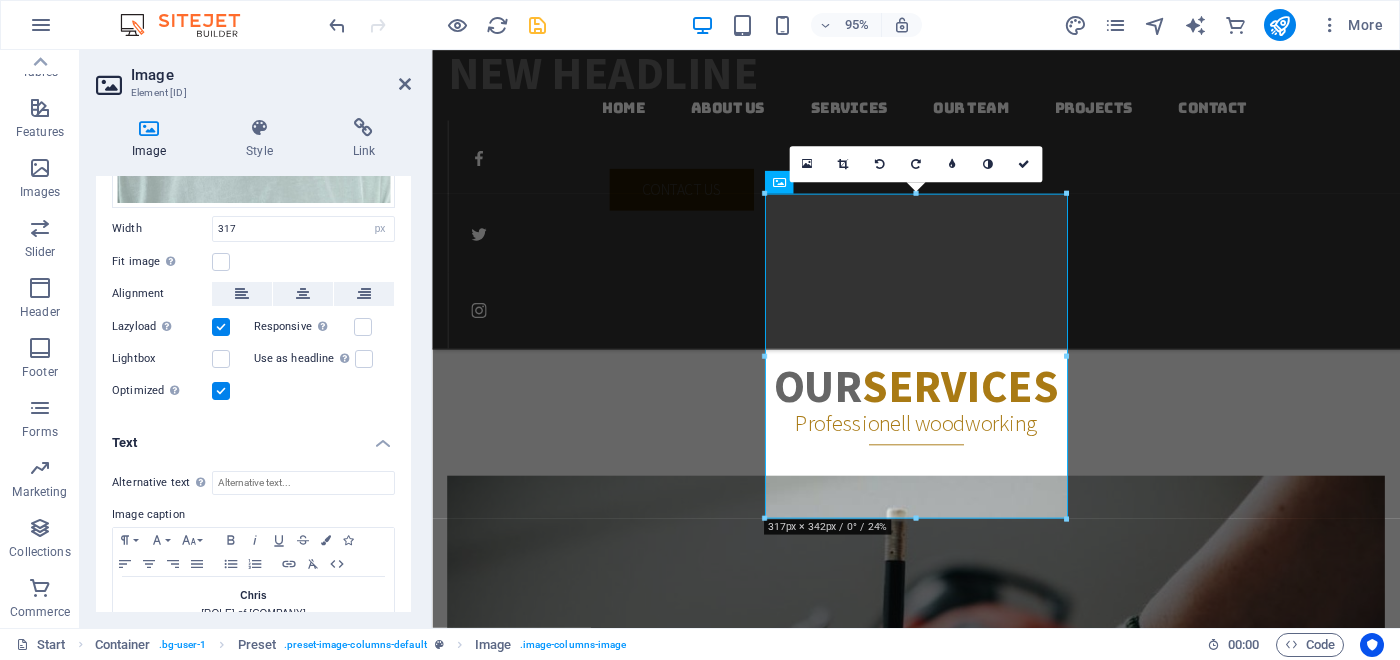 scroll, scrollTop: 432, scrollLeft: 0, axis: vertical 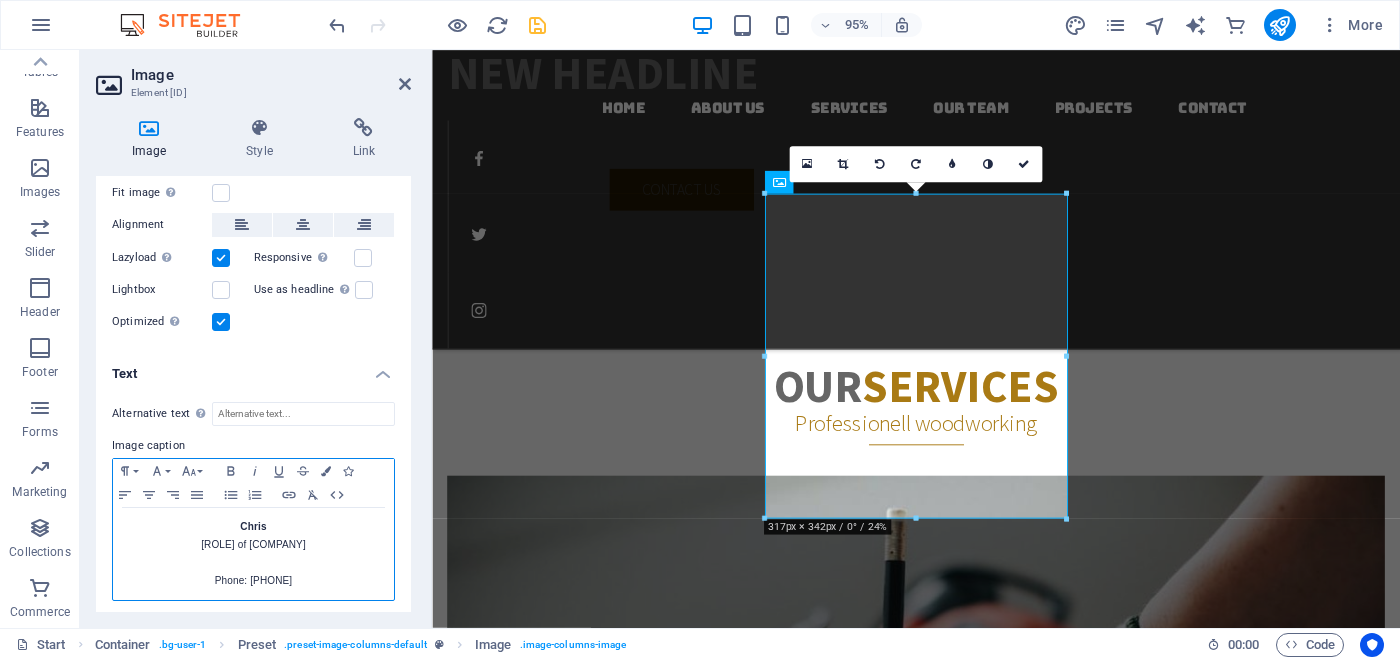 click on "Chris" at bounding box center (253, 526) 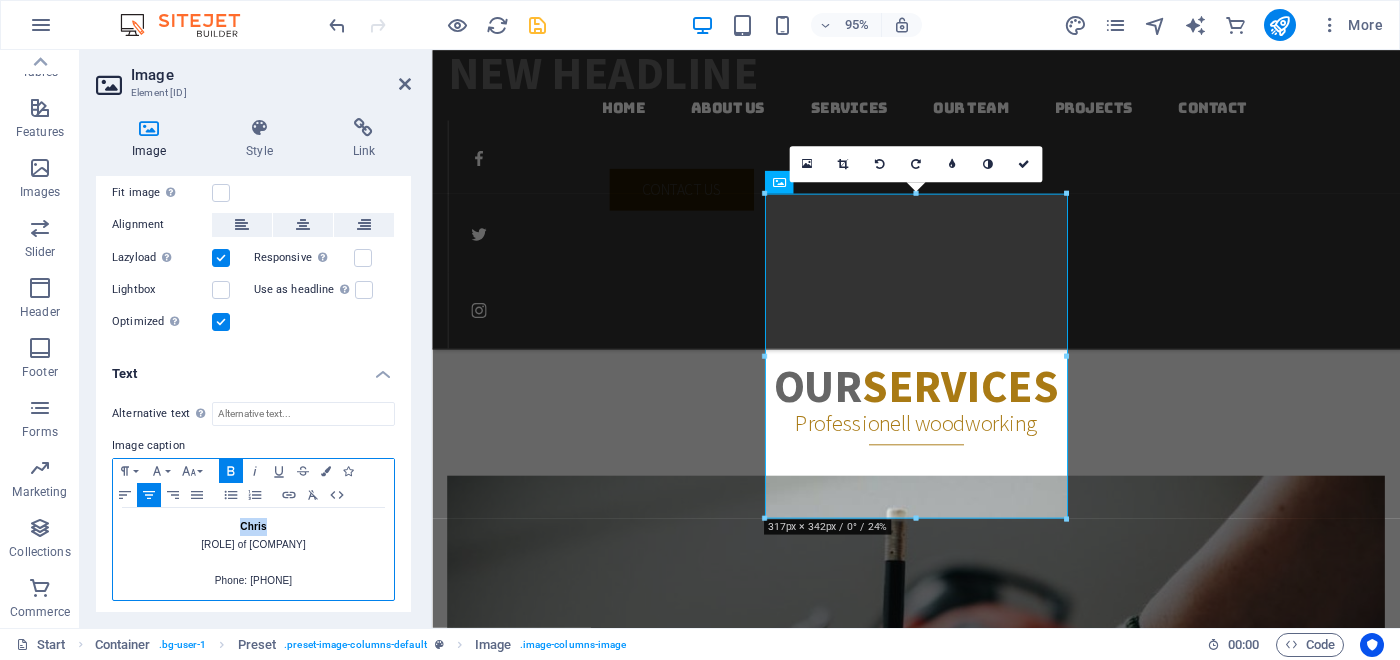 click on "Chris" at bounding box center (253, 526) 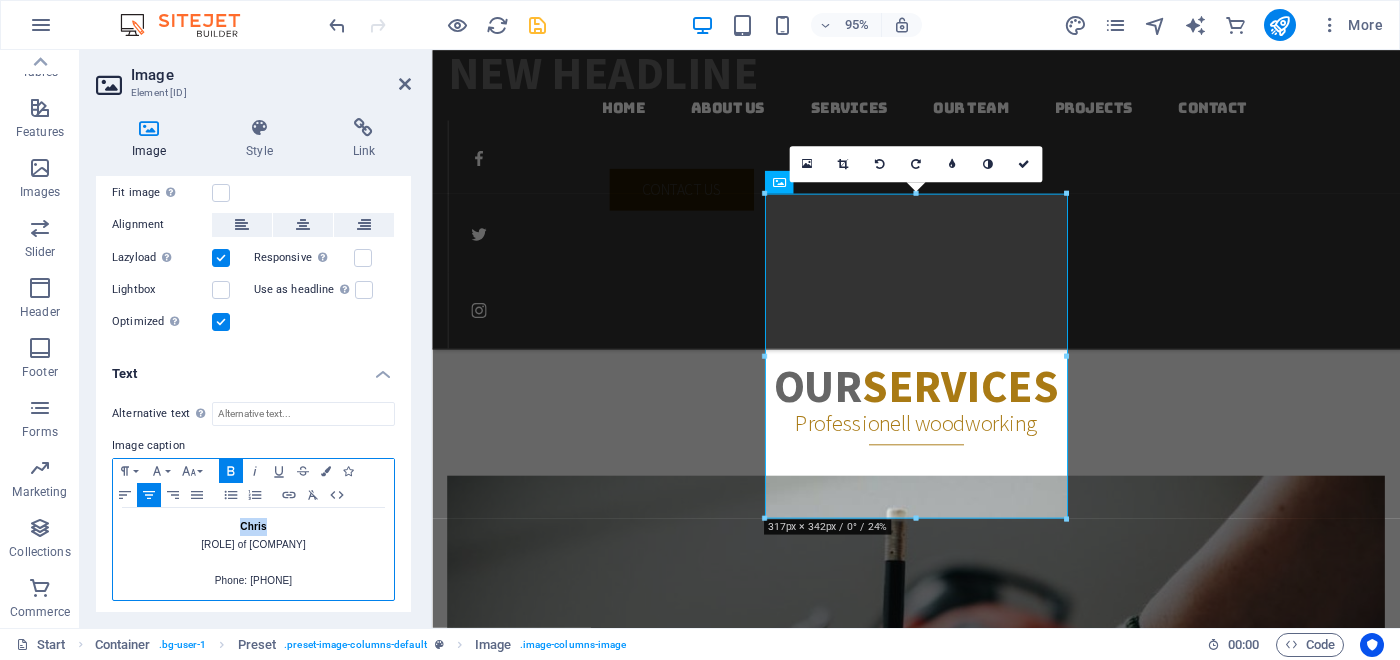 type 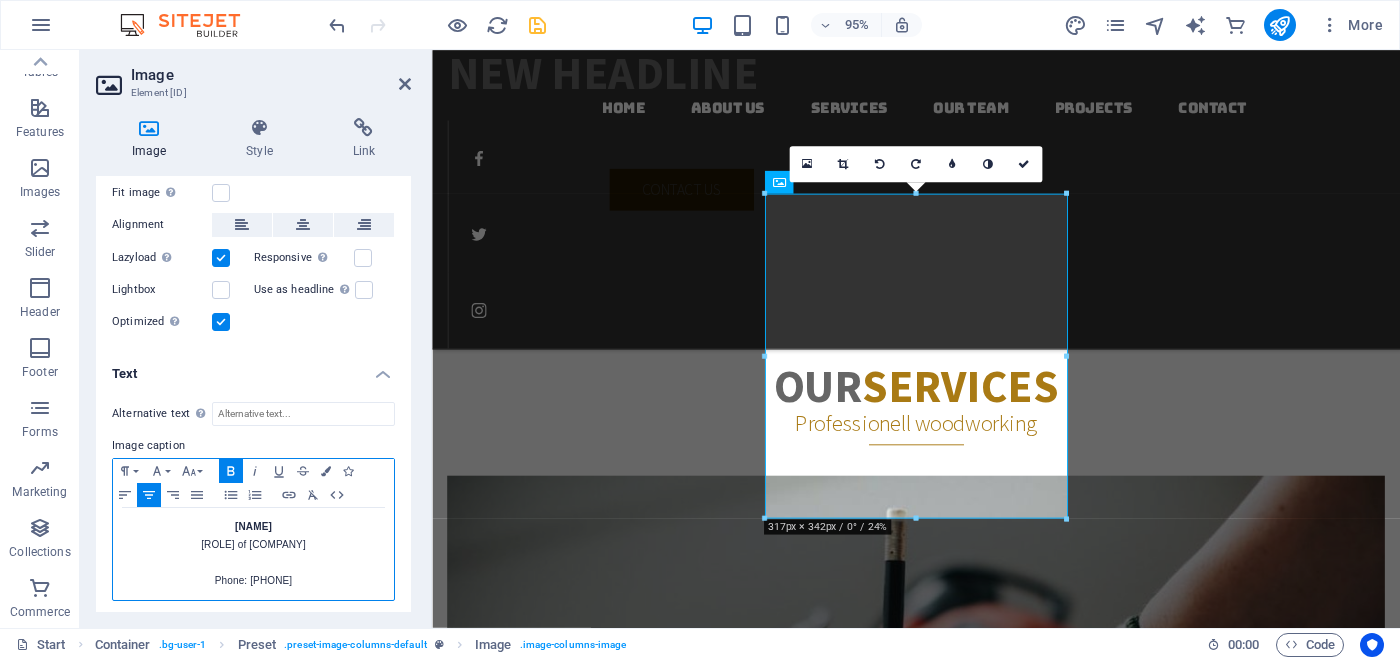 drag, startPoint x: 198, startPoint y: 538, endPoint x: 311, endPoint y: 540, distance: 113.0177 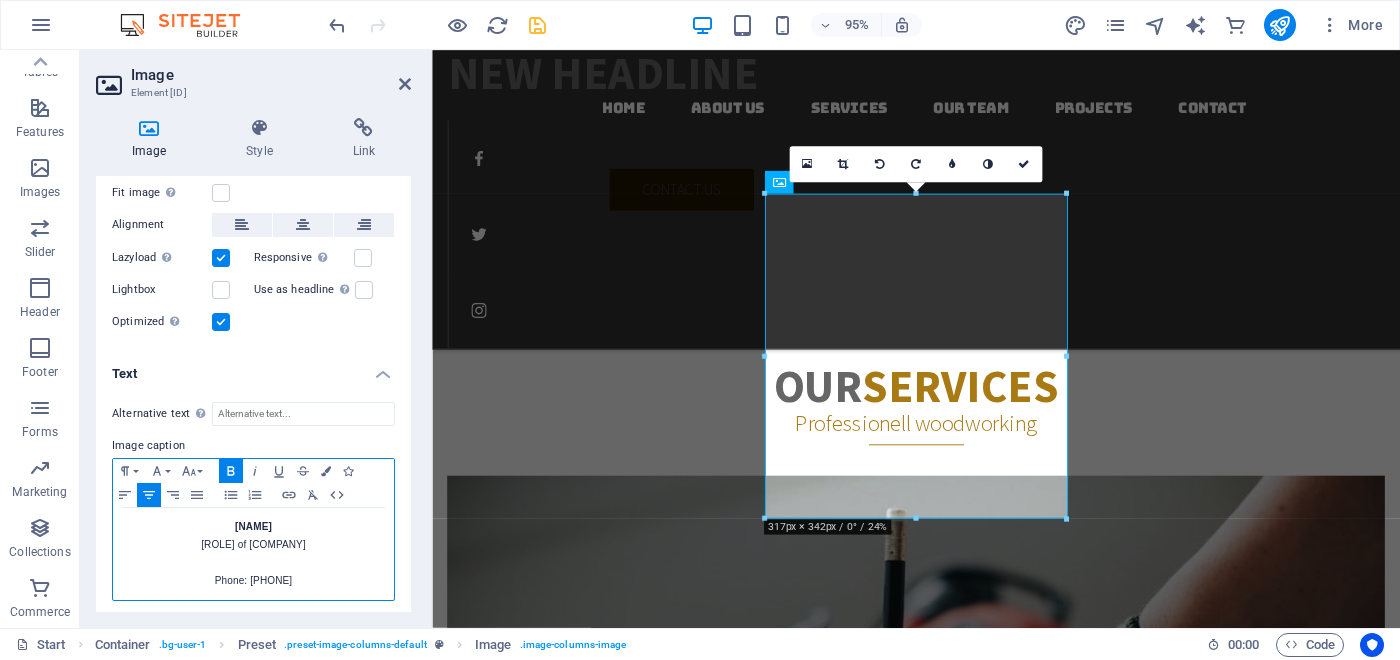 click on "[FIRST] Director of [COMPANY]" at bounding box center [253, 536] 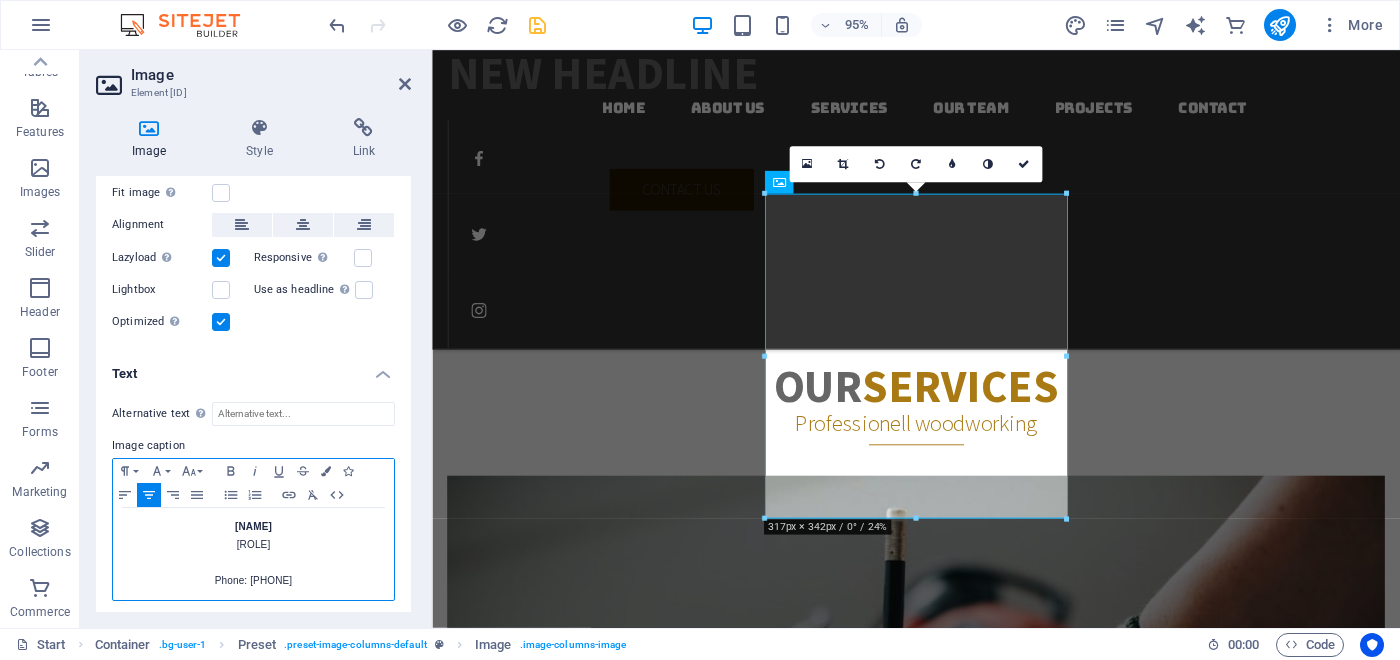drag, startPoint x: 250, startPoint y: 576, endPoint x: 312, endPoint y: 571, distance: 62.201286 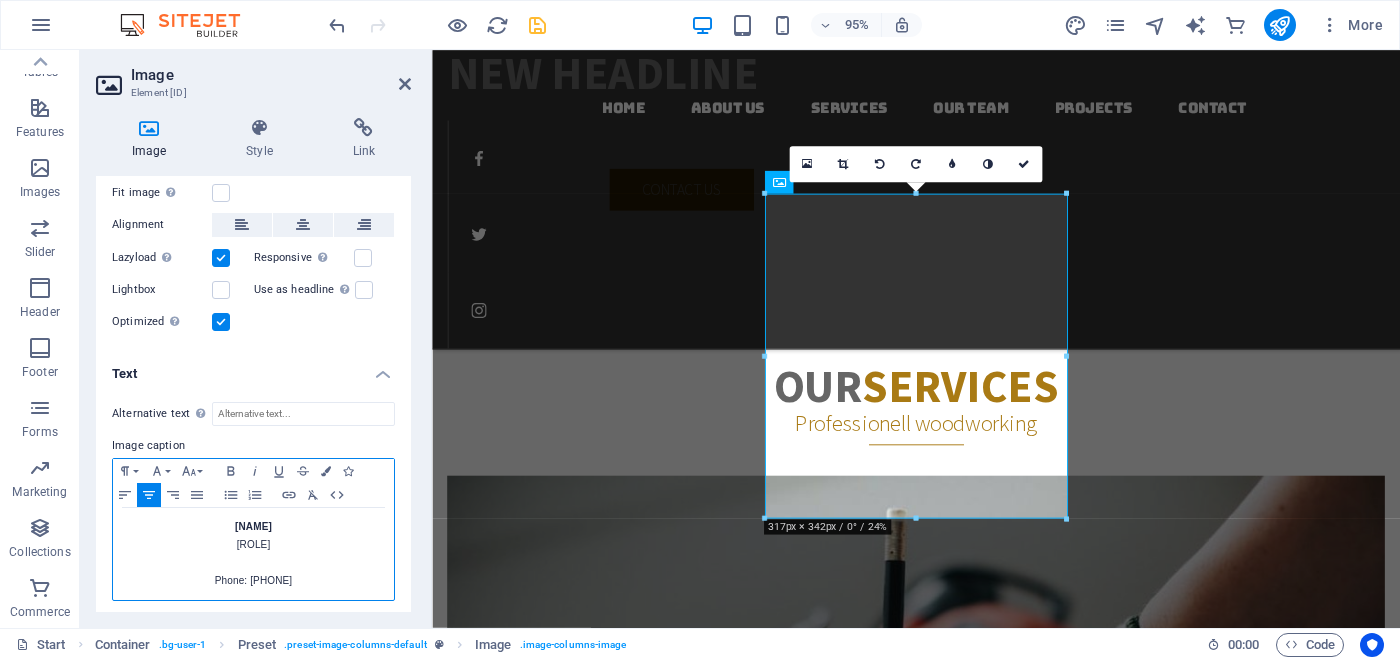 click on "Phone: [PHONE]" at bounding box center (253, 581) 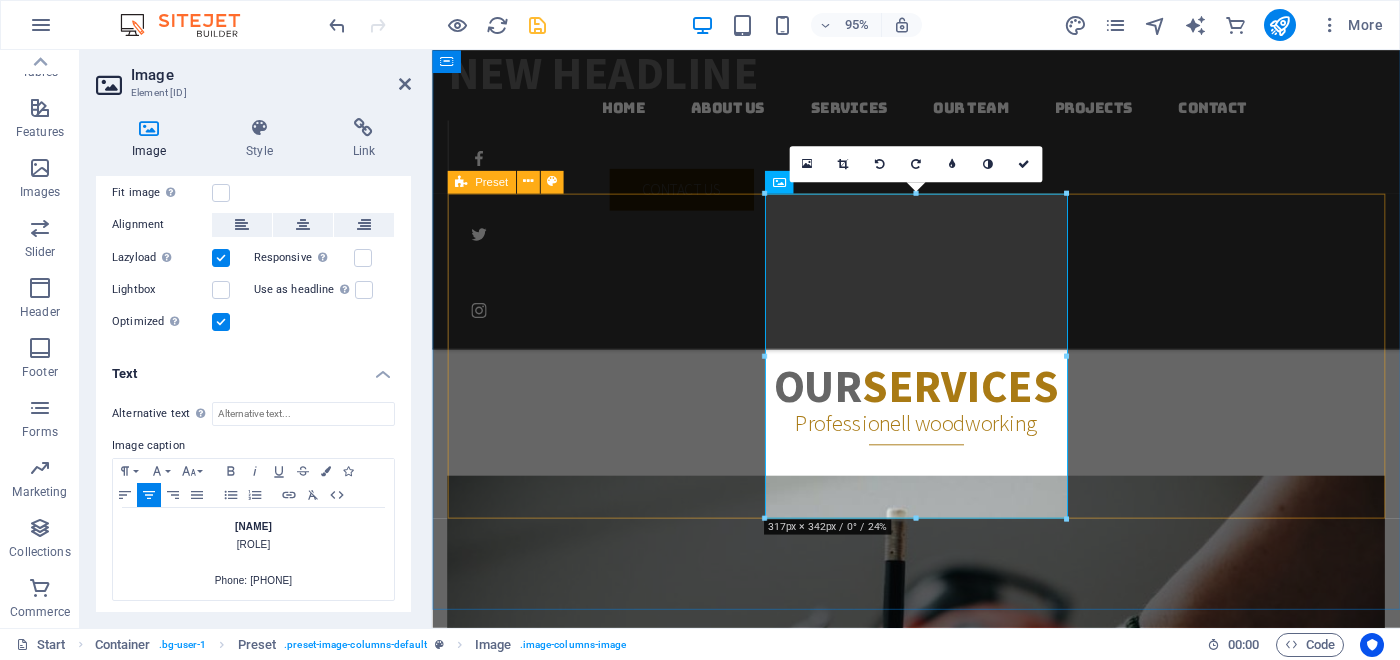 click on "[NAME] [ROLE] of [COMPANY] Phone: [PHONE] [NAME] [ROLE] Phone: [PHONE]" at bounding box center (941, 4367) 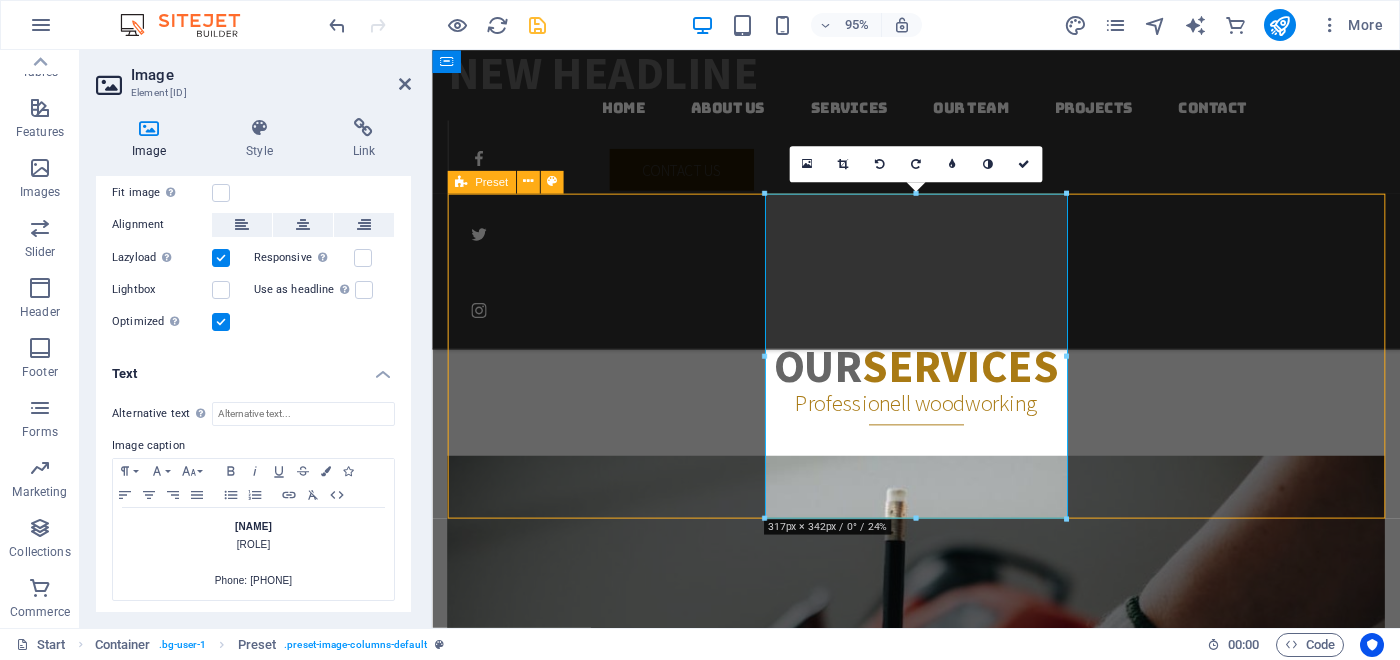 scroll, scrollTop: 2732, scrollLeft: 0, axis: vertical 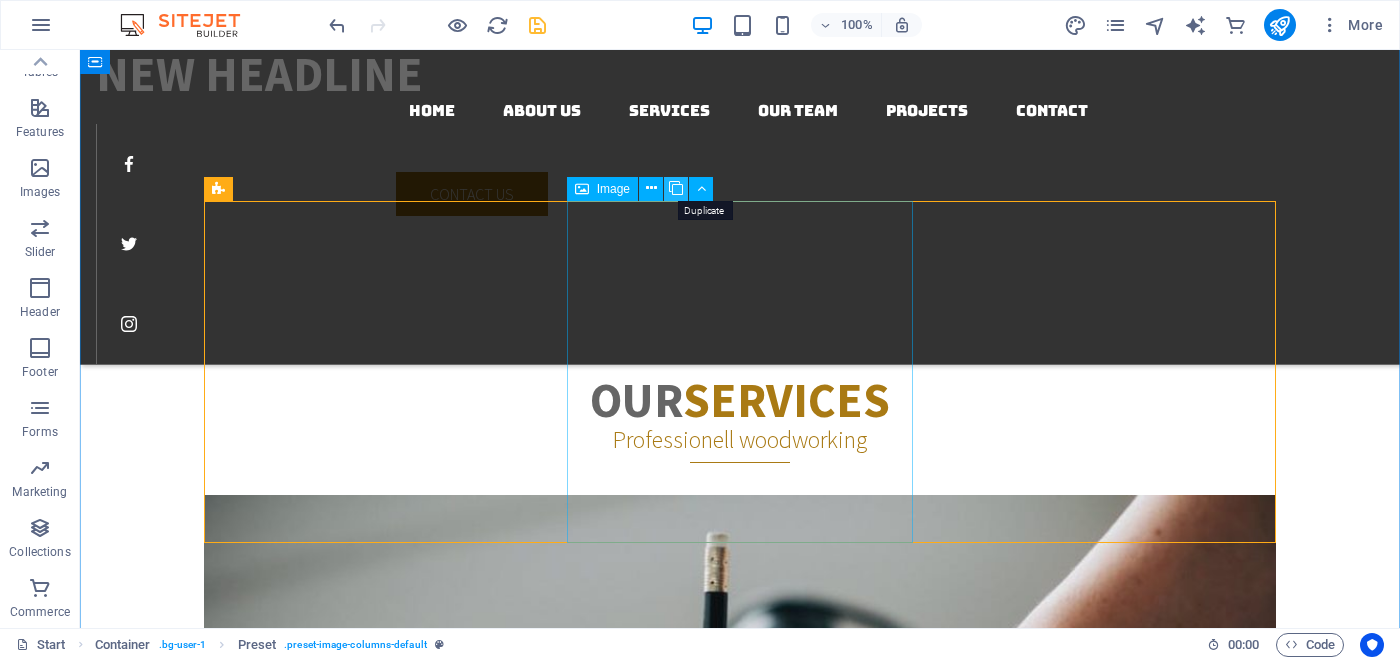 click at bounding box center [676, 188] 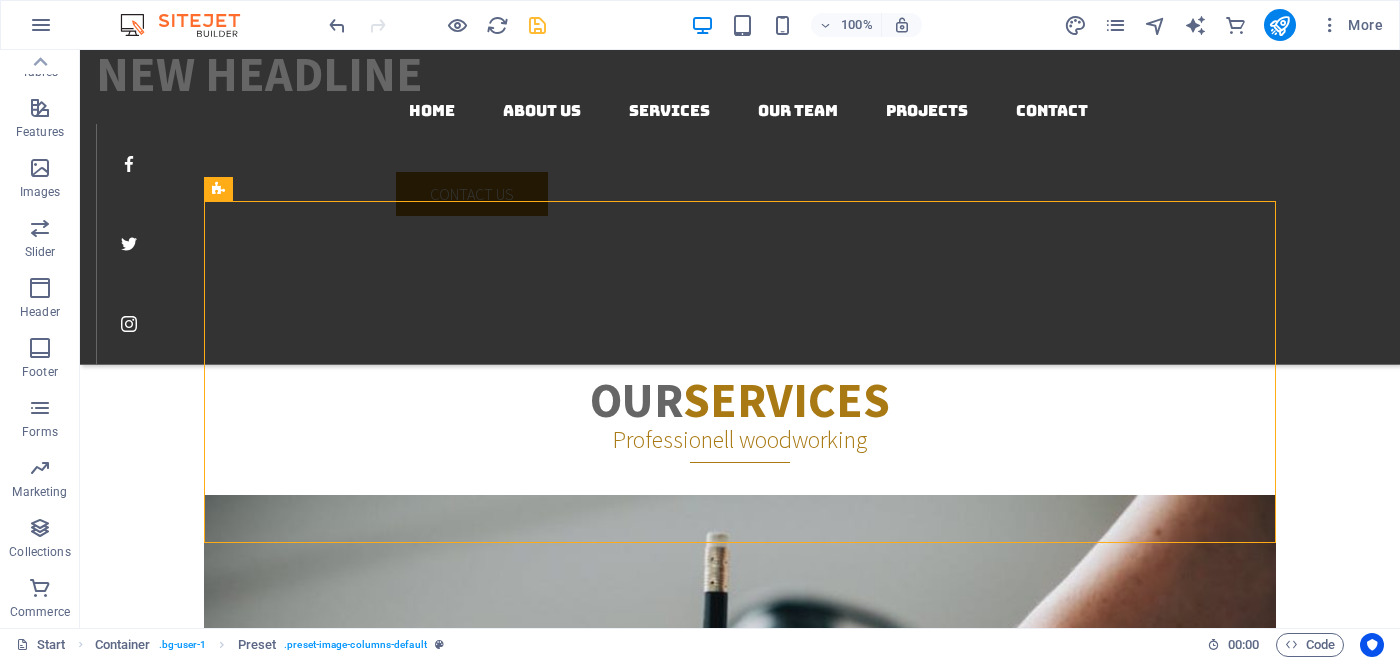 click on "[NAME] [ROLE] Phone: [PHONE]" at bounding box center (740, 5143) 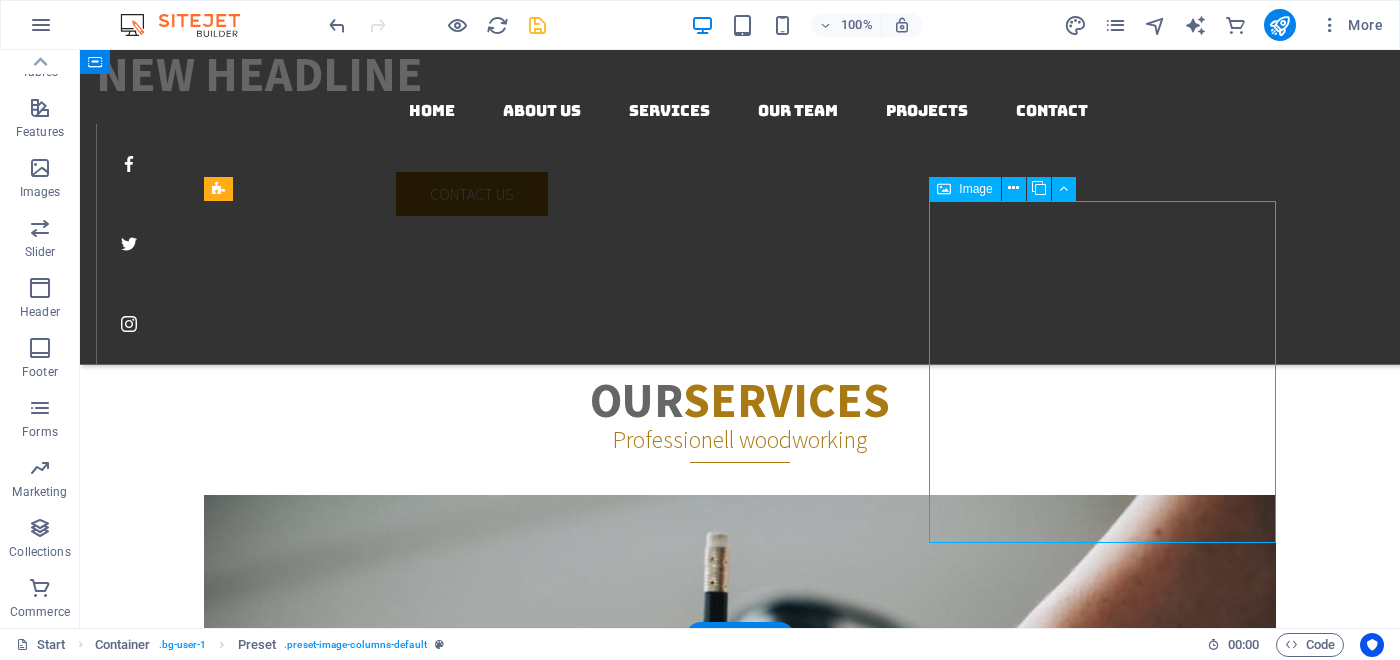 click on "[NAME] [ROLE] Phone: [PHONE]" at bounding box center (740, 5143) 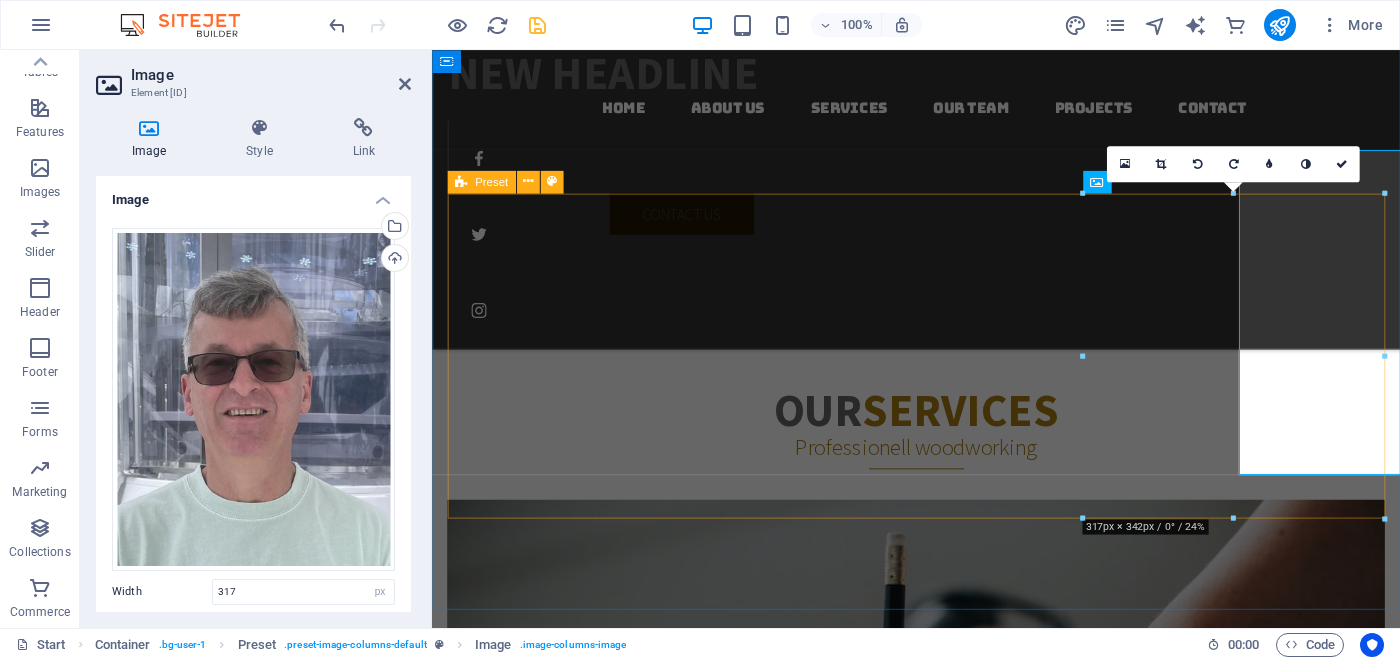 scroll, scrollTop: 2778, scrollLeft: 0, axis: vertical 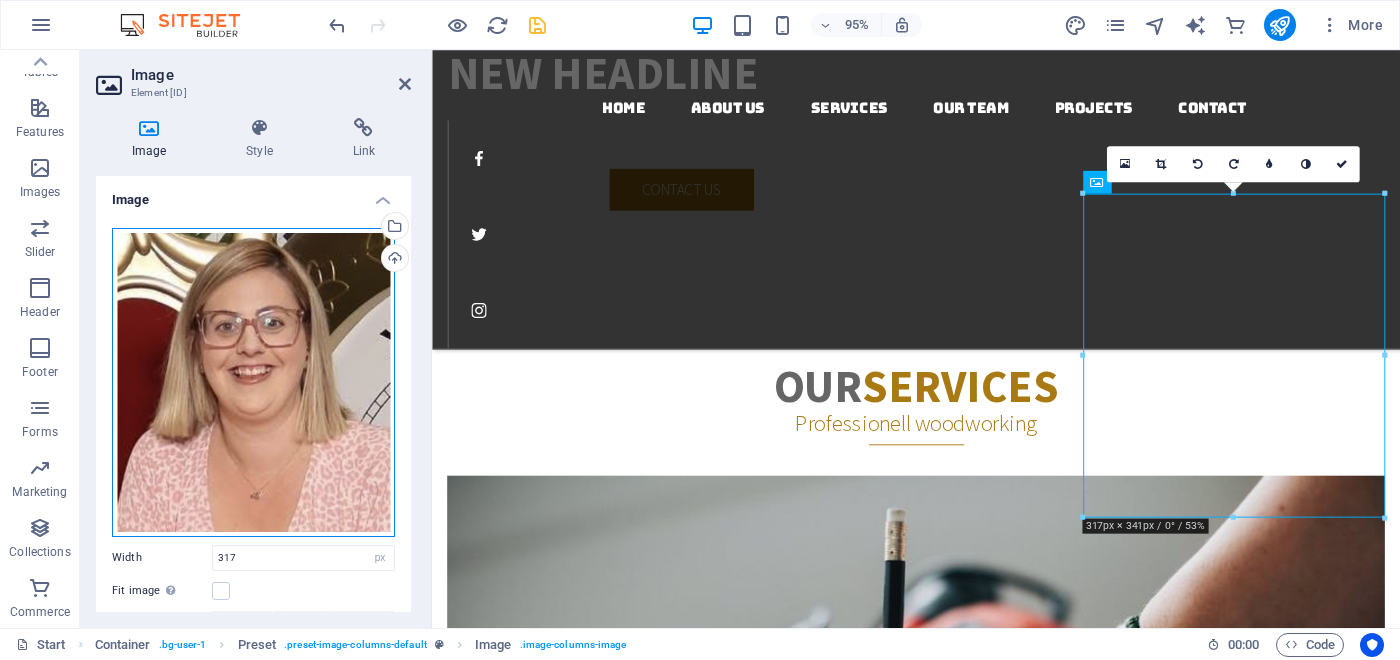 click on "Drag files here, click to choose files or select files from Files or our free stock photos & videos" at bounding box center (253, 382) 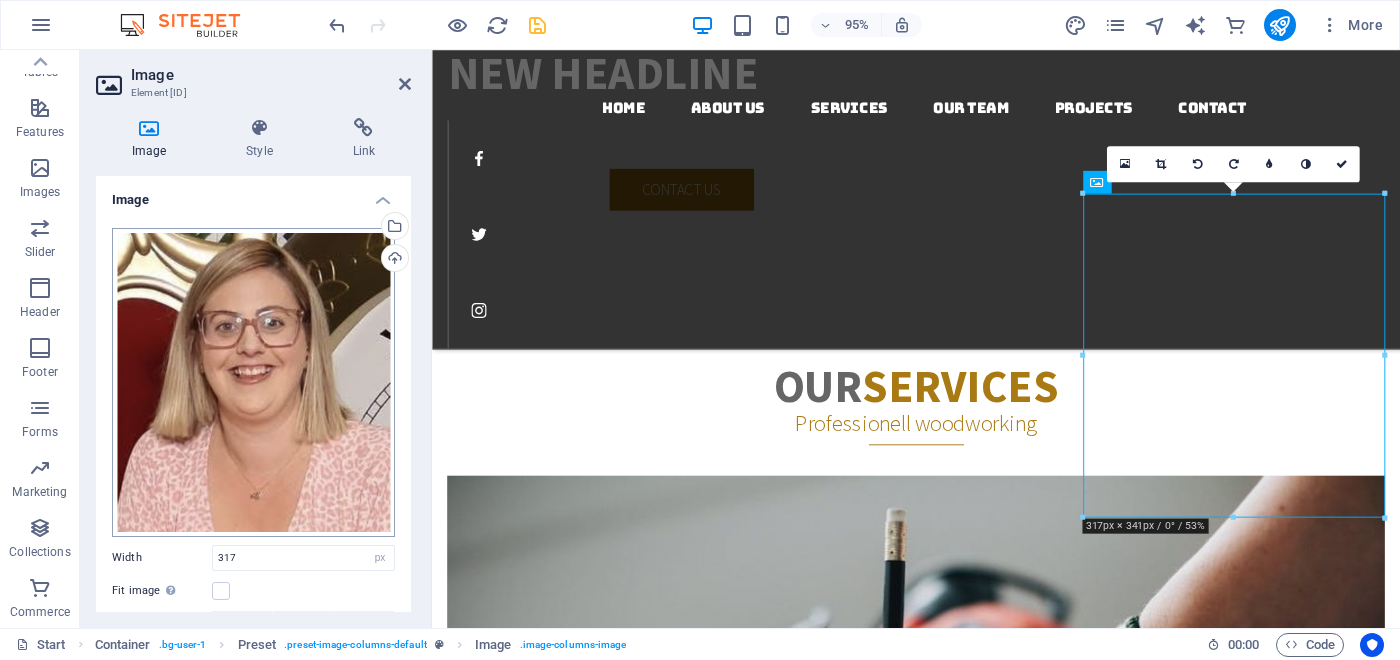 select on "[RESOLUTION]" 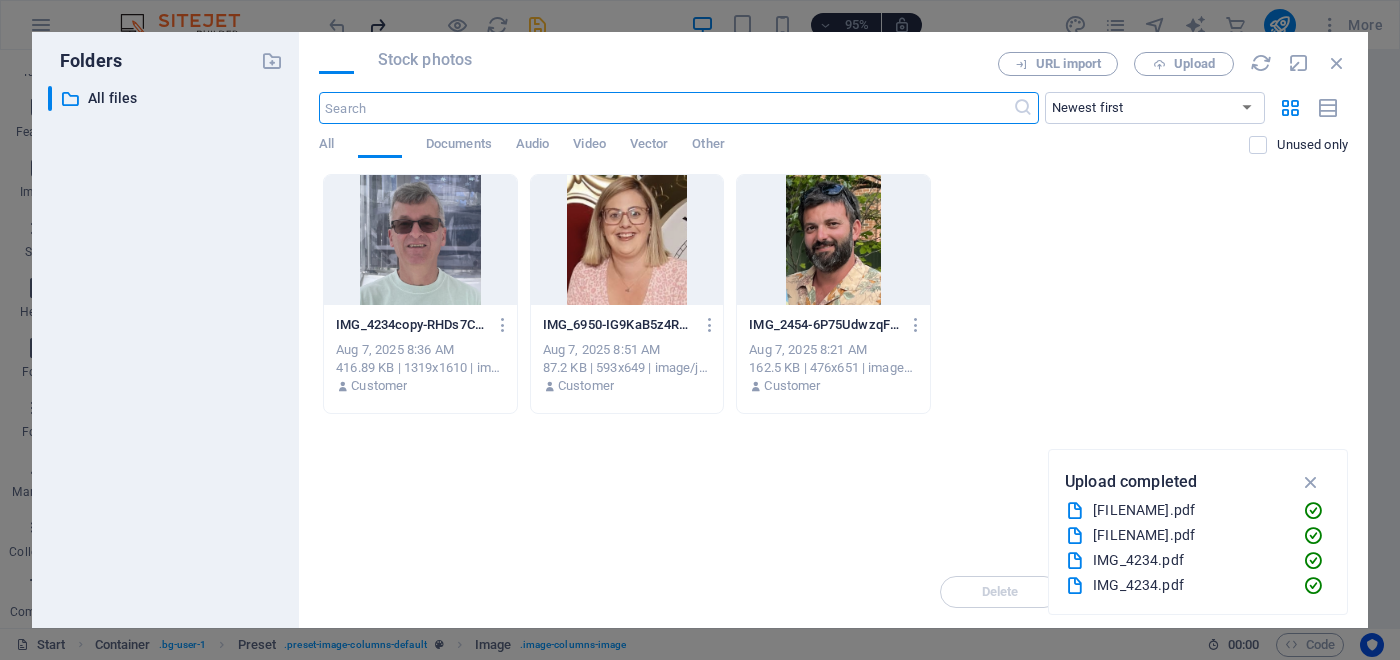 scroll, scrollTop: 3431, scrollLeft: 0, axis: vertical 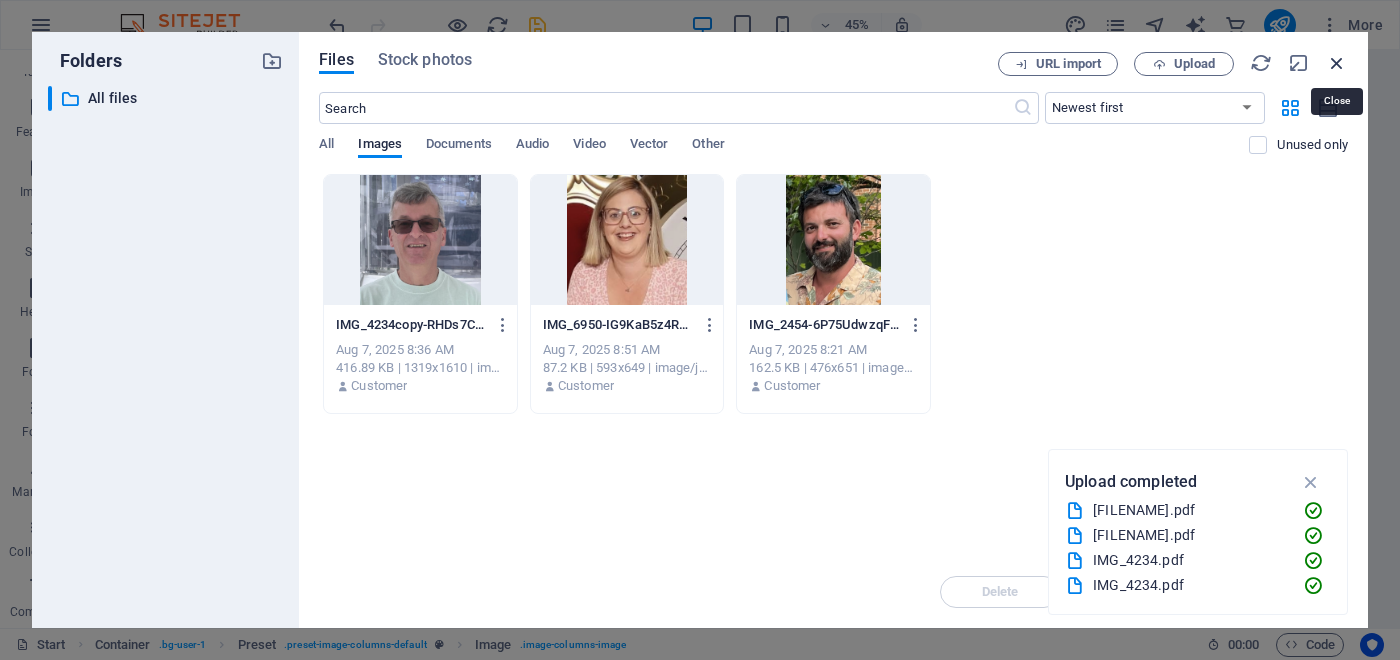 click at bounding box center [1337, 63] 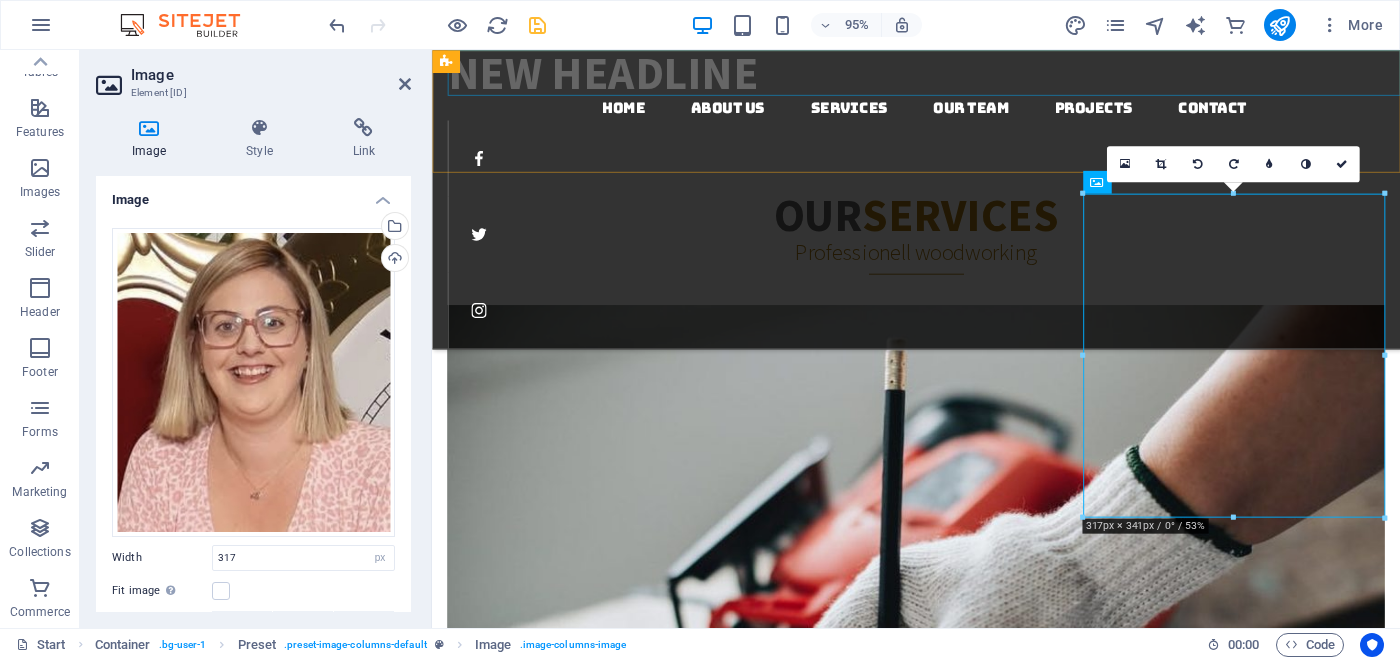 scroll, scrollTop: 2778, scrollLeft: 0, axis: vertical 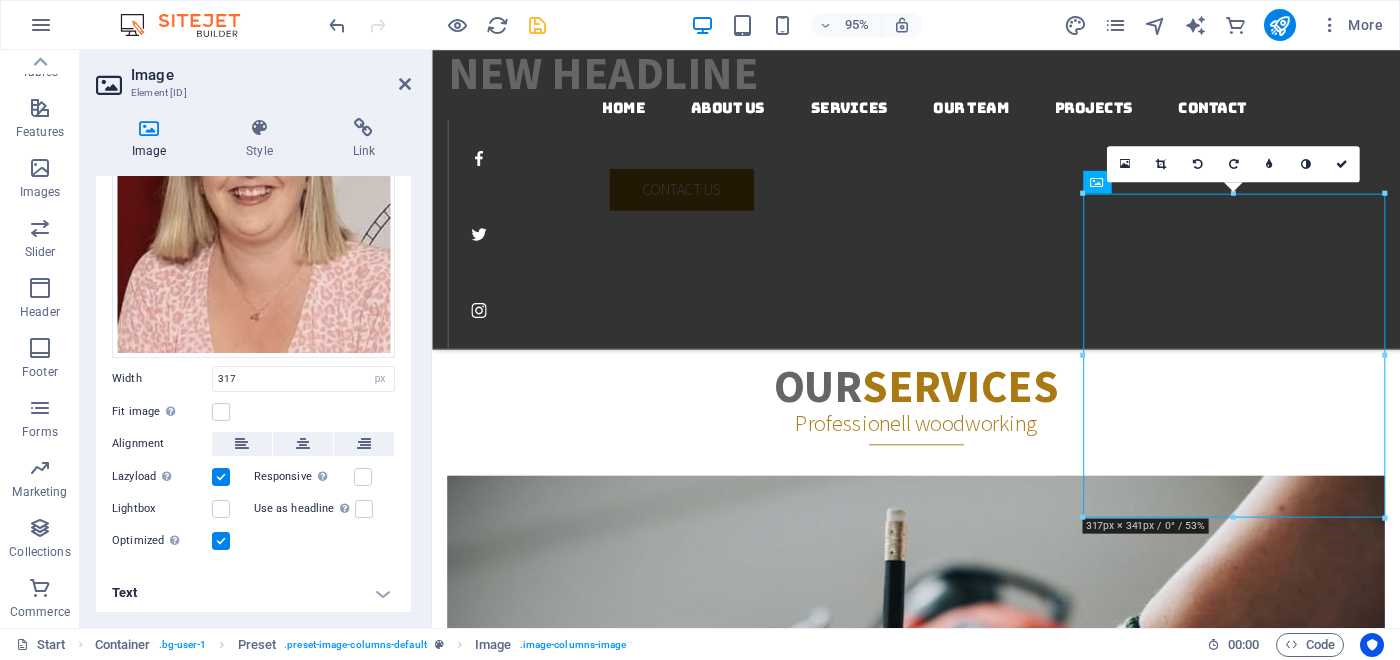 click on "Text" at bounding box center (253, 593) 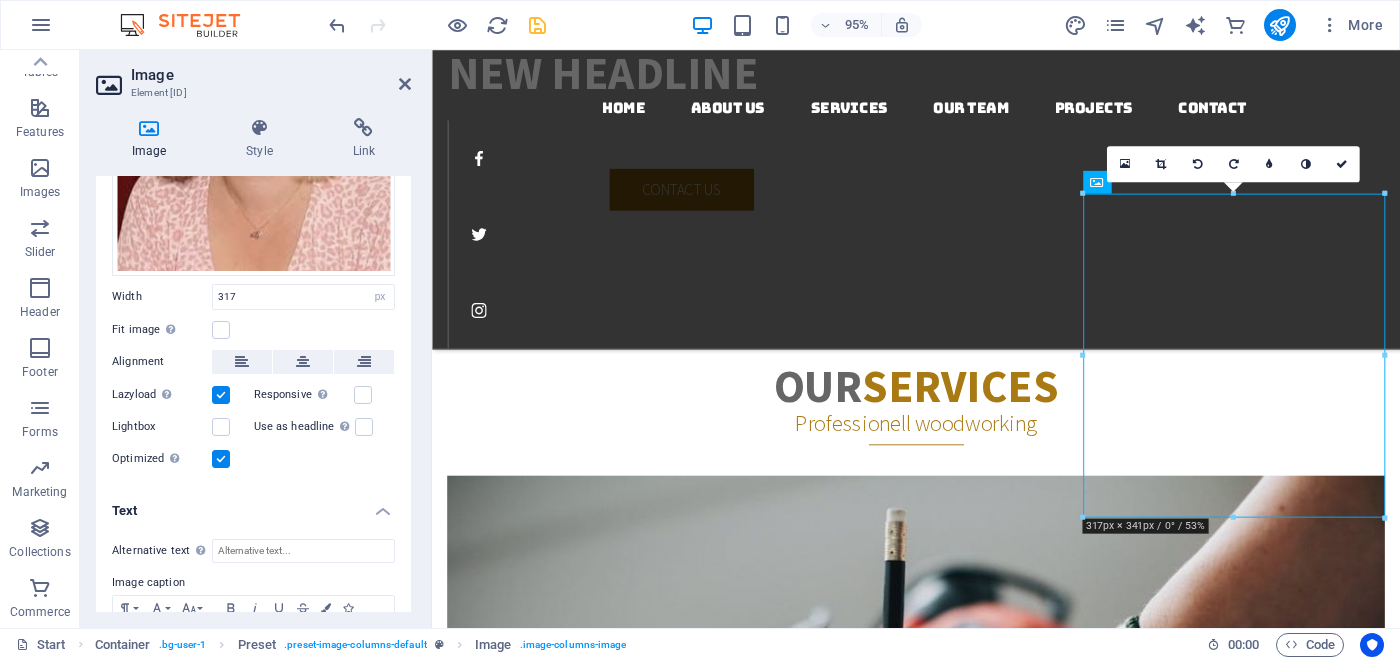 scroll, scrollTop: 399, scrollLeft: 0, axis: vertical 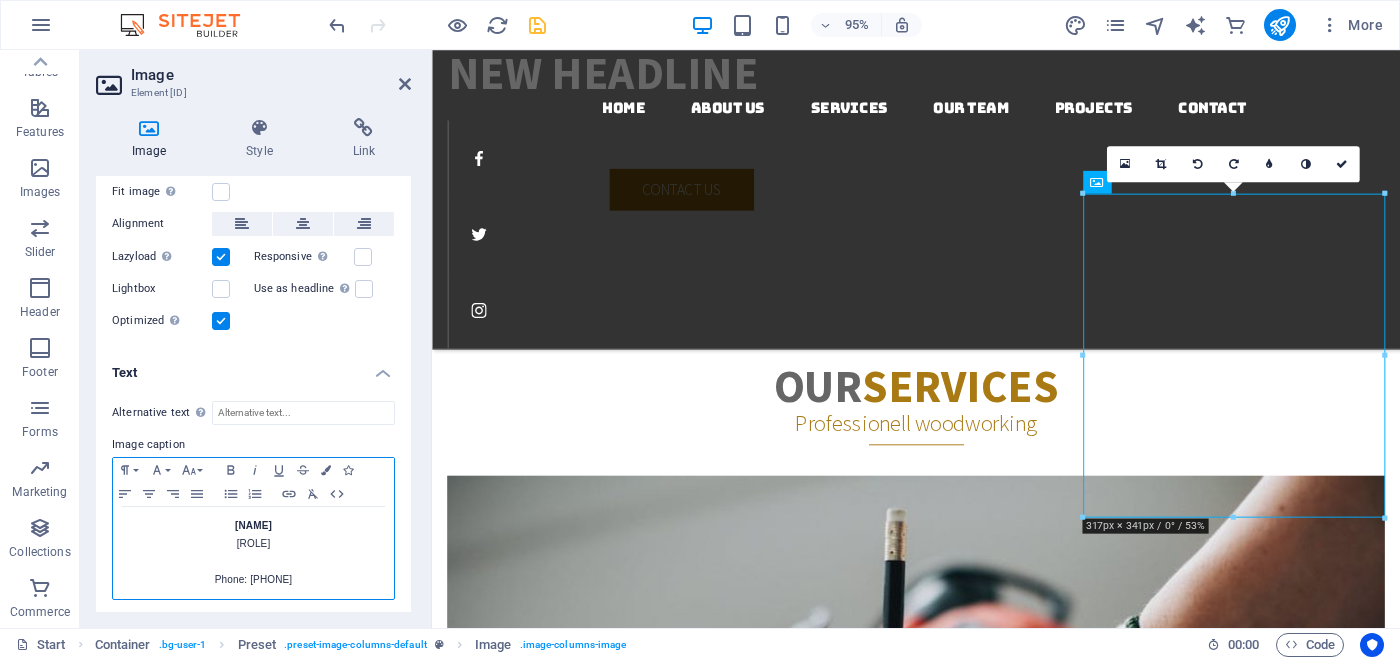 click on "[NAME]" at bounding box center [253, 525] 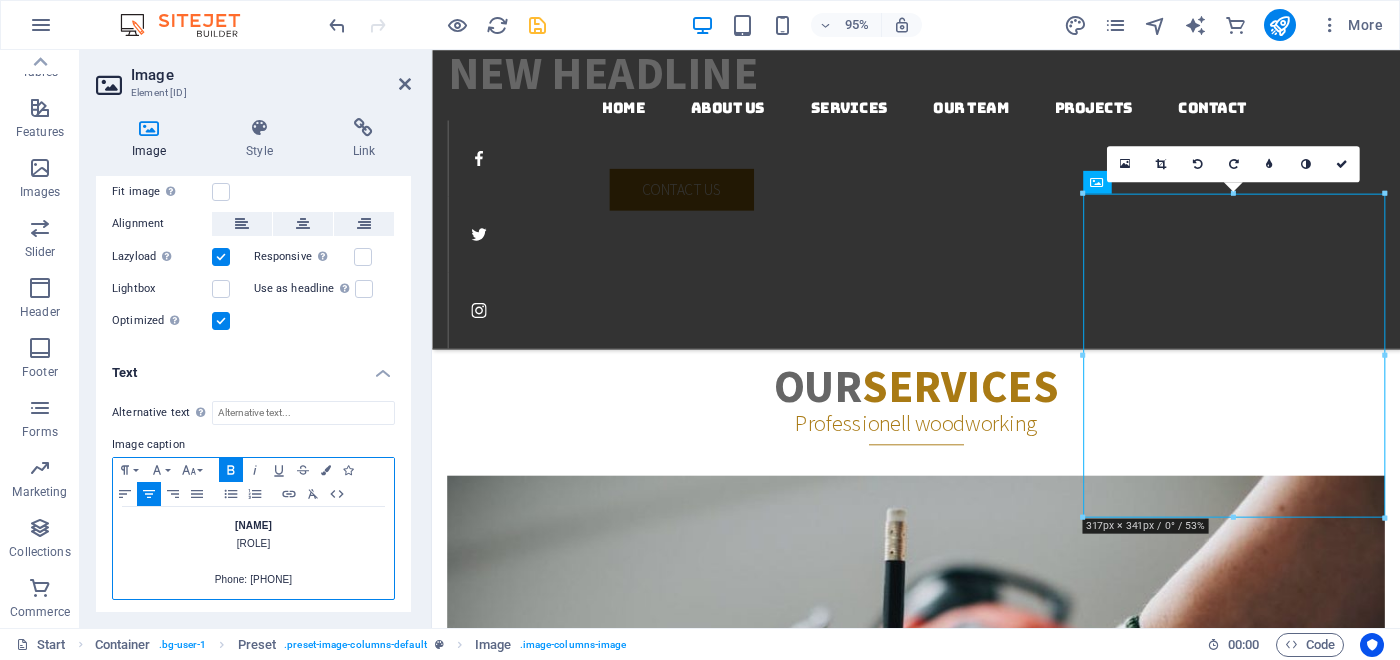 click on "[NAME]" at bounding box center [253, 525] 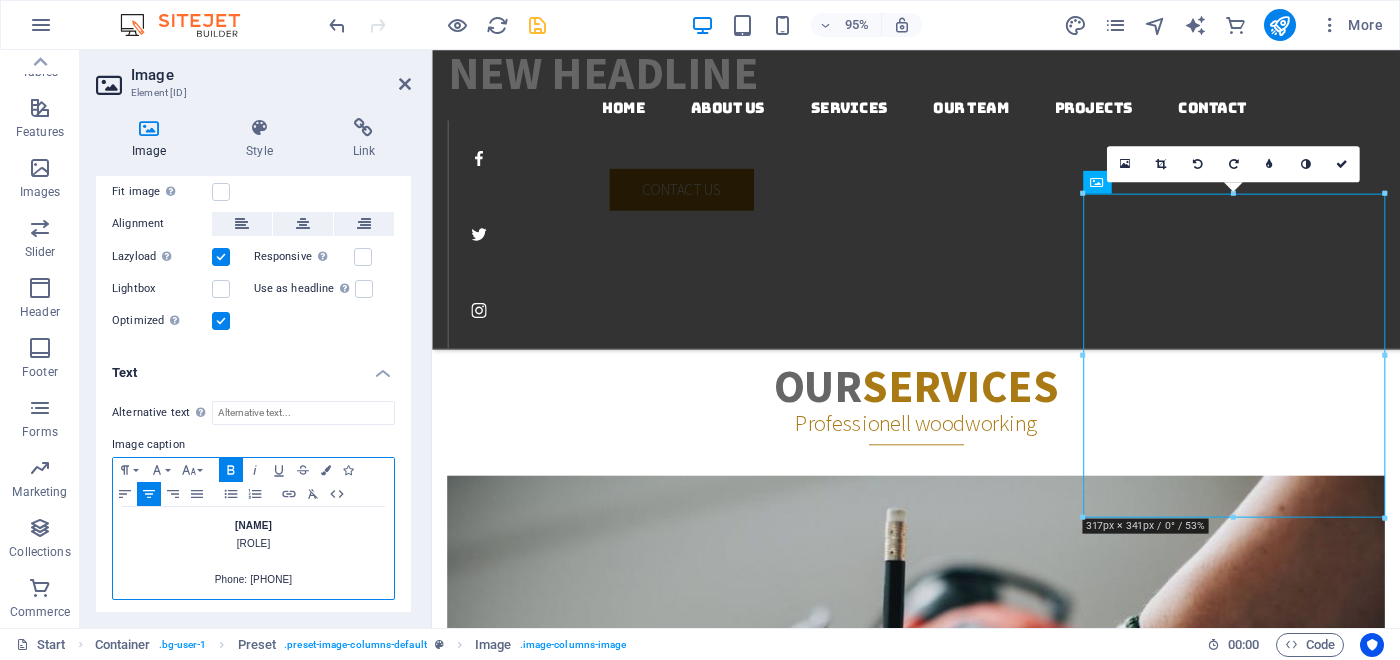 type 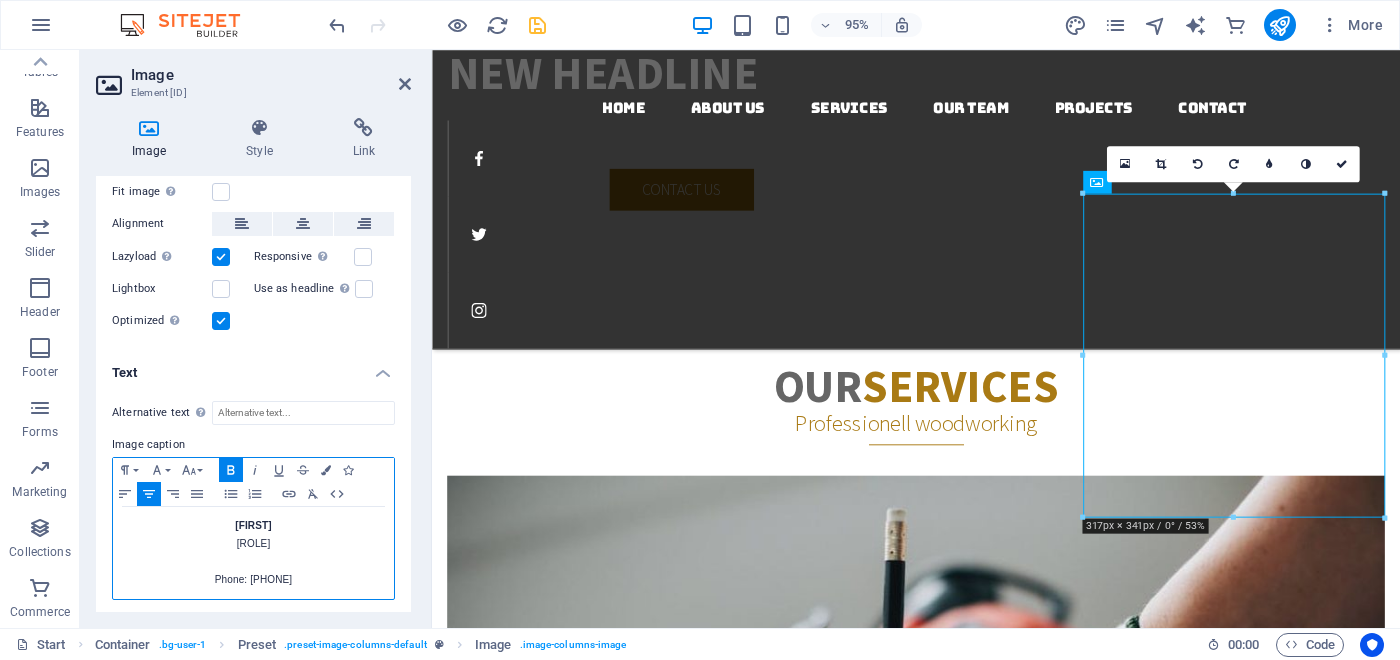 drag, startPoint x: 212, startPoint y: 539, endPoint x: 299, endPoint y: 532, distance: 87.28116 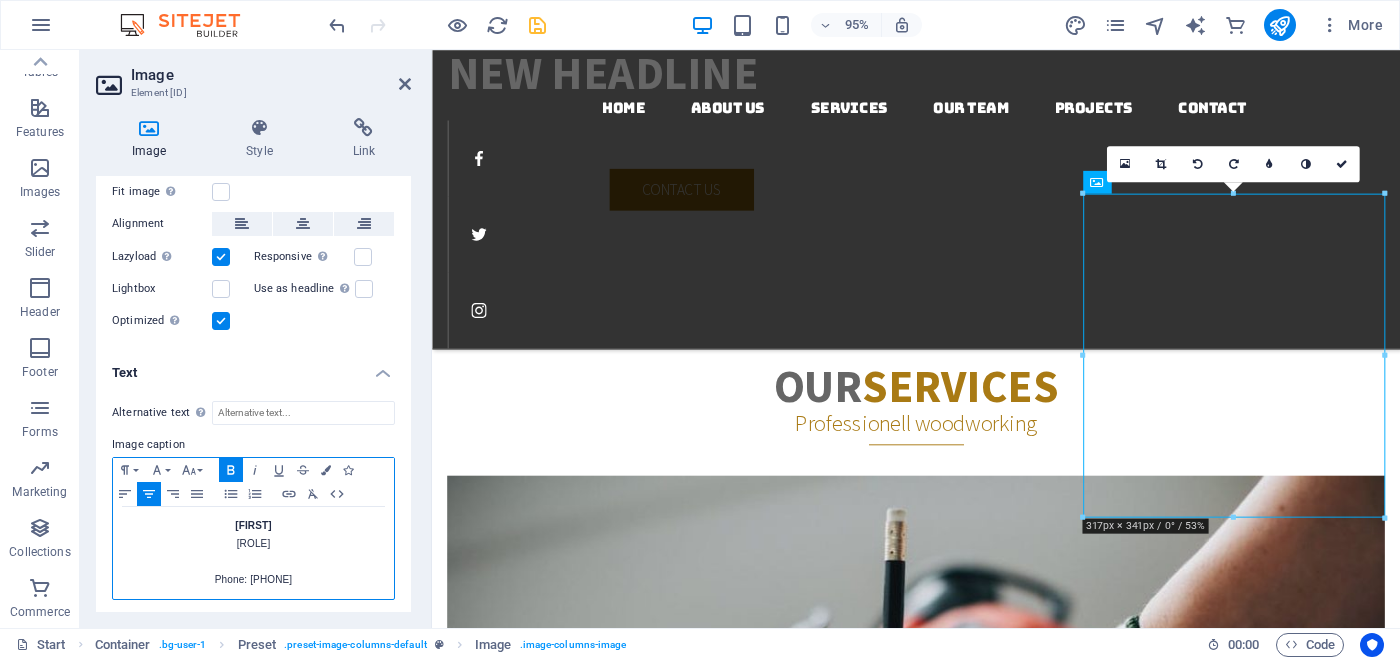click on "[NAME] [ROLE]" at bounding box center (253, 535) 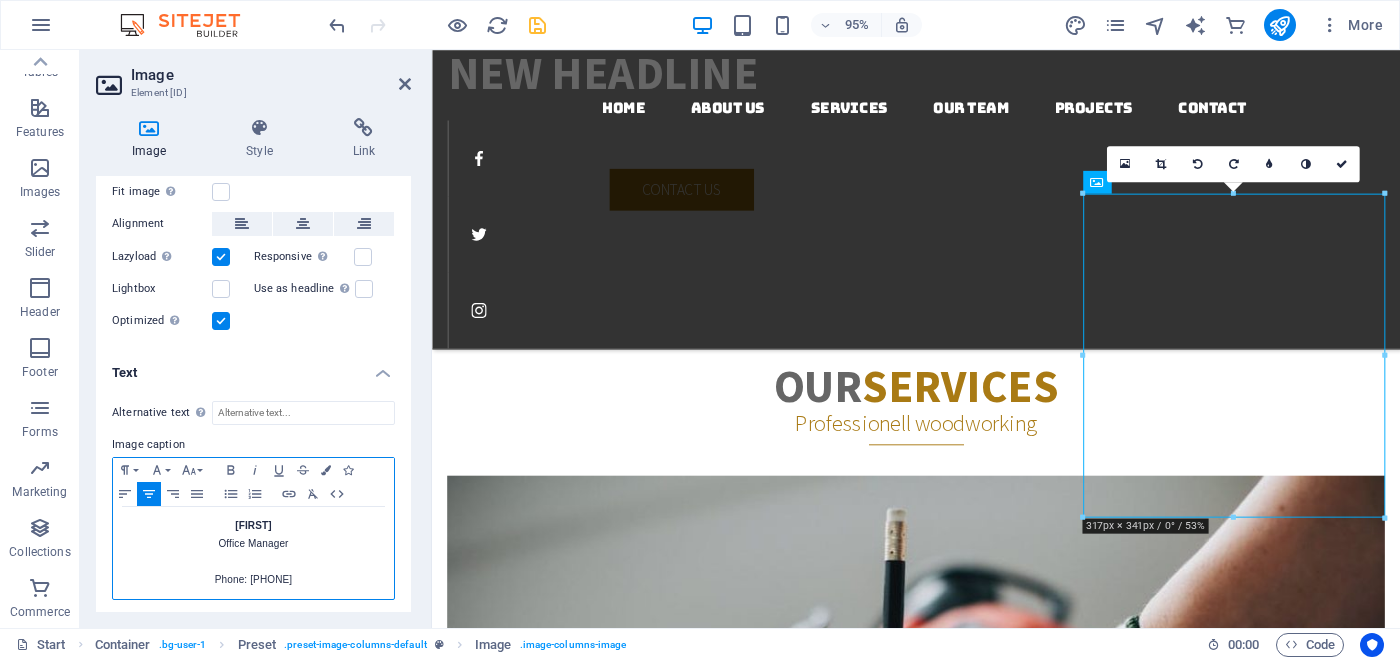 drag, startPoint x: 240, startPoint y: 575, endPoint x: 305, endPoint y: 572, distance: 65.06919 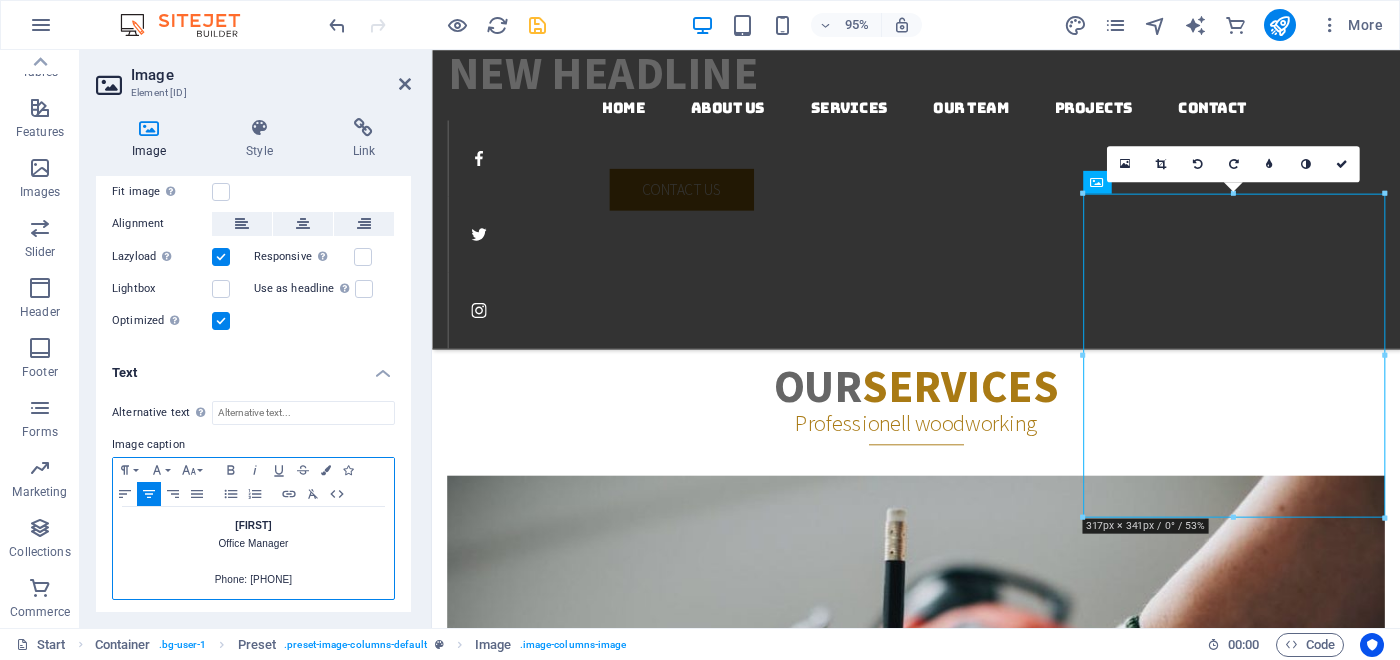 click on "Phone: [PHONE]" at bounding box center [253, 580] 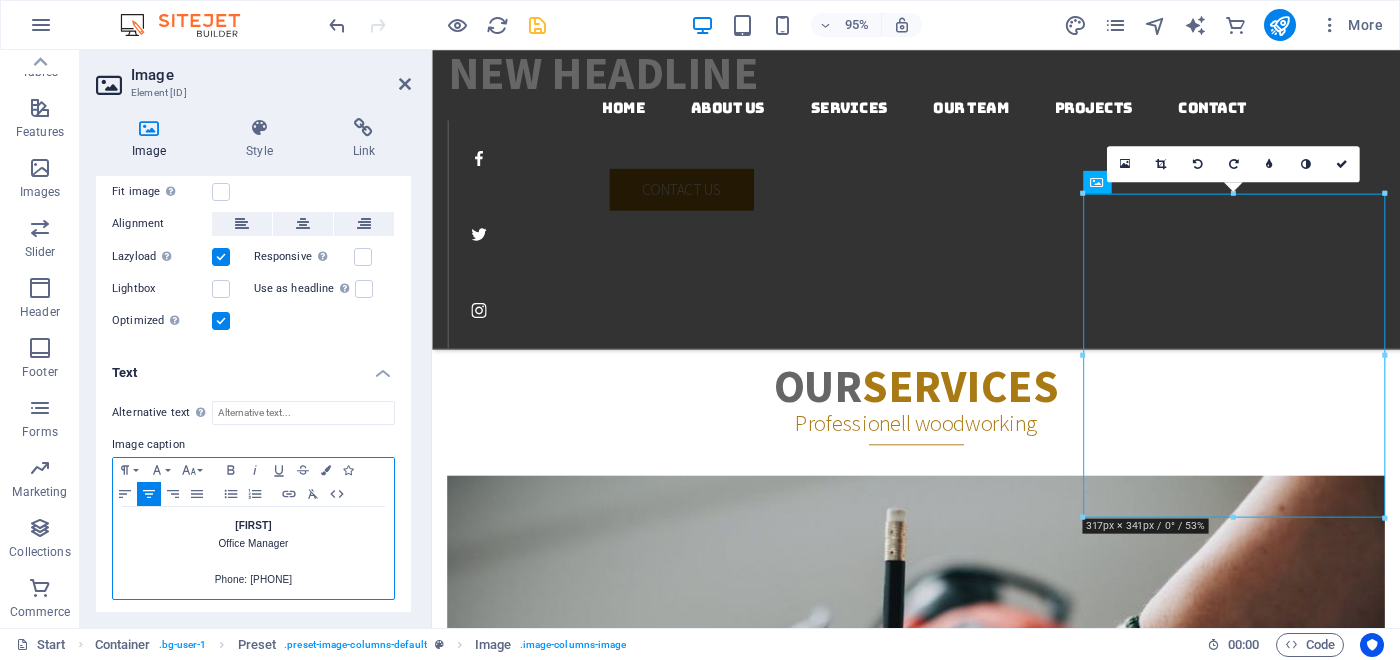 drag, startPoint x: 305, startPoint y: 572, endPoint x: 236, endPoint y: 568, distance: 69.115845 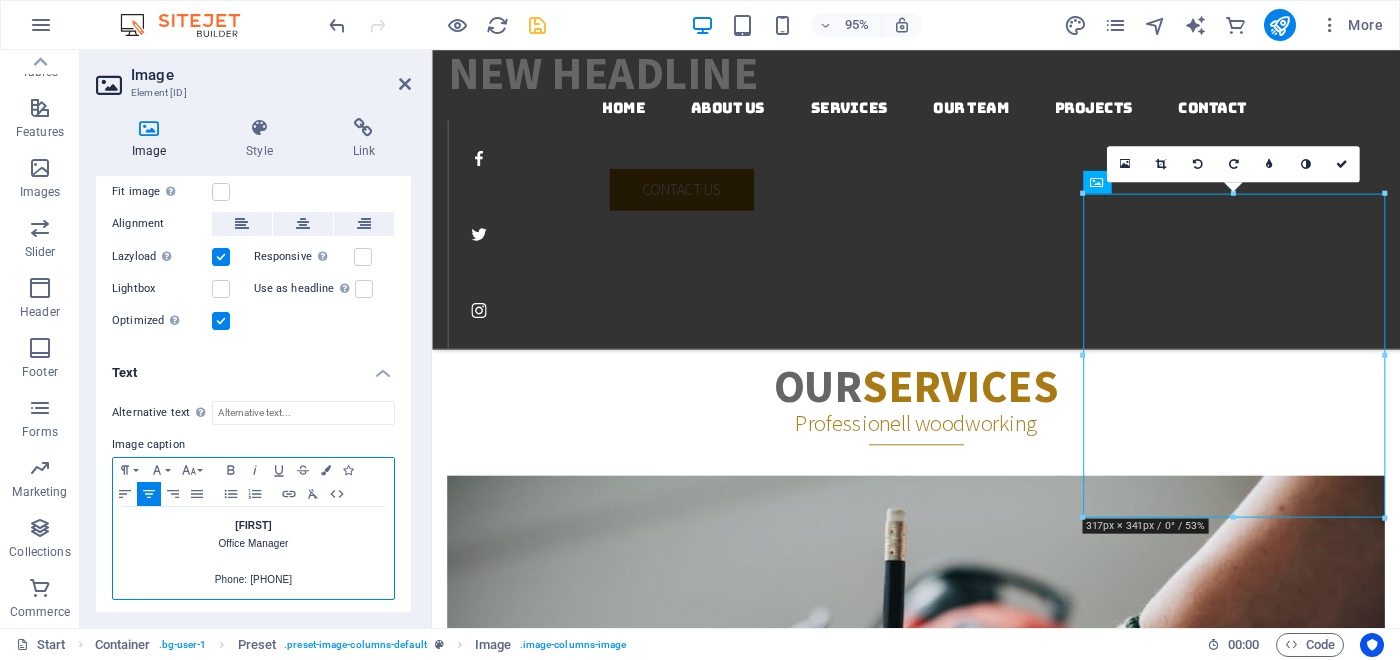 click on "Phone: [PHONE]" at bounding box center [253, 580] 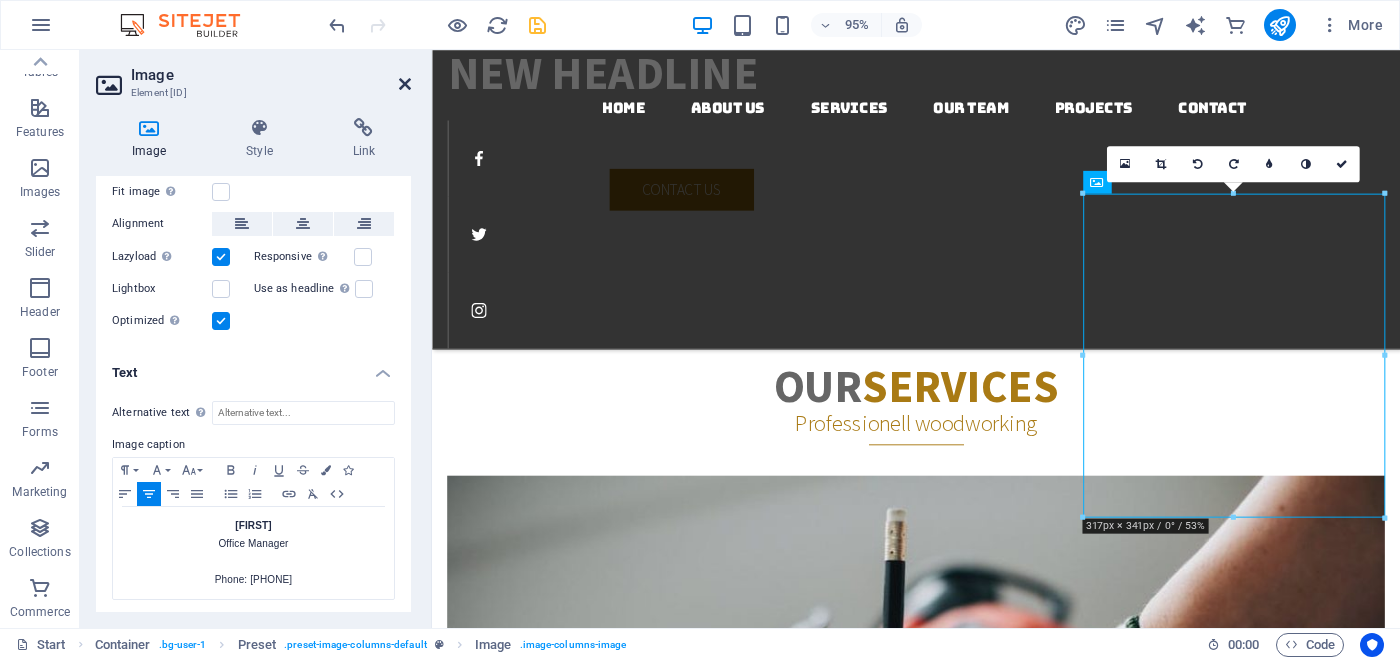 click at bounding box center [405, 84] 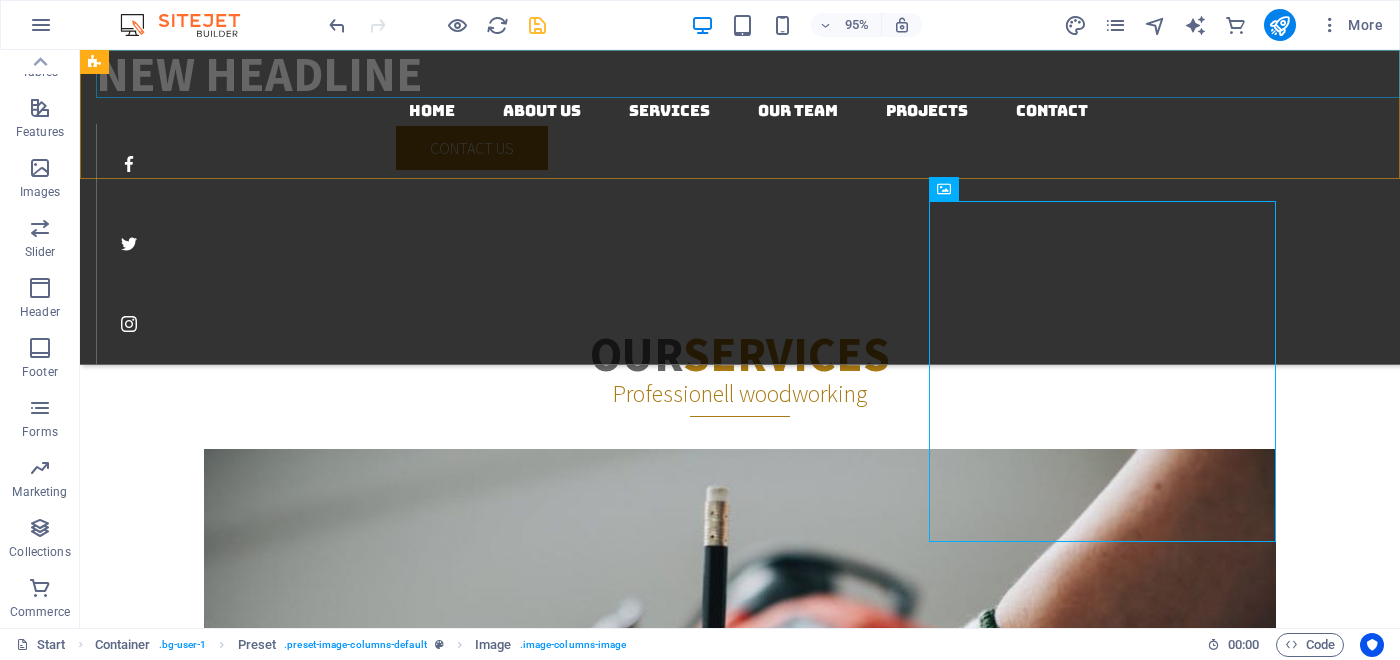 scroll, scrollTop: 2732, scrollLeft: 0, axis: vertical 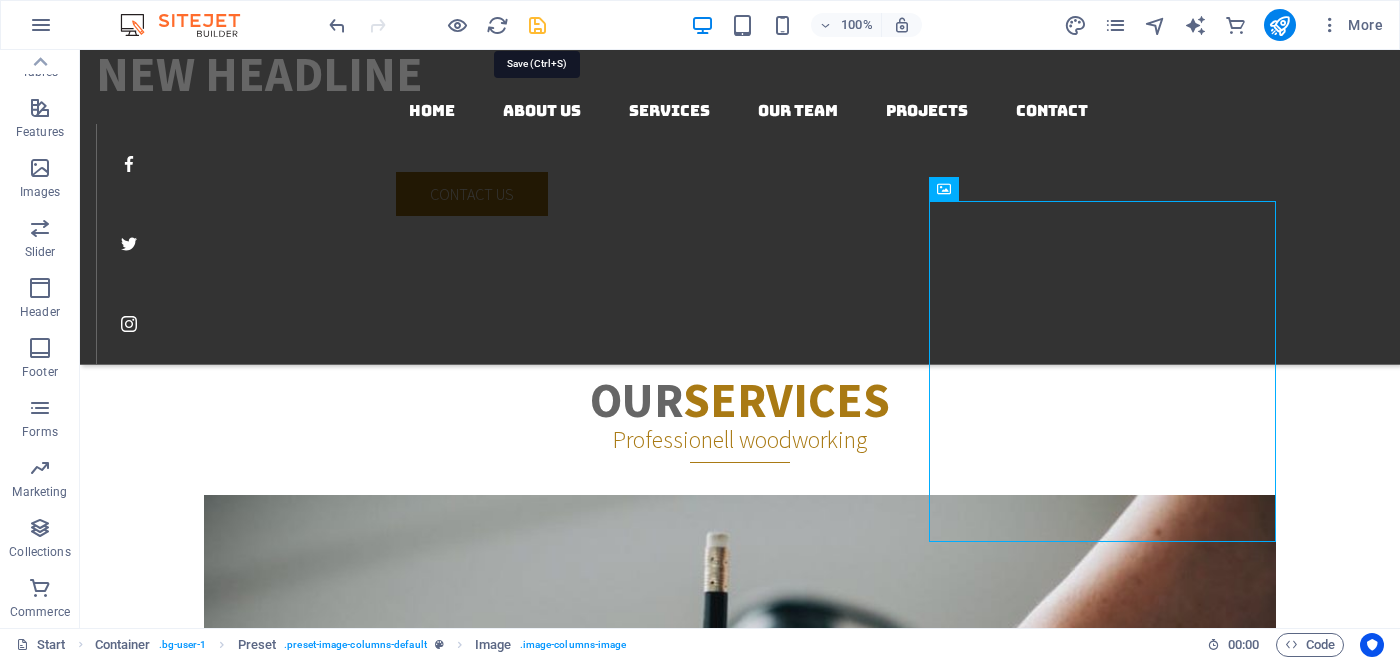click at bounding box center [537, 25] 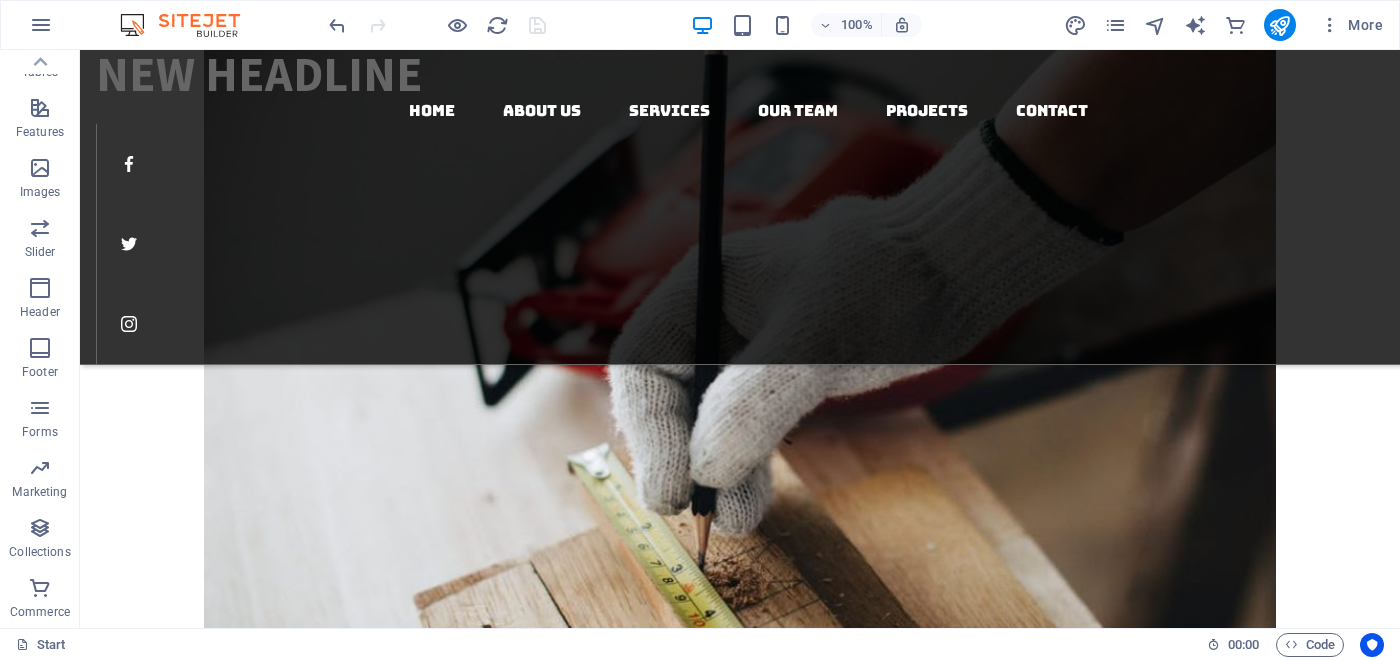 scroll, scrollTop: 3264, scrollLeft: 0, axis: vertical 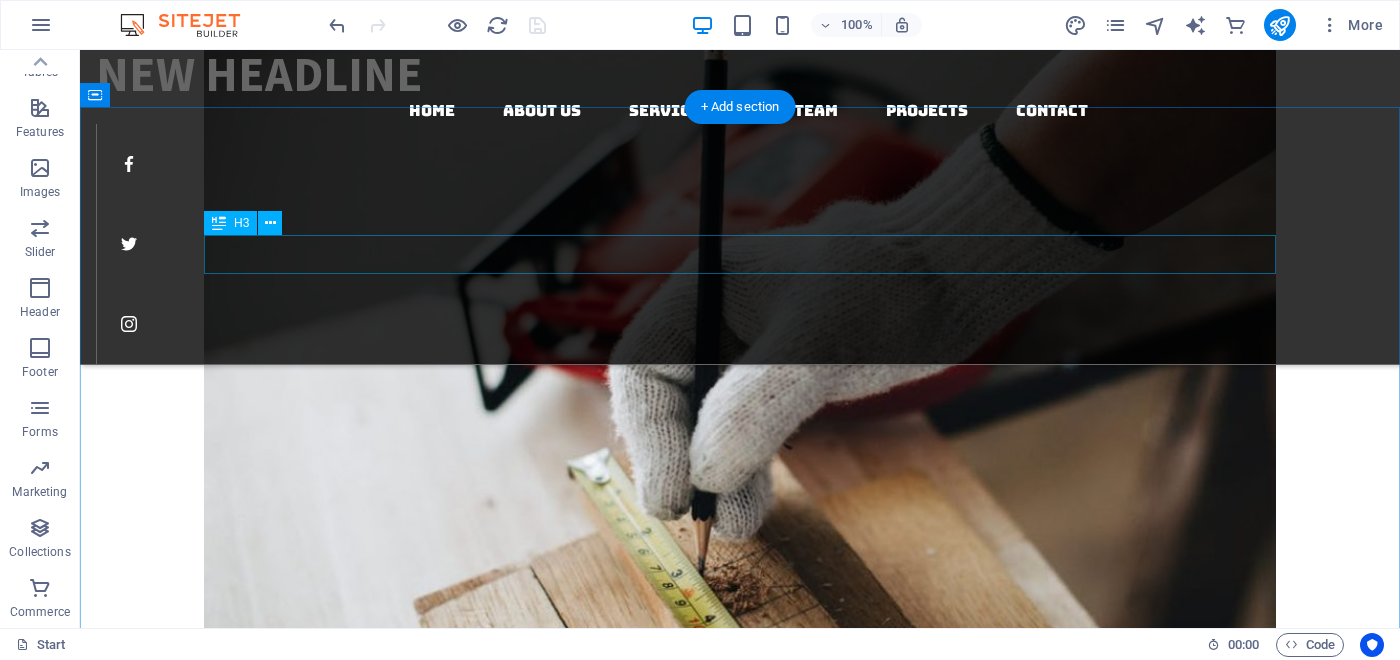 click on "Impressions of our projects" at bounding box center [740, 5024] 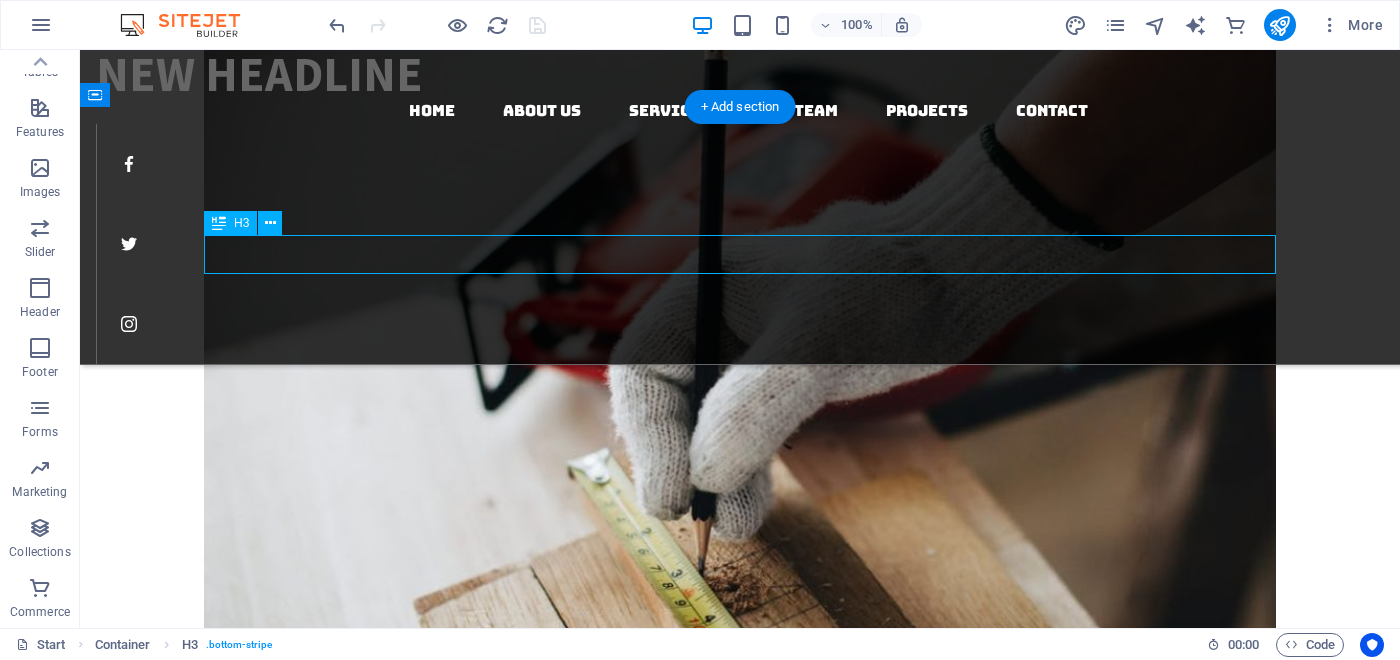 click on "Impressions of our projects" at bounding box center [740, 5024] 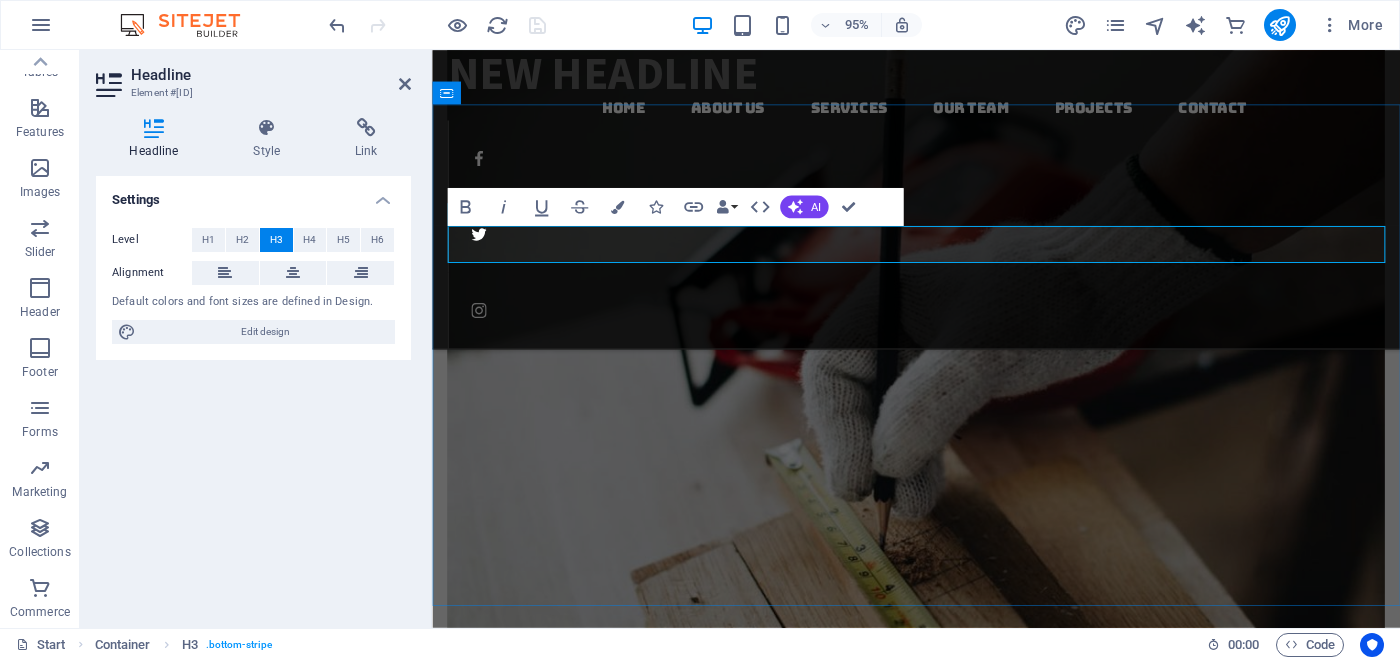 scroll, scrollTop: 3310, scrollLeft: 0, axis: vertical 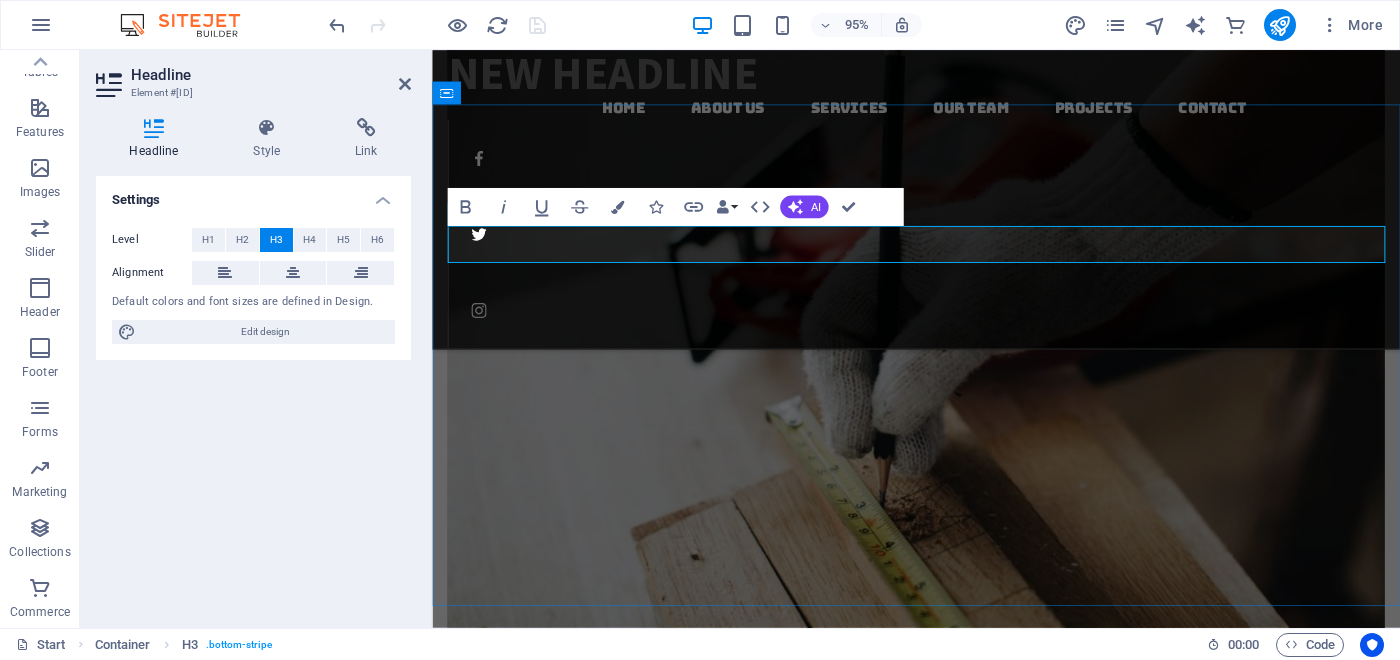 type 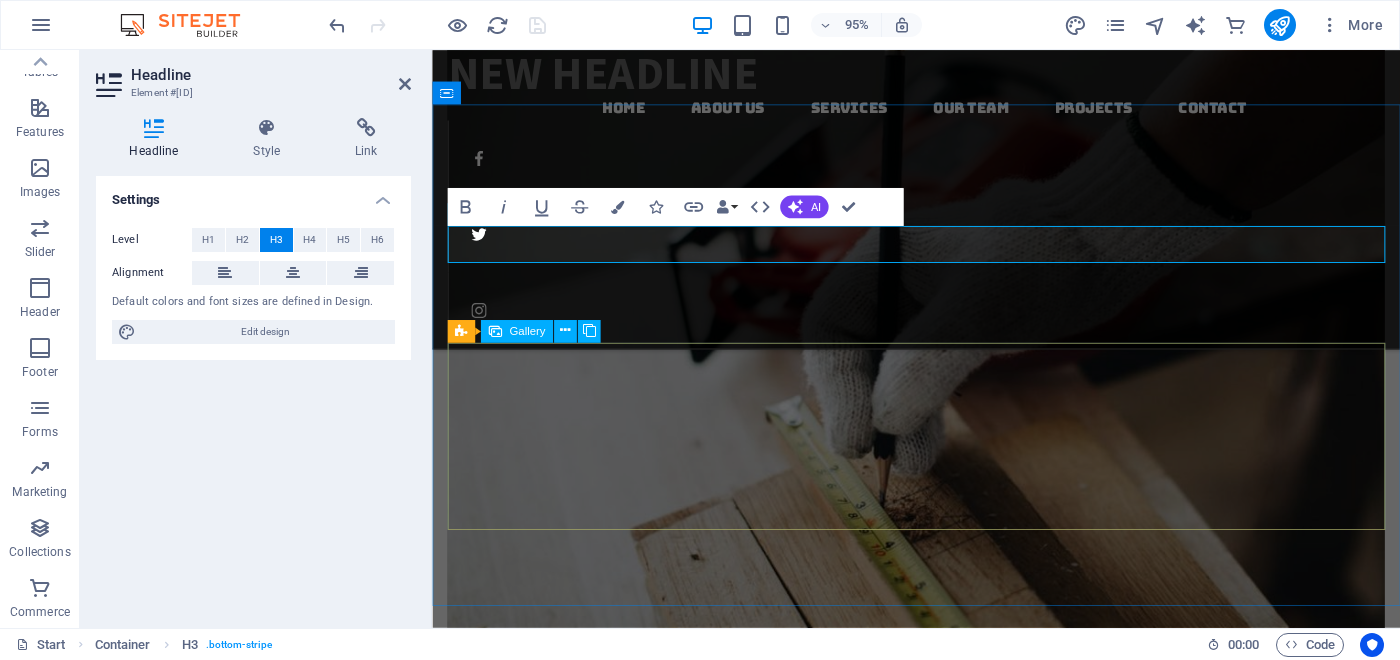 click at bounding box center (743, 4975) 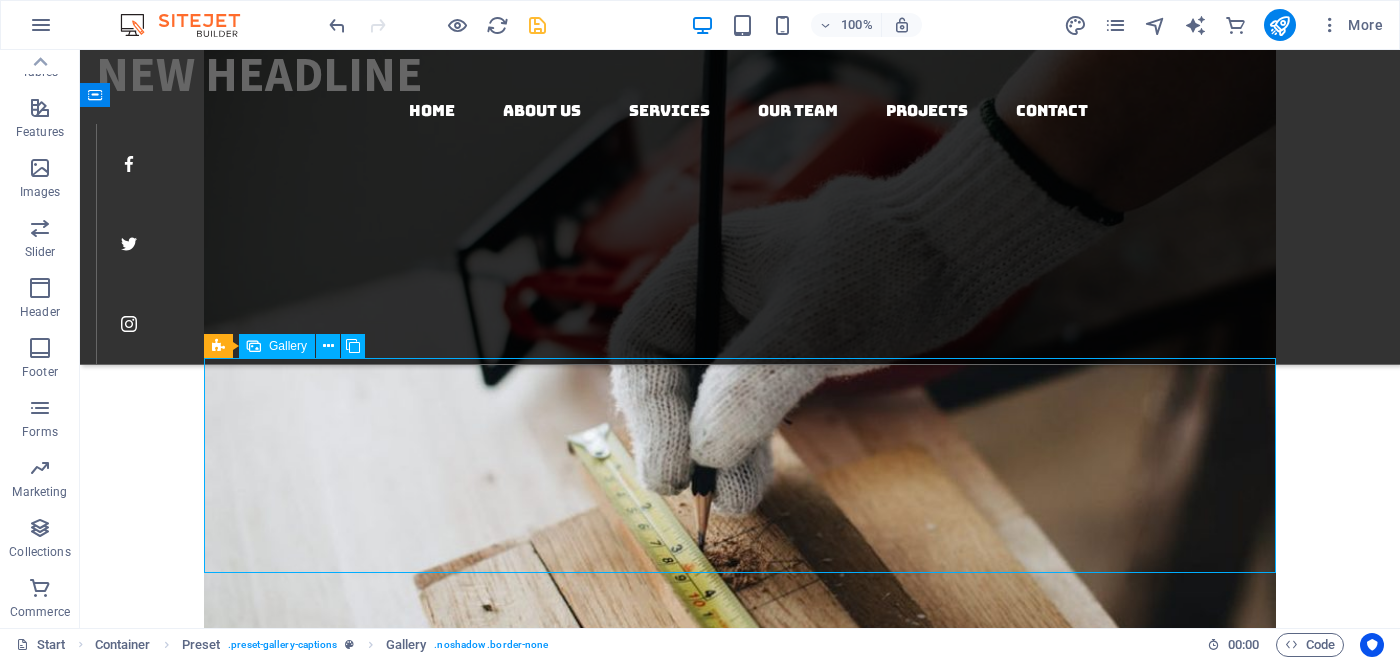 scroll, scrollTop: 3264, scrollLeft: 0, axis: vertical 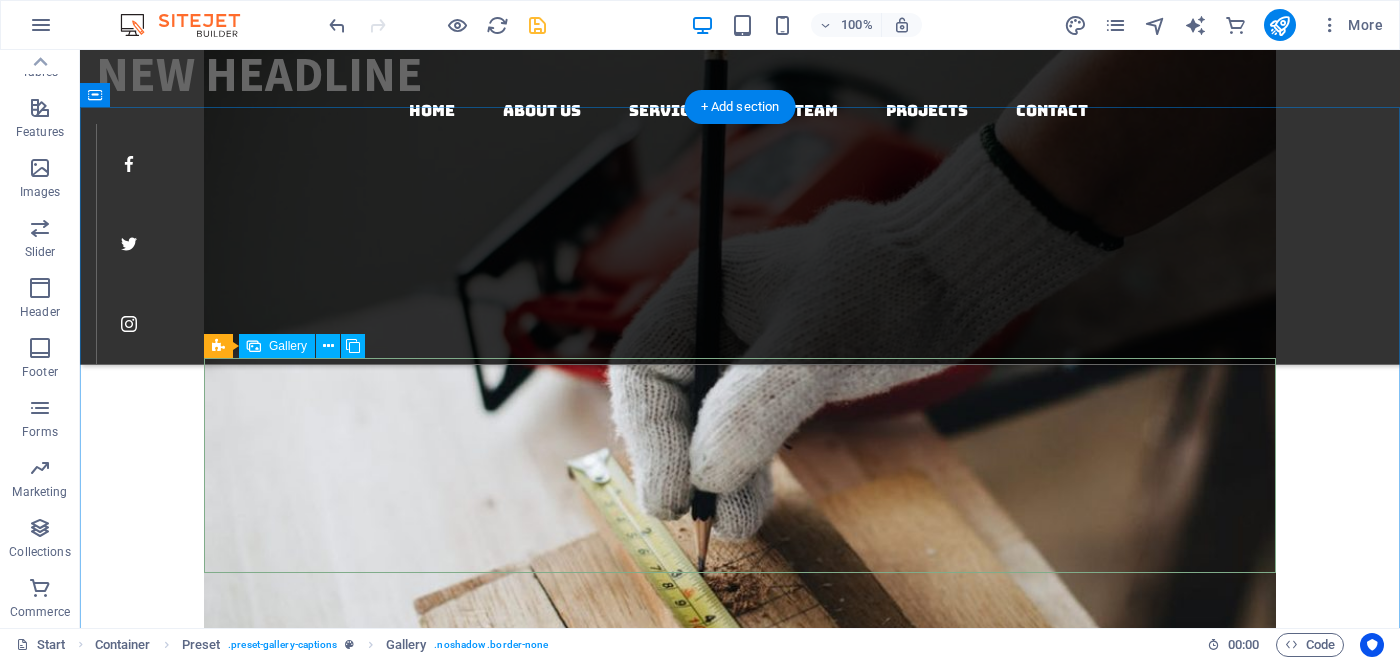 click at bounding box center [311, 5235] 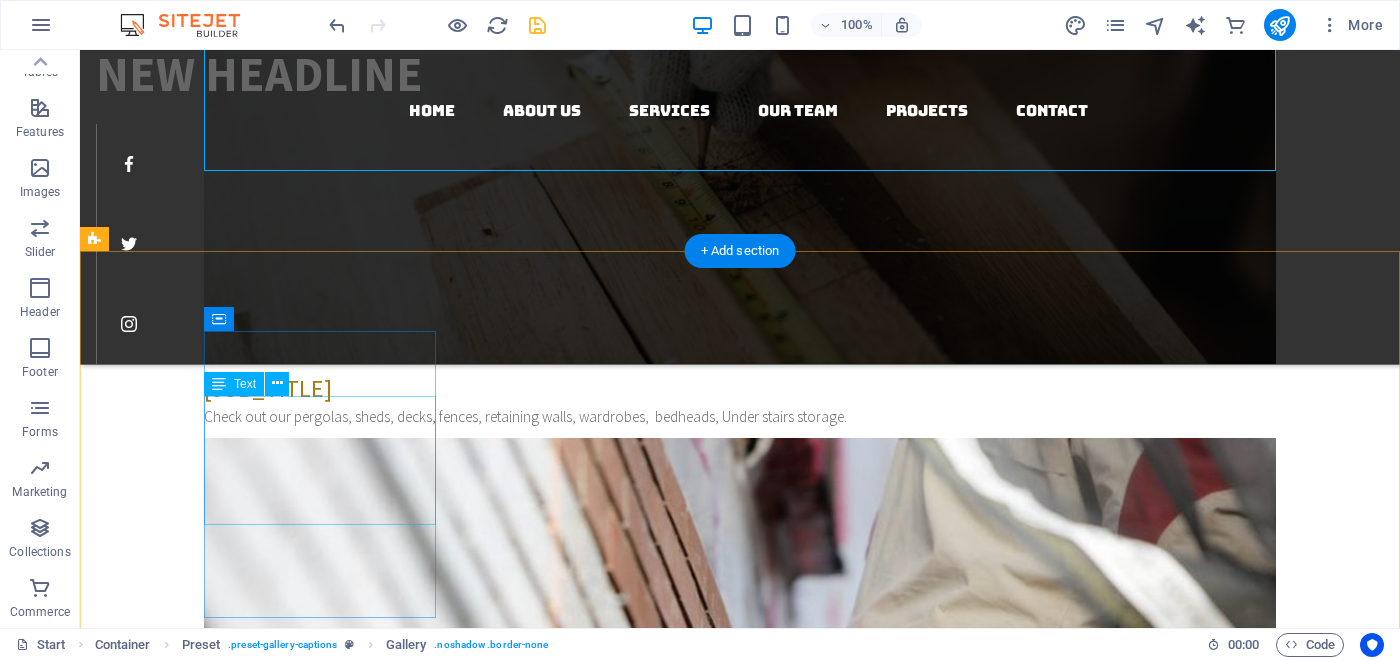 scroll, scrollTop: 3666, scrollLeft: 0, axis: vertical 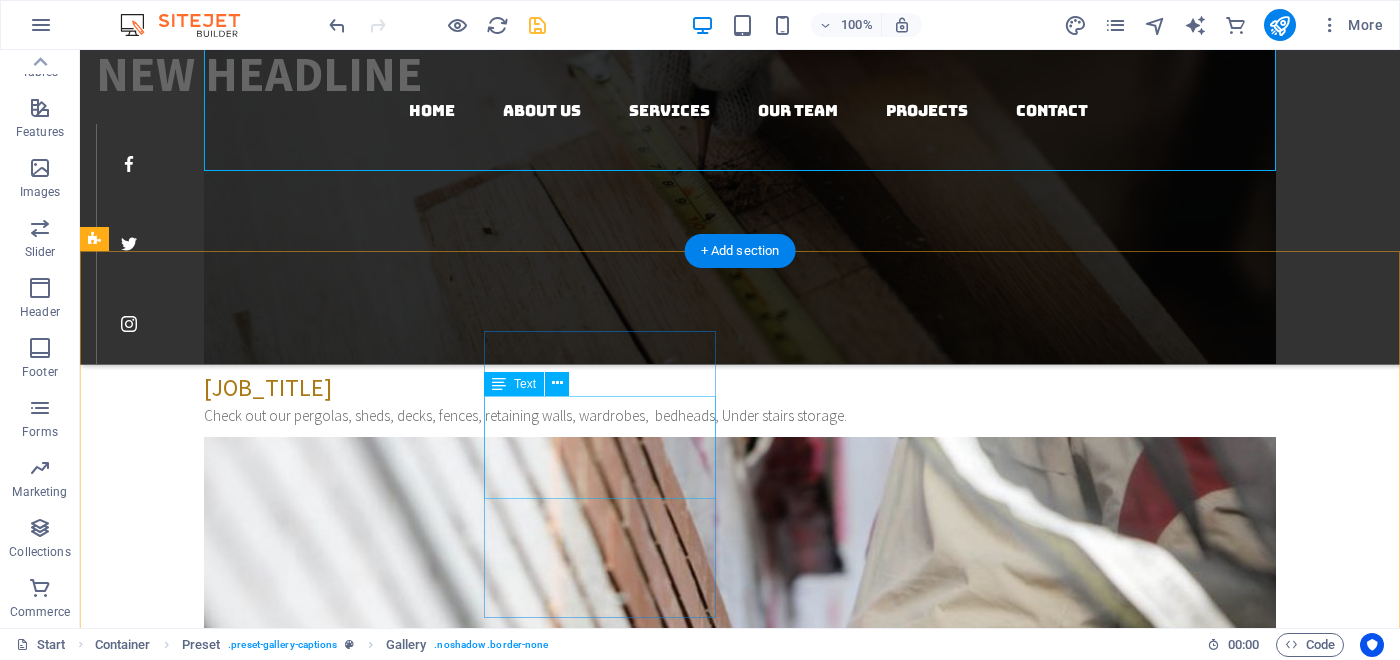 click on "Furniture remodeling Doorstep repair General carpentry Wood installation" at bounding box center (632, 5435) 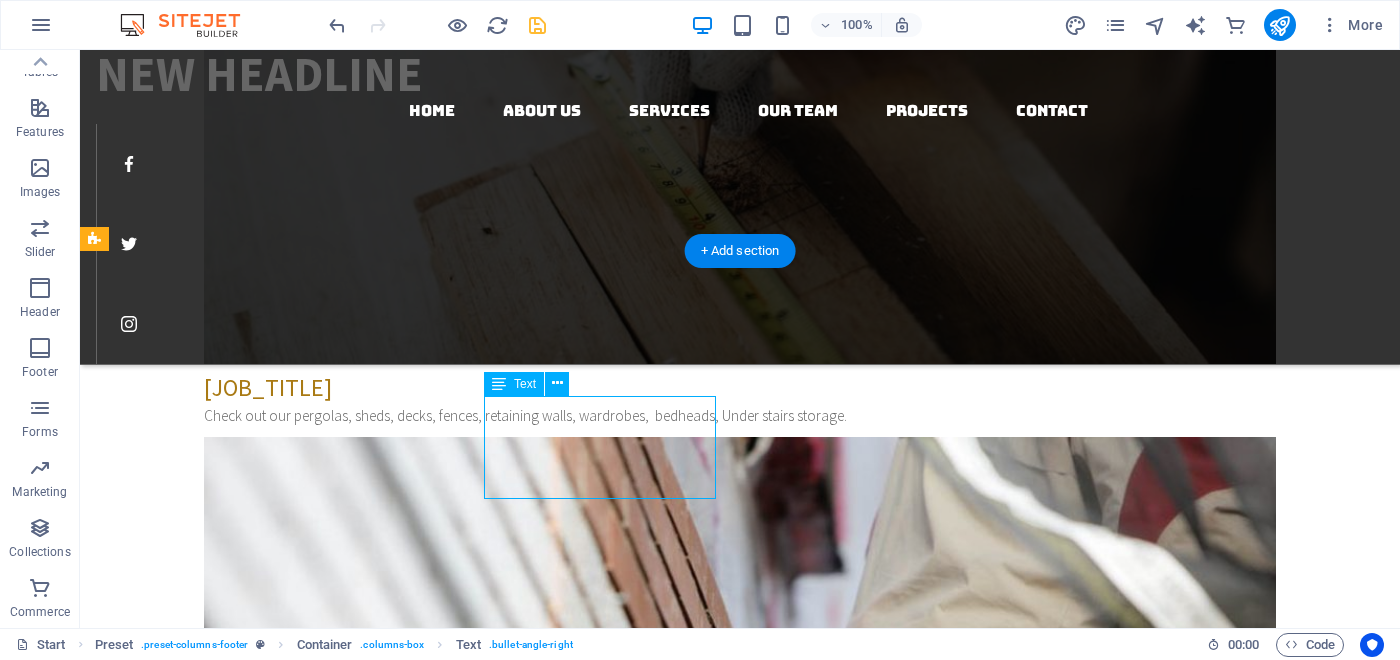 click on "Furniture remodeling Doorstep repair General carpentry Wood installation" at bounding box center (632, 5435) 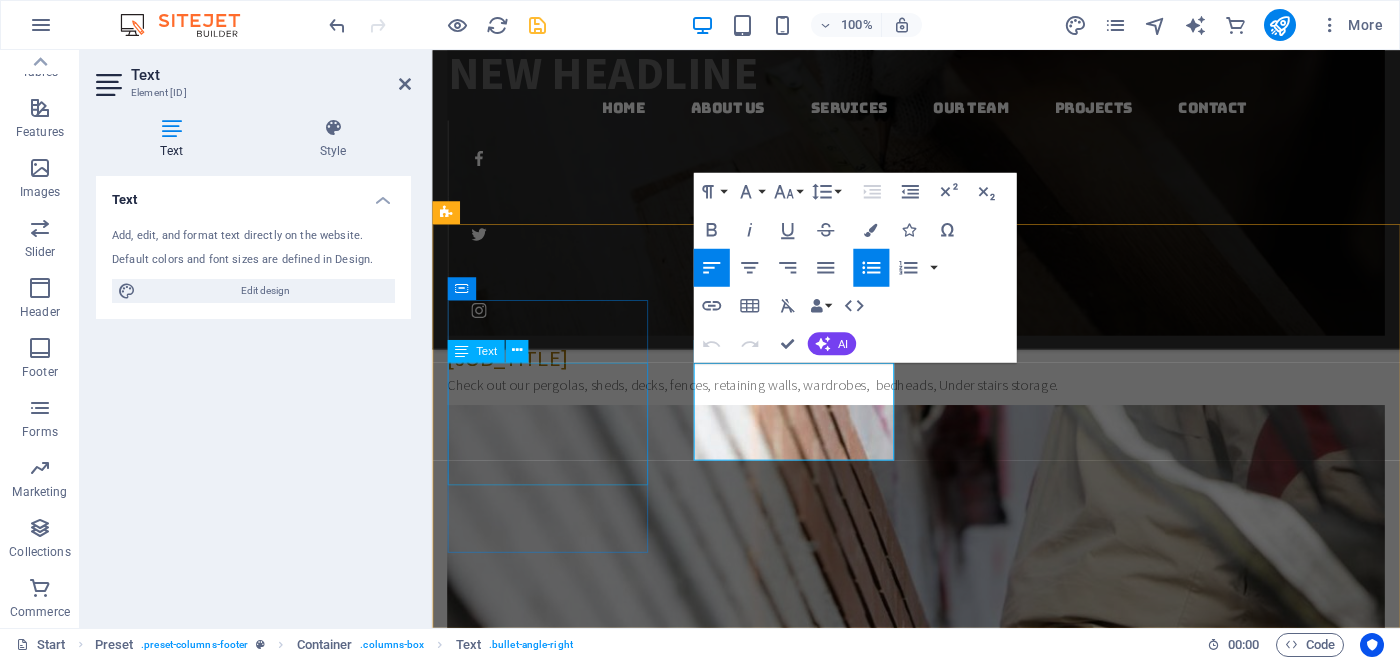 scroll, scrollTop: 3712, scrollLeft: 0, axis: vertical 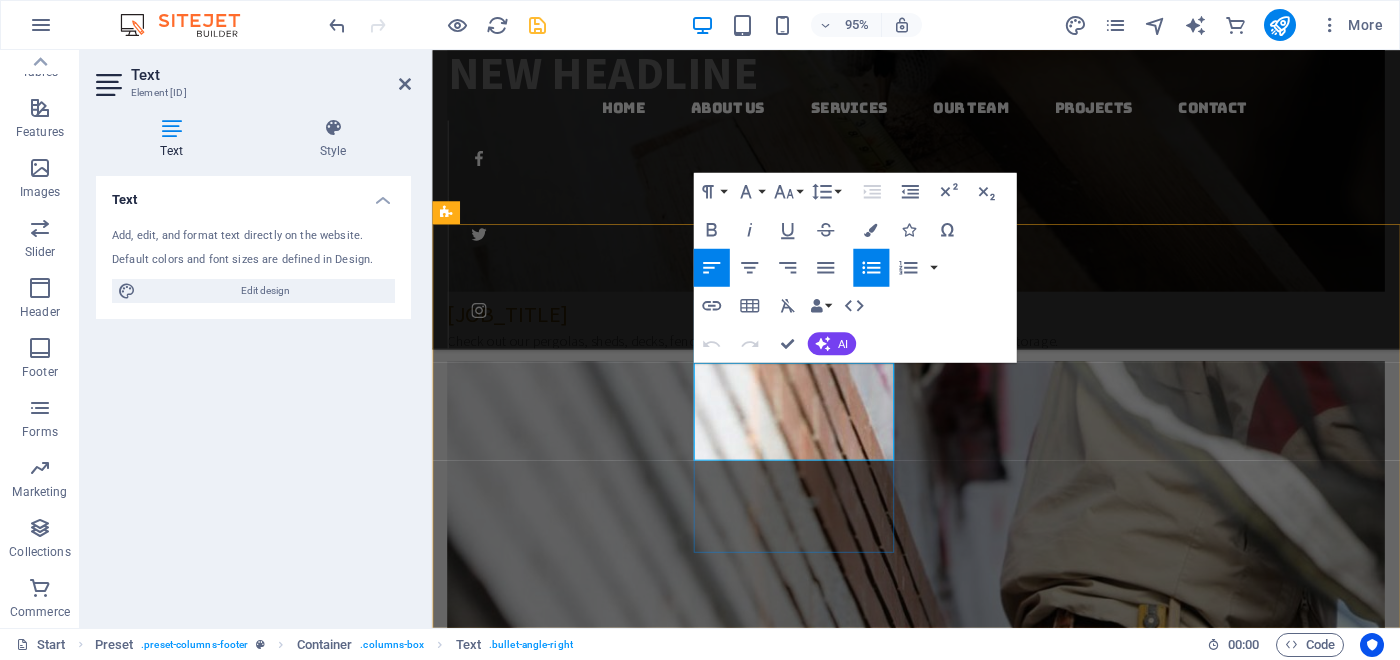 drag, startPoint x: 867, startPoint y: 390, endPoint x: 722, endPoint y: 394, distance: 145.05516 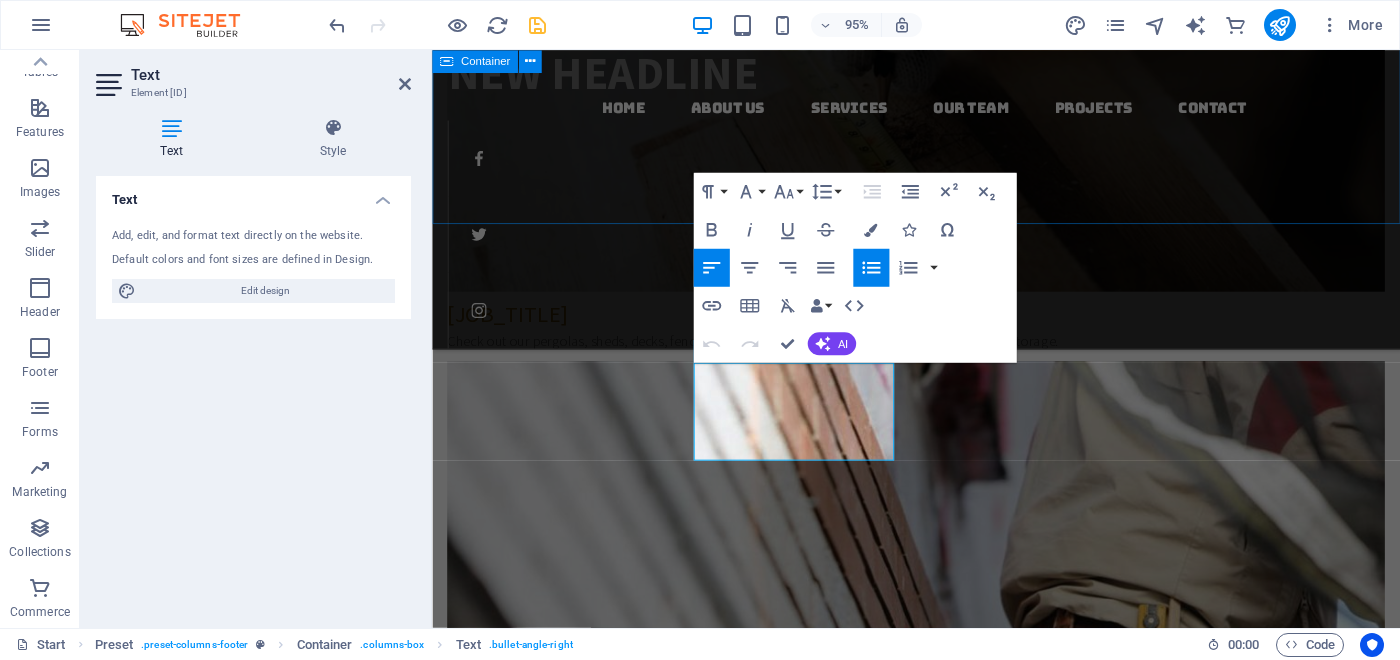 click on "Our work Gallery Lorem ipsum dolor sit amet, consetetur sadipscing elitr, sed diam nonumy eirmod tempor invidunt ut labore et dolore magna aliquyam erat, sed diam voluptua. At vero eos et accusam et justo duo dolores et ea rebum. Stet clita kasd gubergren, no sea takimata sanctus est Lorem ipsum dolor sit amet." at bounding box center (941, 4488) 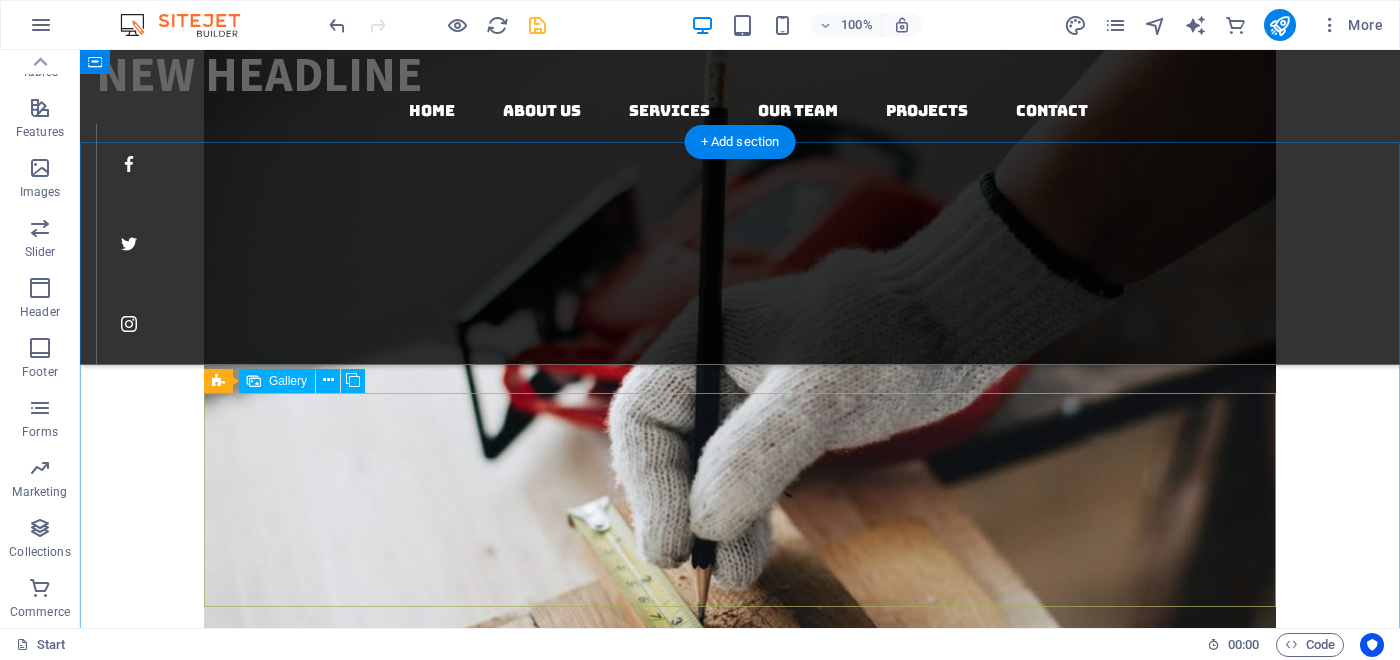scroll, scrollTop: 3197, scrollLeft: 0, axis: vertical 